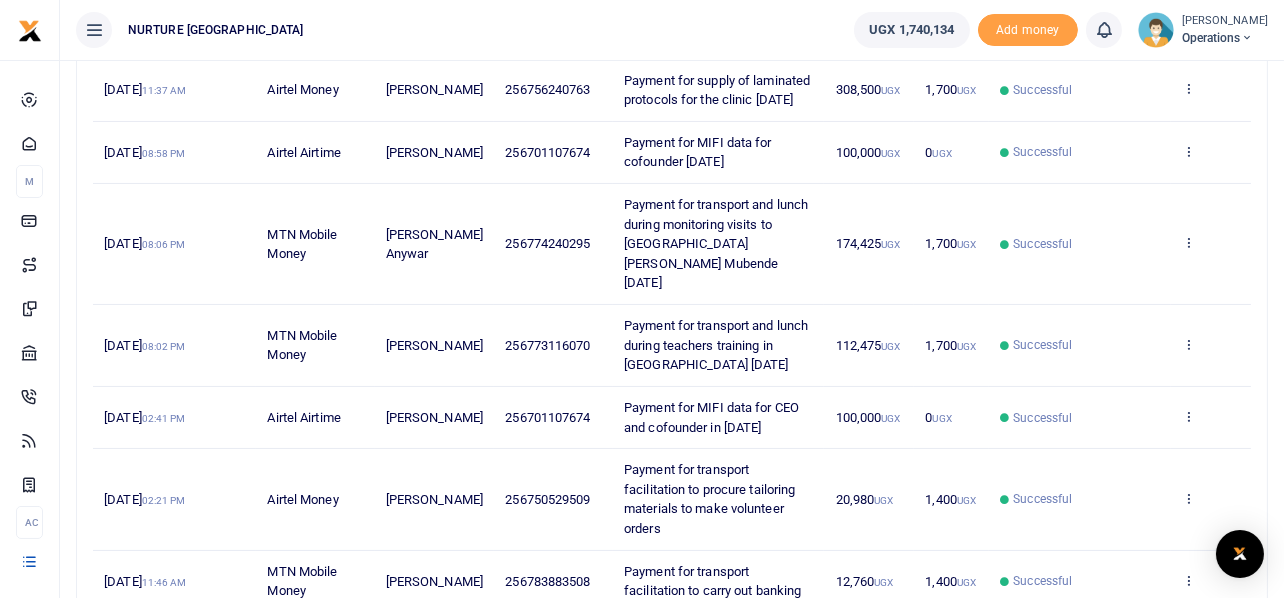 scroll, scrollTop: 691, scrollLeft: 0, axis: vertical 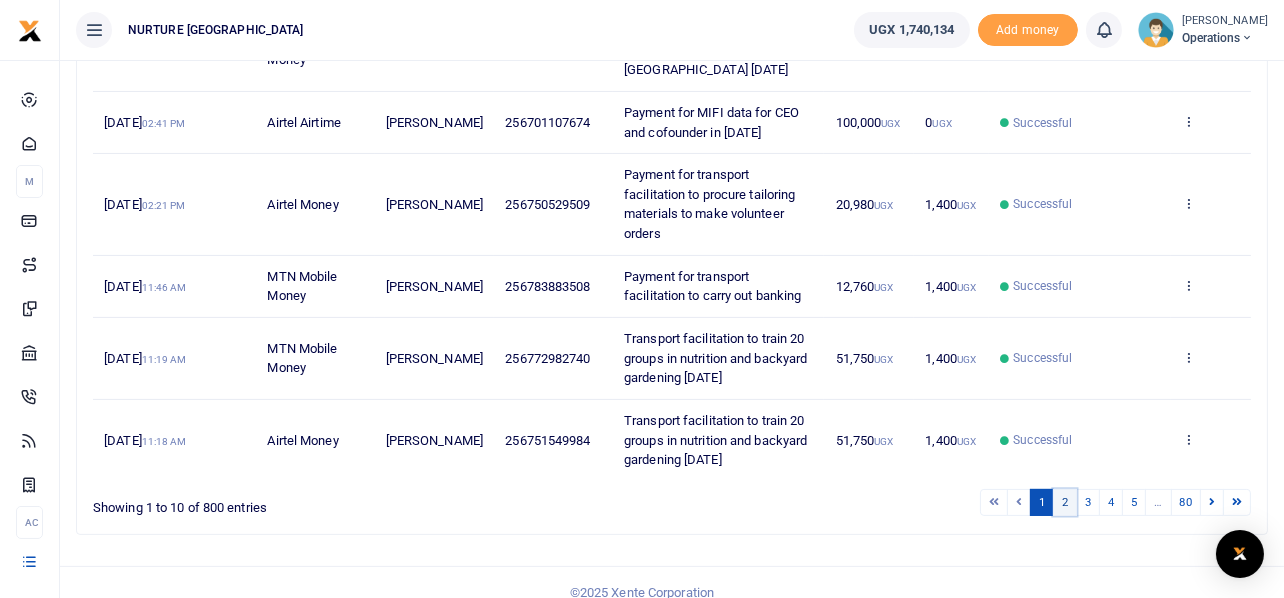 click on "2" at bounding box center (1065, 502) 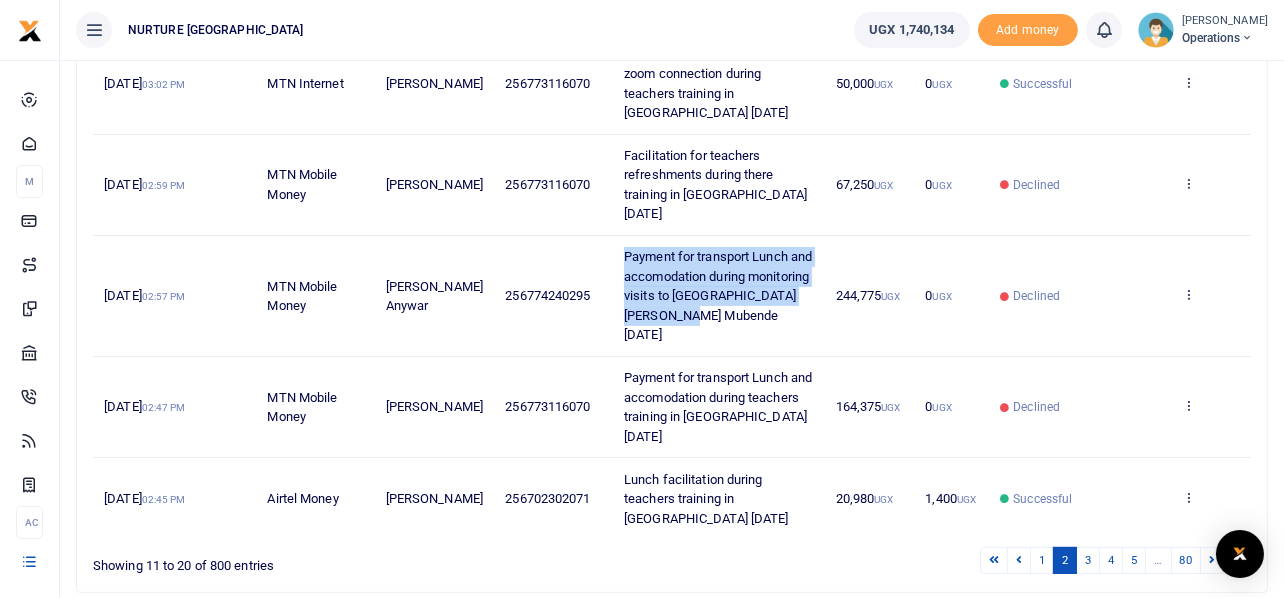 drag, startPoint x: 741, startPoint y: 295, endPoint x: 608, endPoint y: 239, distance: 144.3087 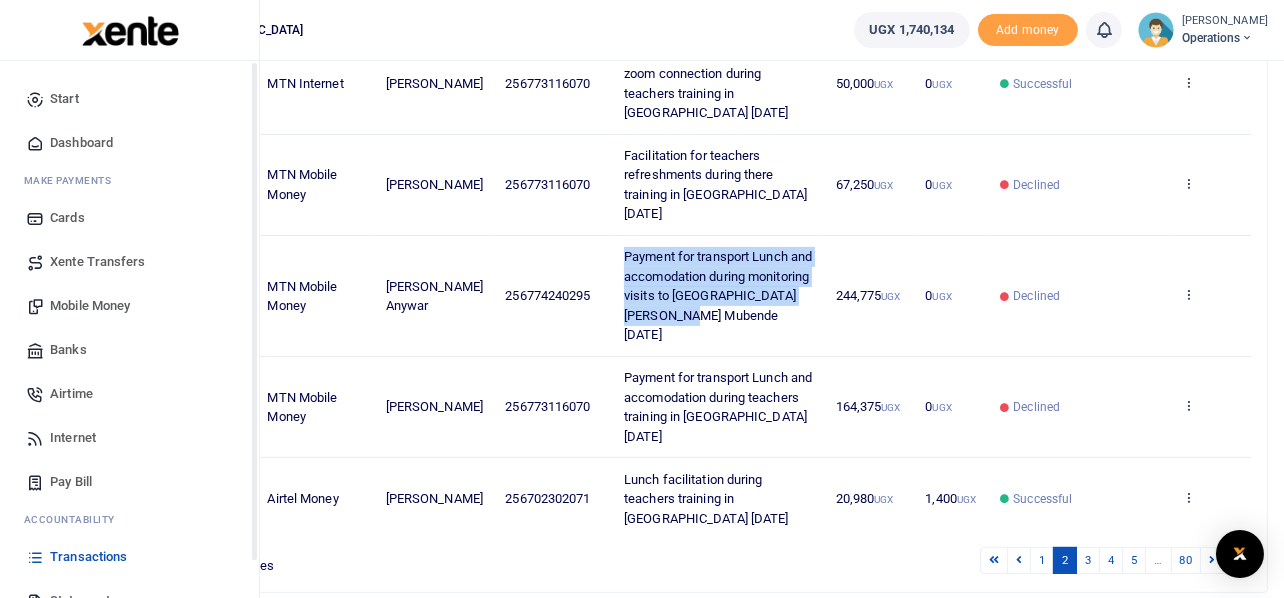 click on "Mobile Money" at bounding box center [90, 306] 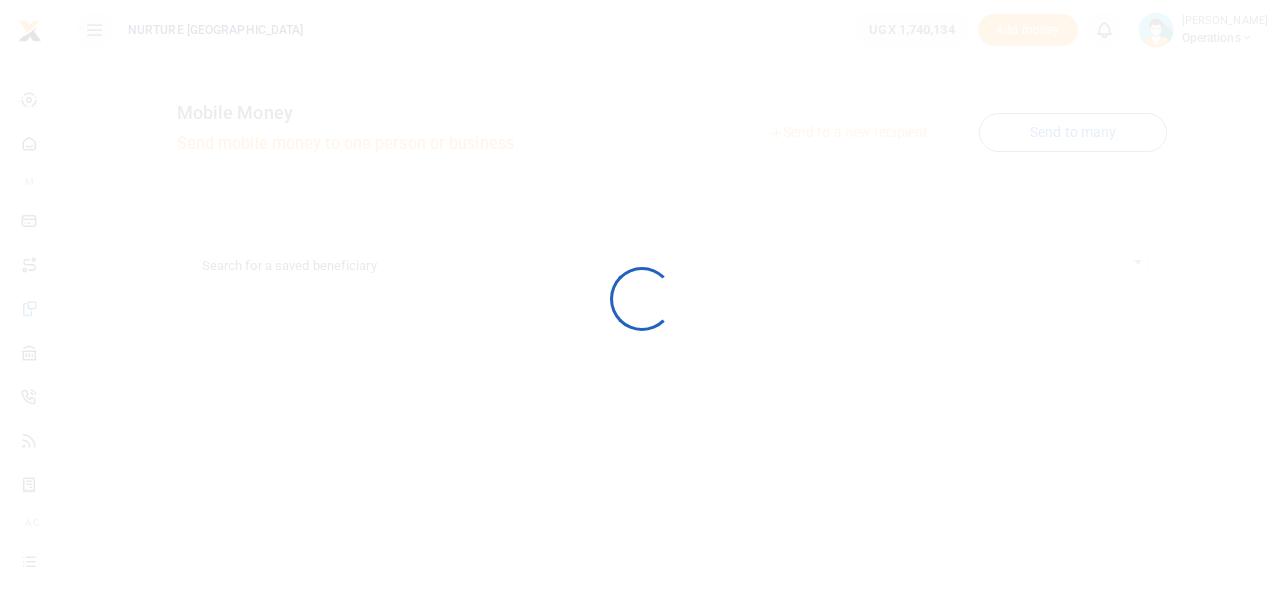scroll, scrollTop: 0, scrollLeft: 0, axis: both 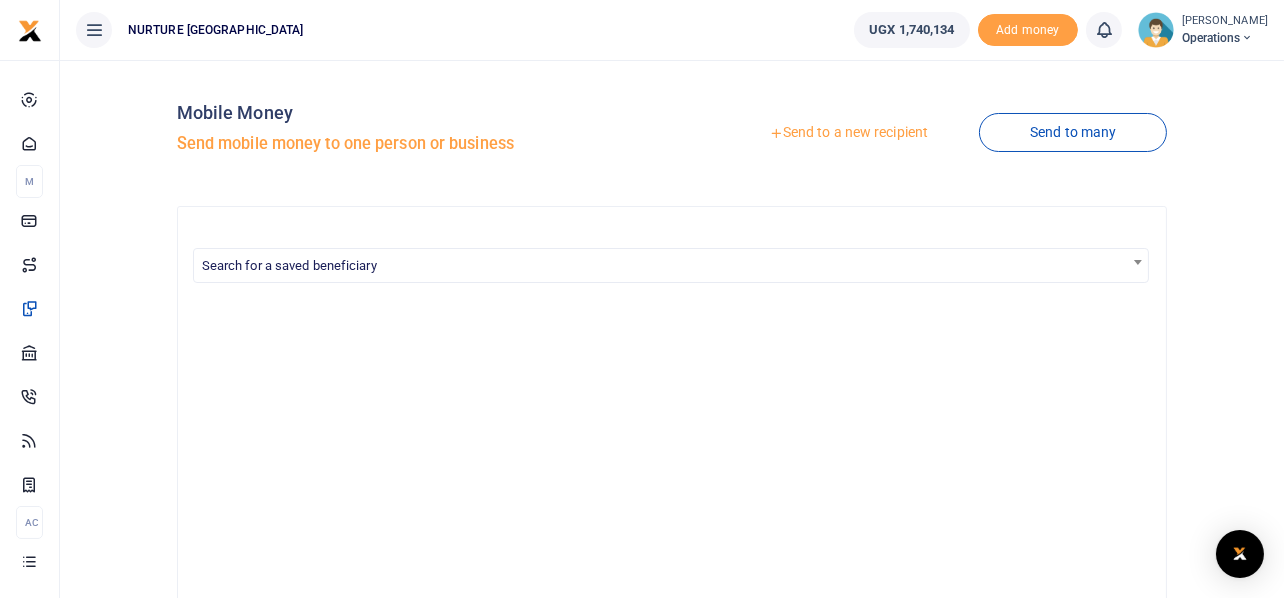 click on "Send to a new recipient" at bounding box center (848, 133) 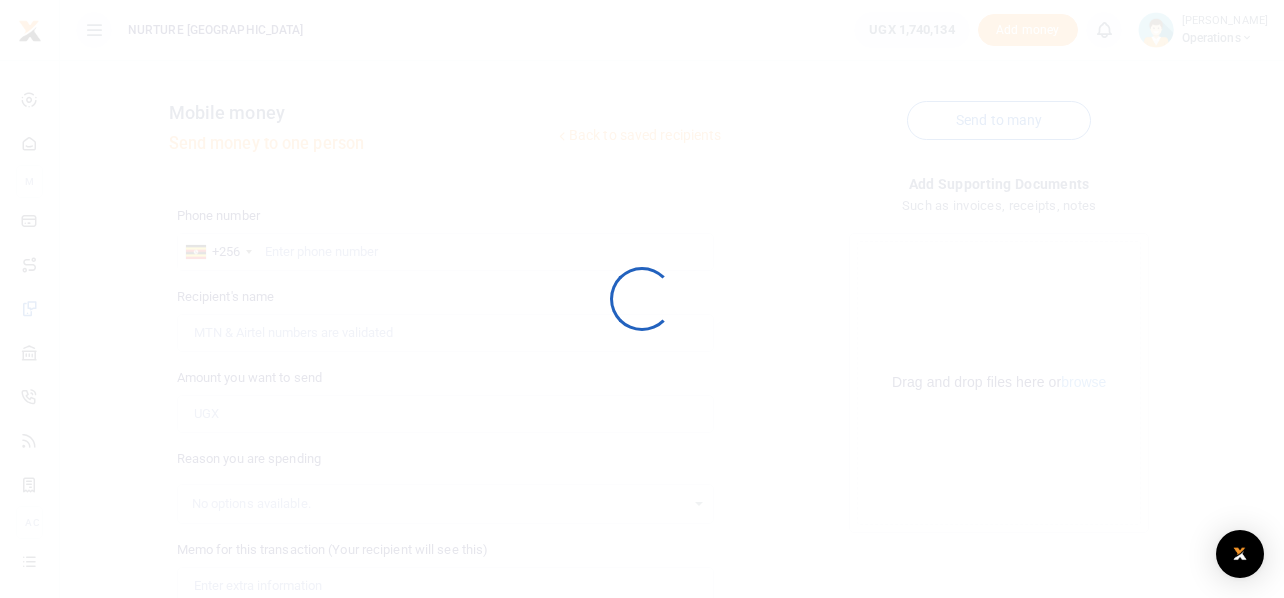 scroll, scrollTop: 0, scrollLeft: 0, axis: both 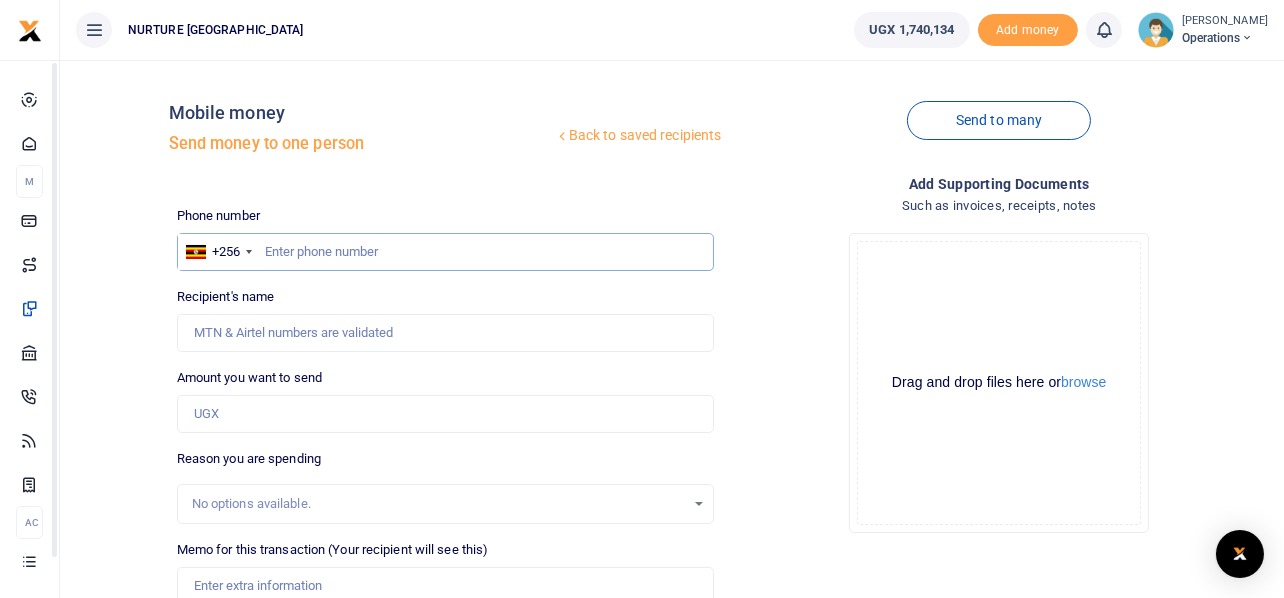 click at bounding box center (446, 252) 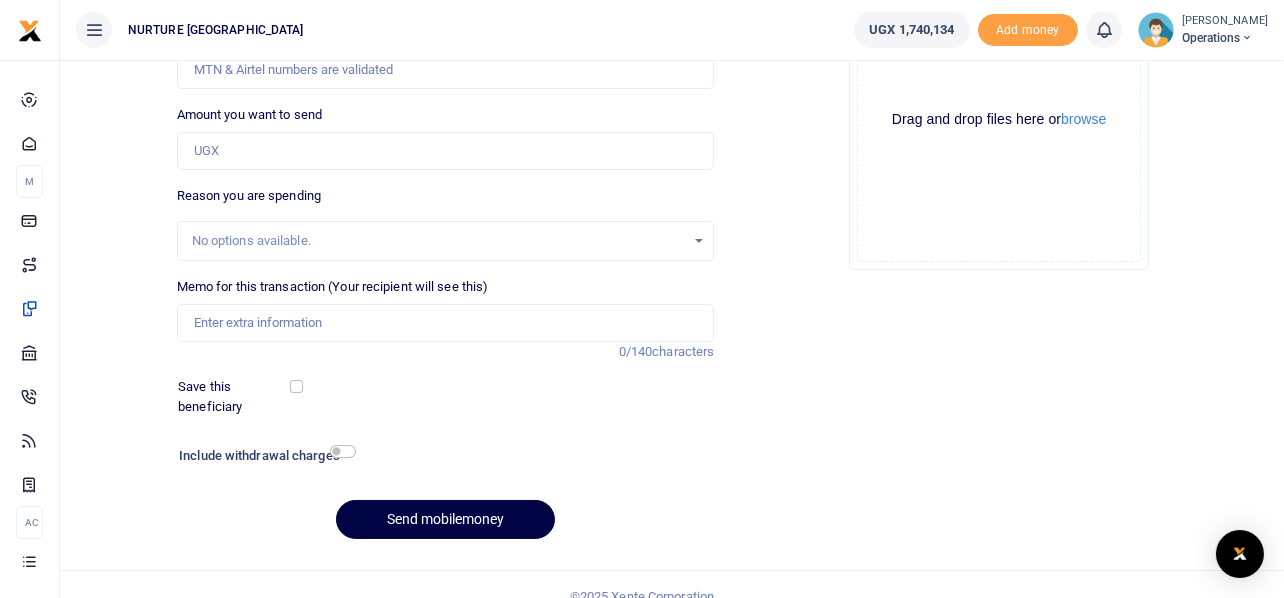 scroll, scrollTop: 287, scrollLeft: 0, axis: vertical 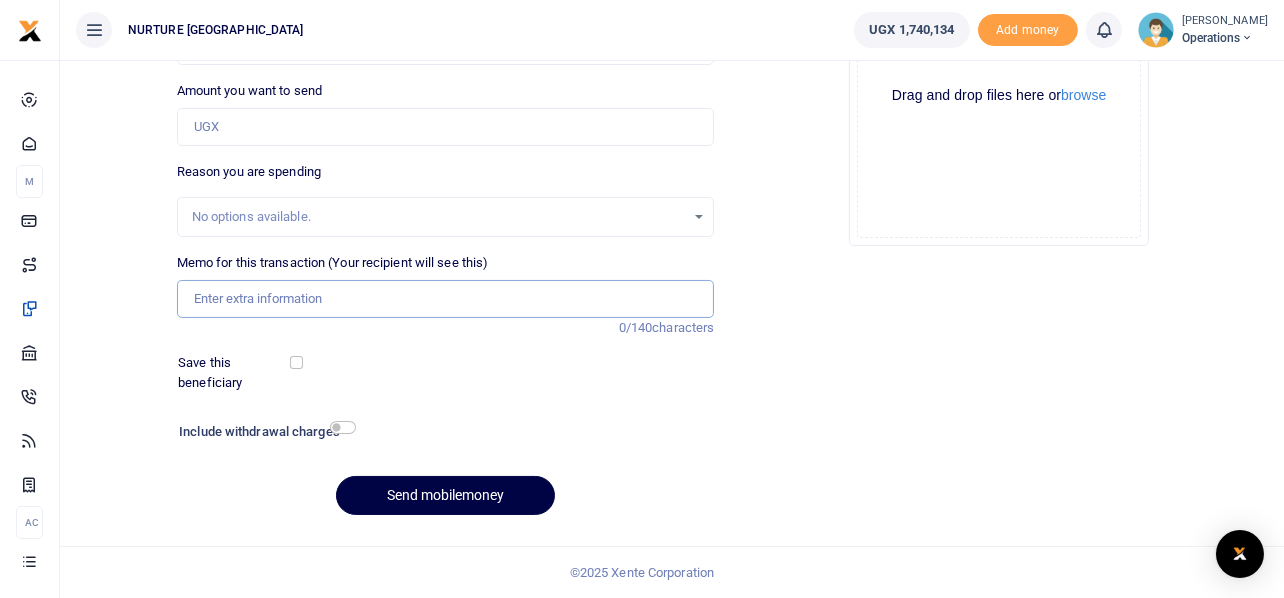 click on "Memo for this transaction (Your recipient will see this)" at bounding box center (446, 299) 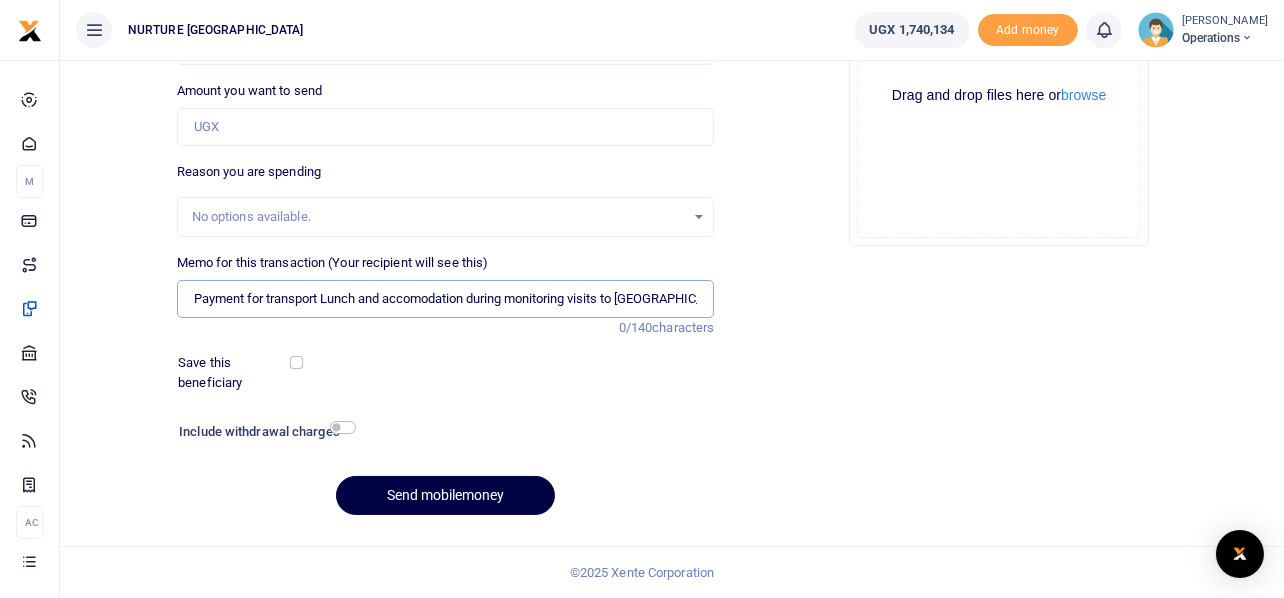 scroll, scrollTop: 0, scrollLeft: 98, axis: horizontal 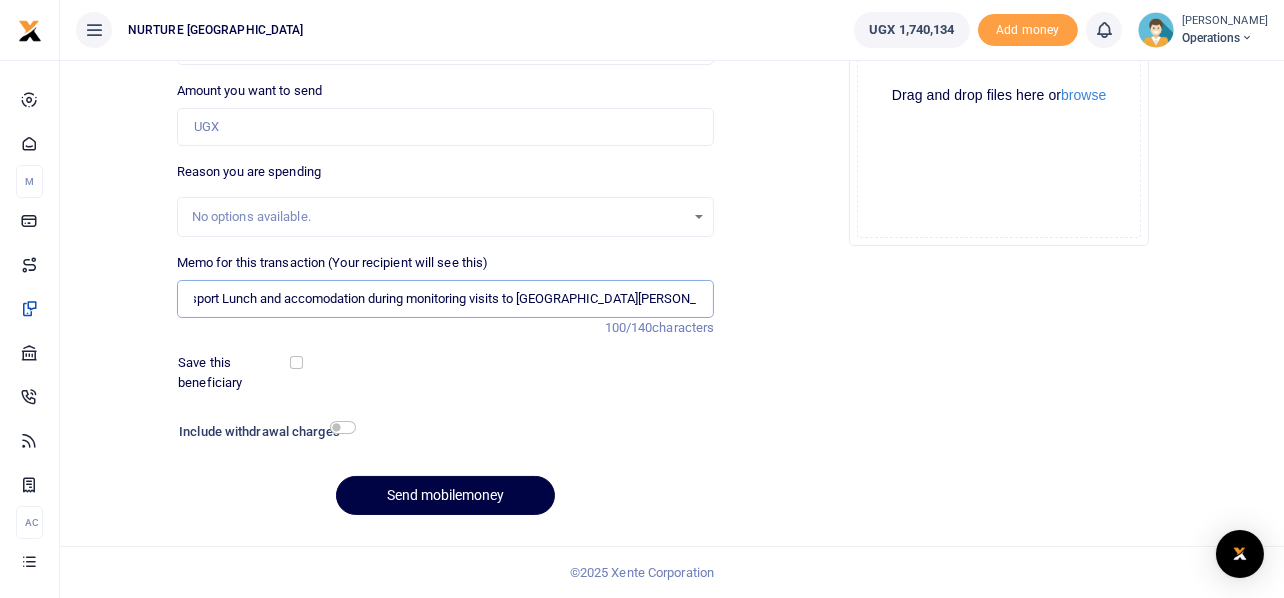 click on "Payment for transport Lunch and accomodation during monitoring visits to [GEOGRAPHIC_DATA][PERSON_NAME] Mubende [DATE]" at bounding box center (446, 299) 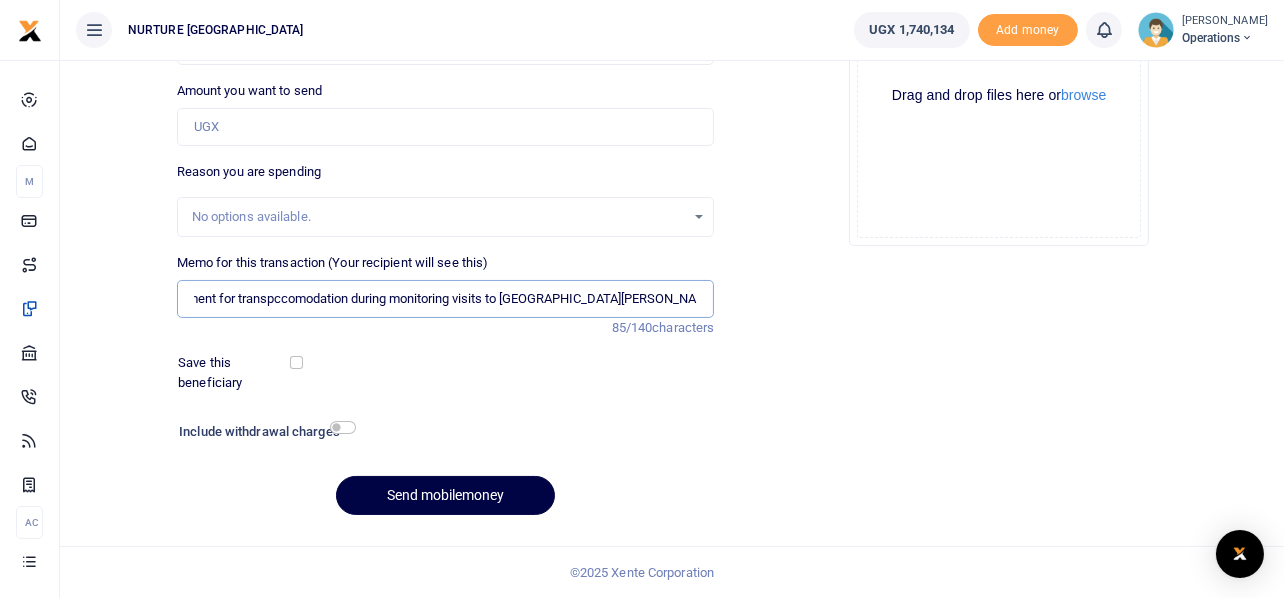 scroll, scrollTop: 0, scrollLeft: 0, axis: both 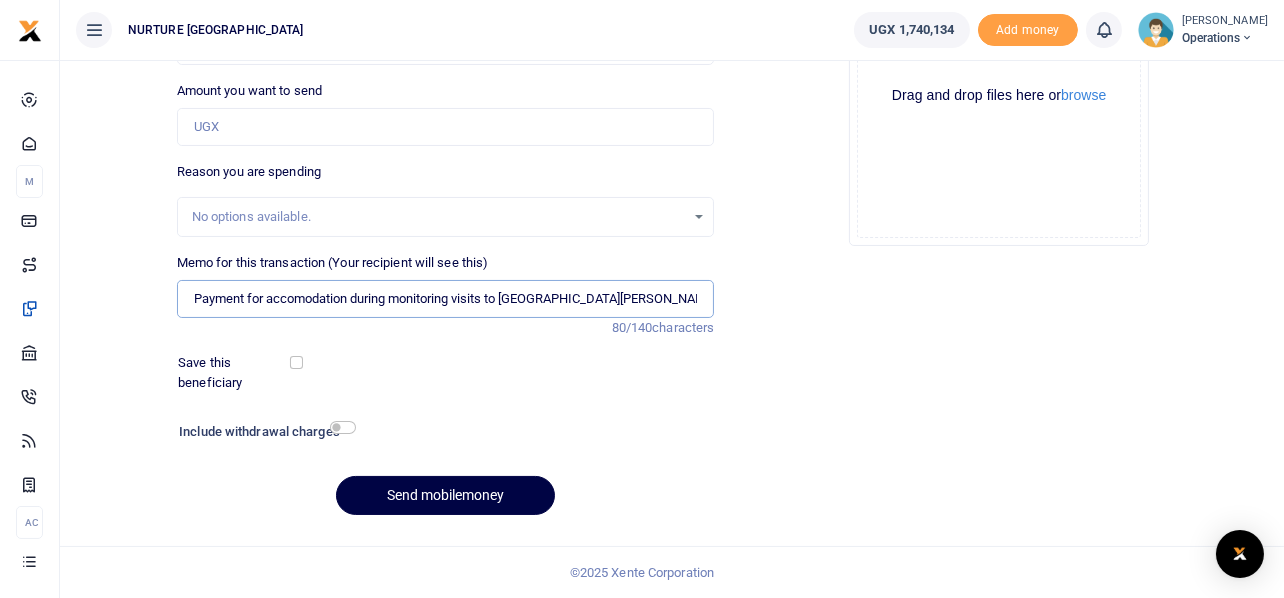 type on "Payment for accomodation during monitoring visits to st joseph Mubende July 2025" 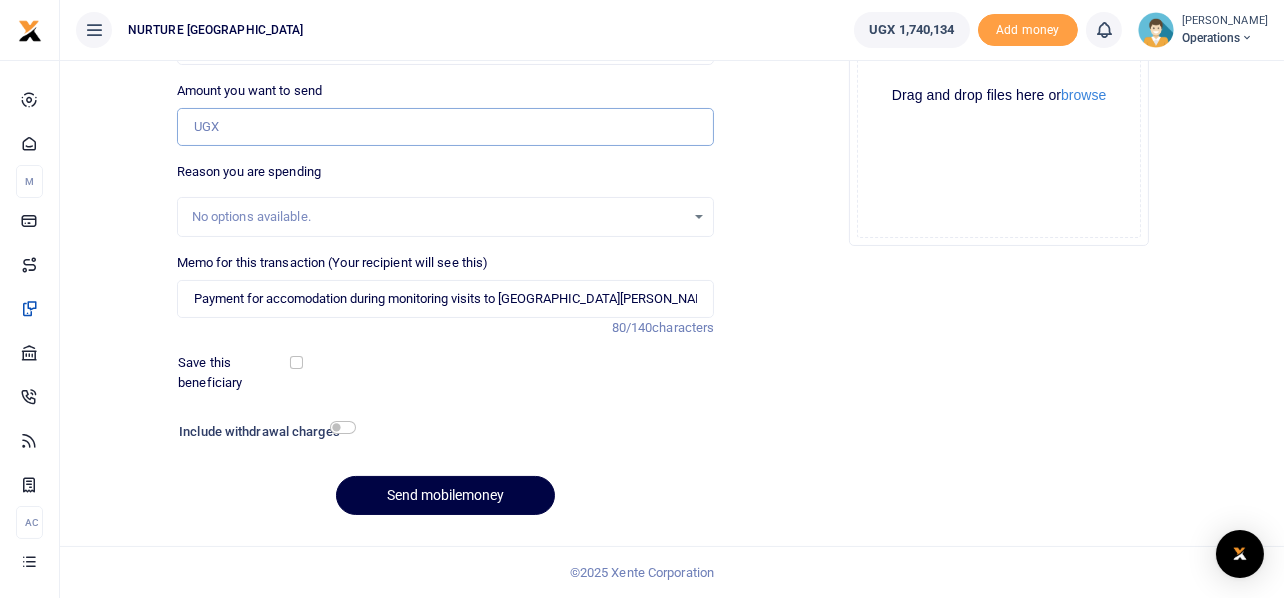click on "Amount you want to send" at bounding box center (446, 127) 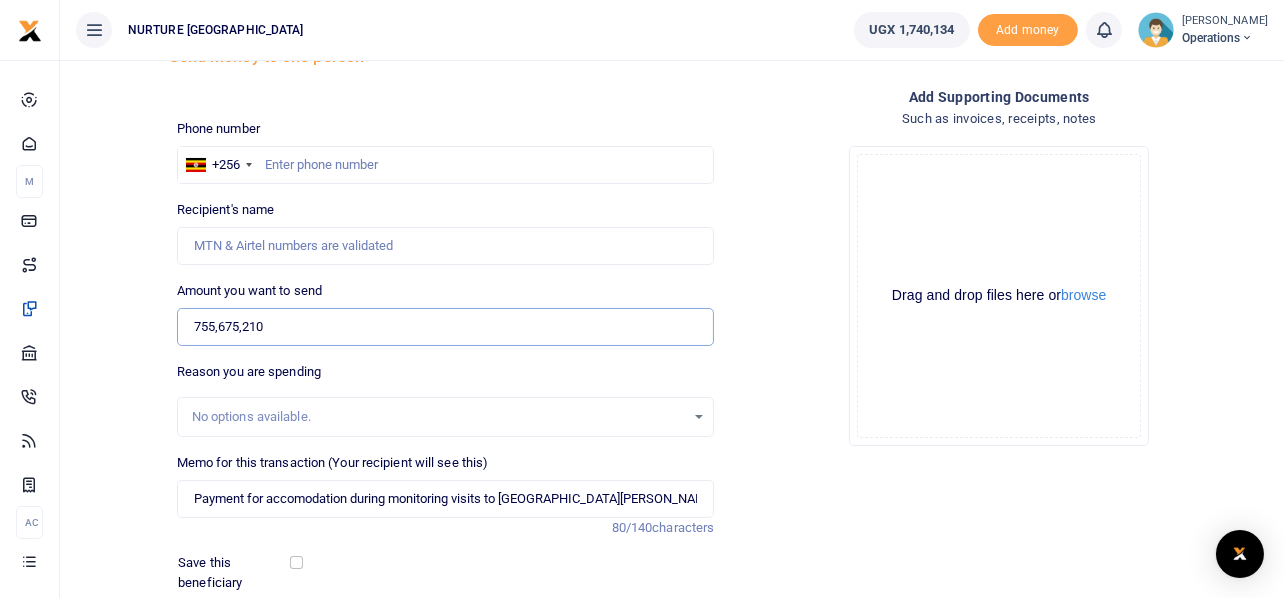 drag, startPoint x: 297, startPoint y: 327, endPoint x: 173, endPoint y: 321, distance: 124.14507 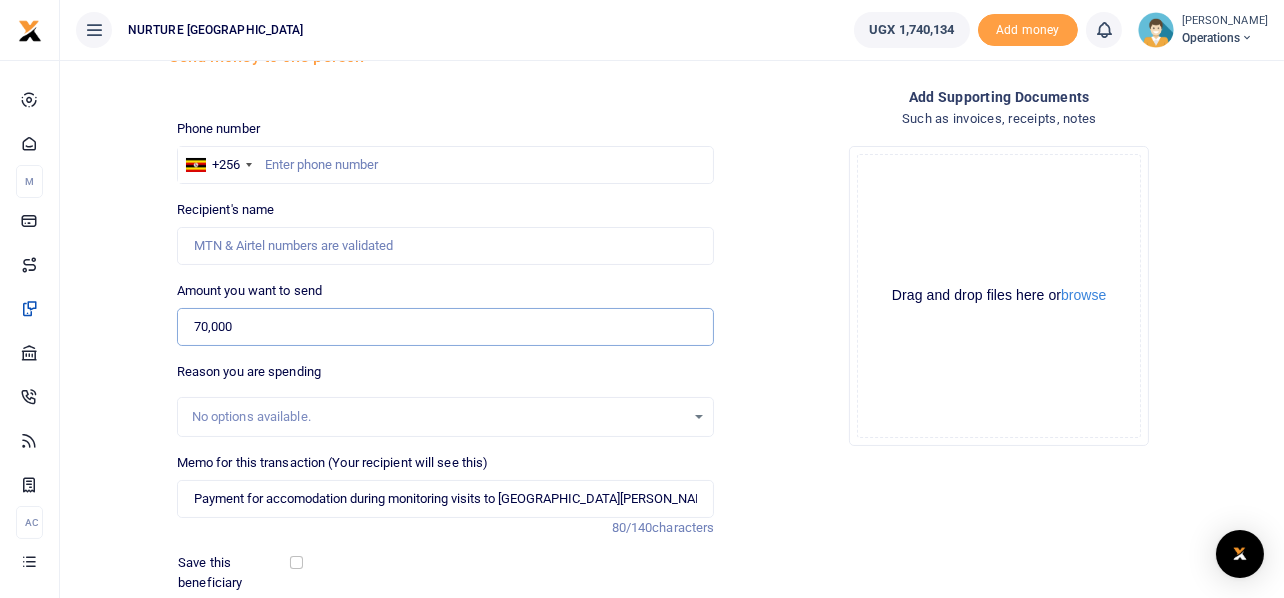 type on "70,000" 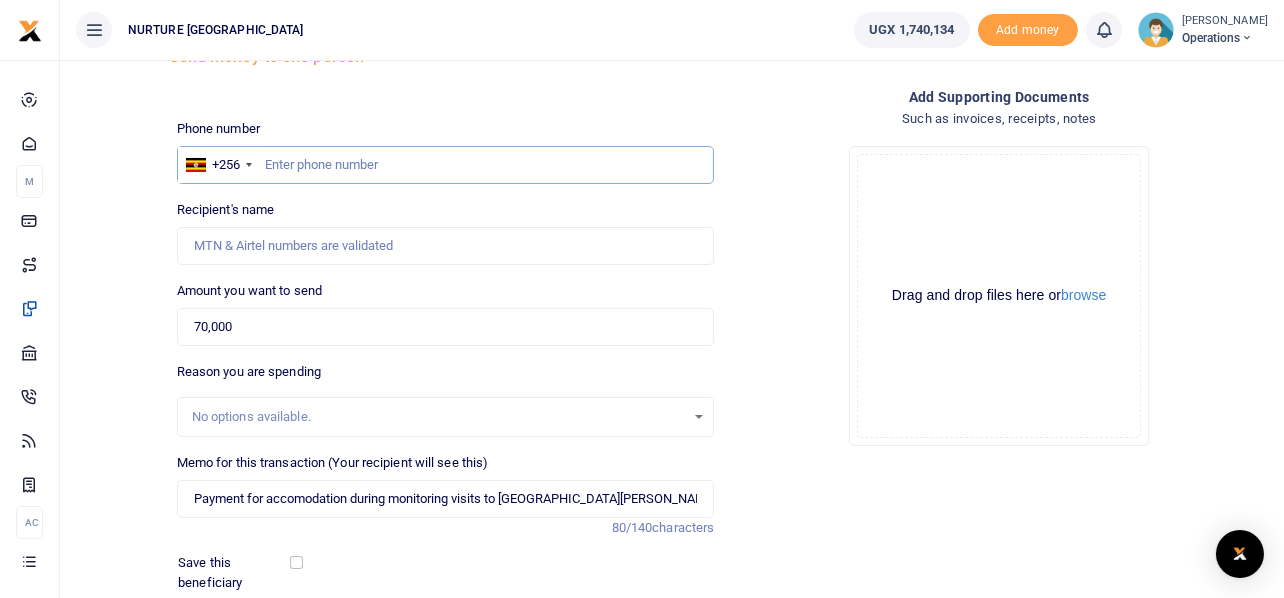 click at bounding box center [446, 165] 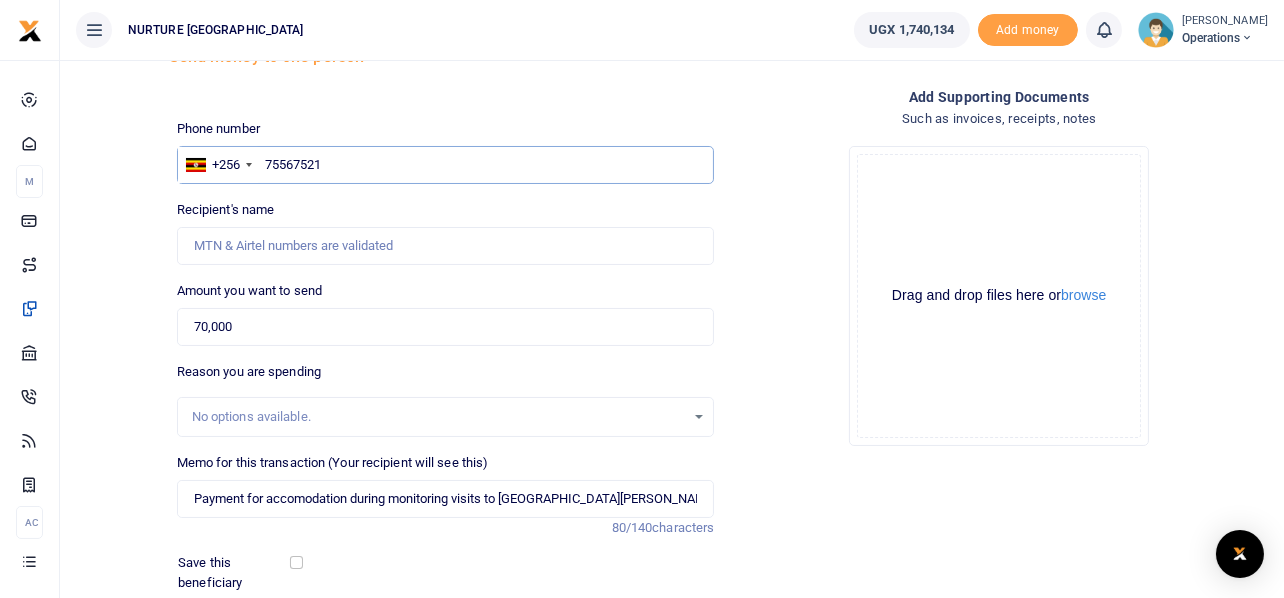 type on "755675210" 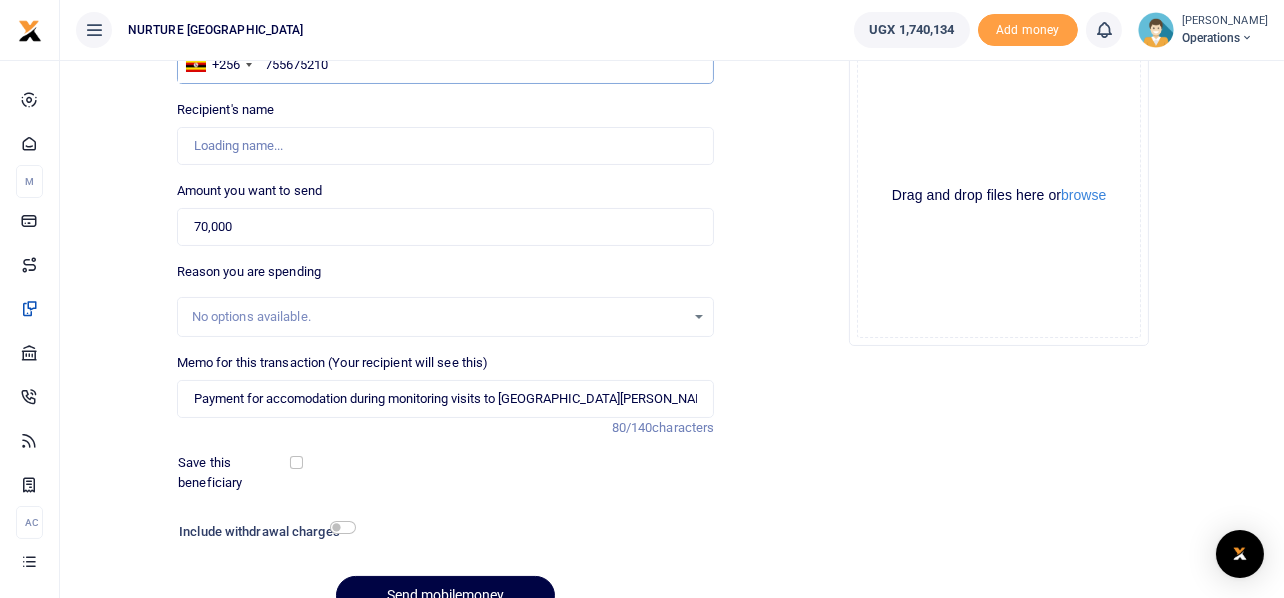 scroll, scrollTop: 87, scrollLeft: 0, axis: vertical 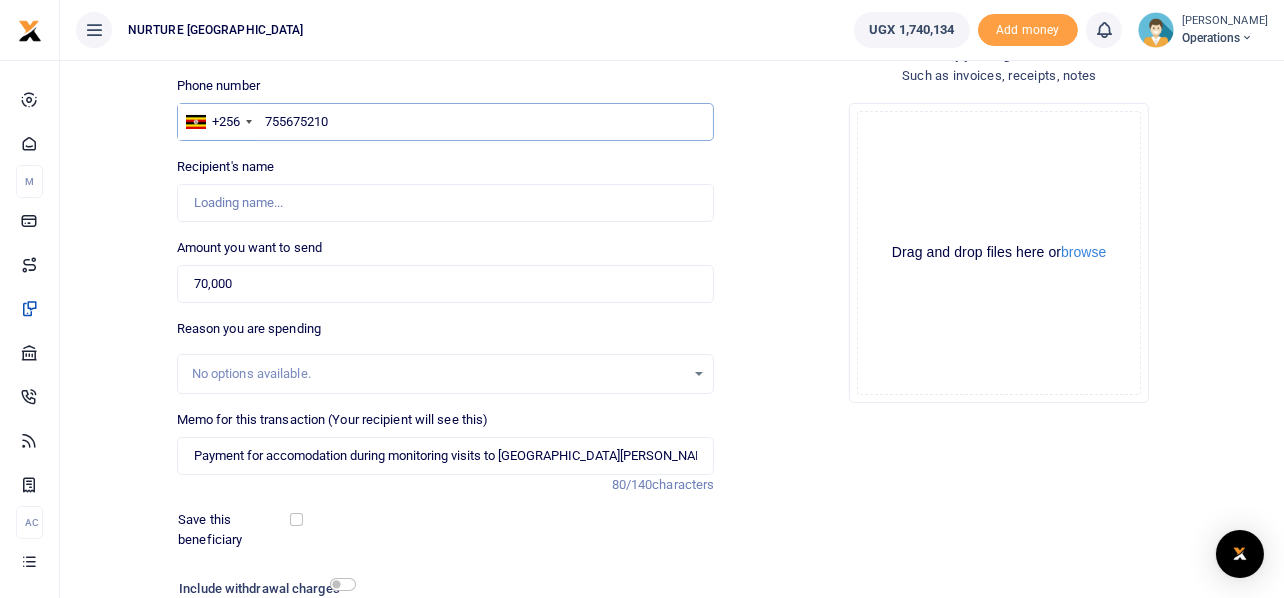 type on "Rose Kyotanalya" 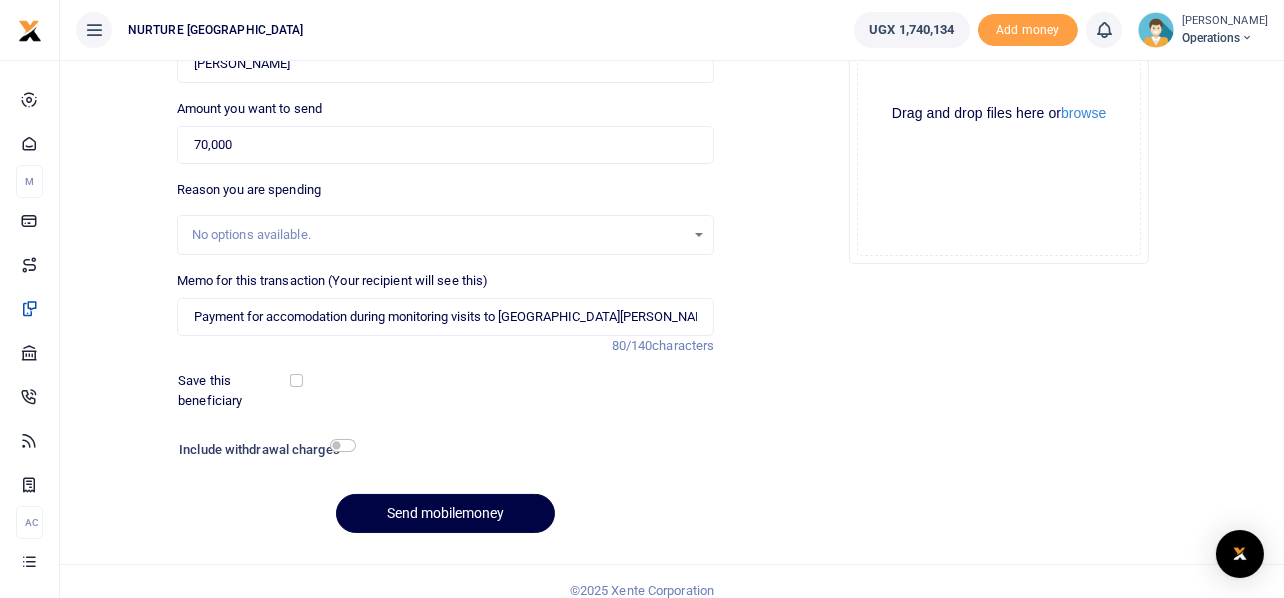 scroll, scrollTop: 287, scrollLeft: 0, axis: vertical 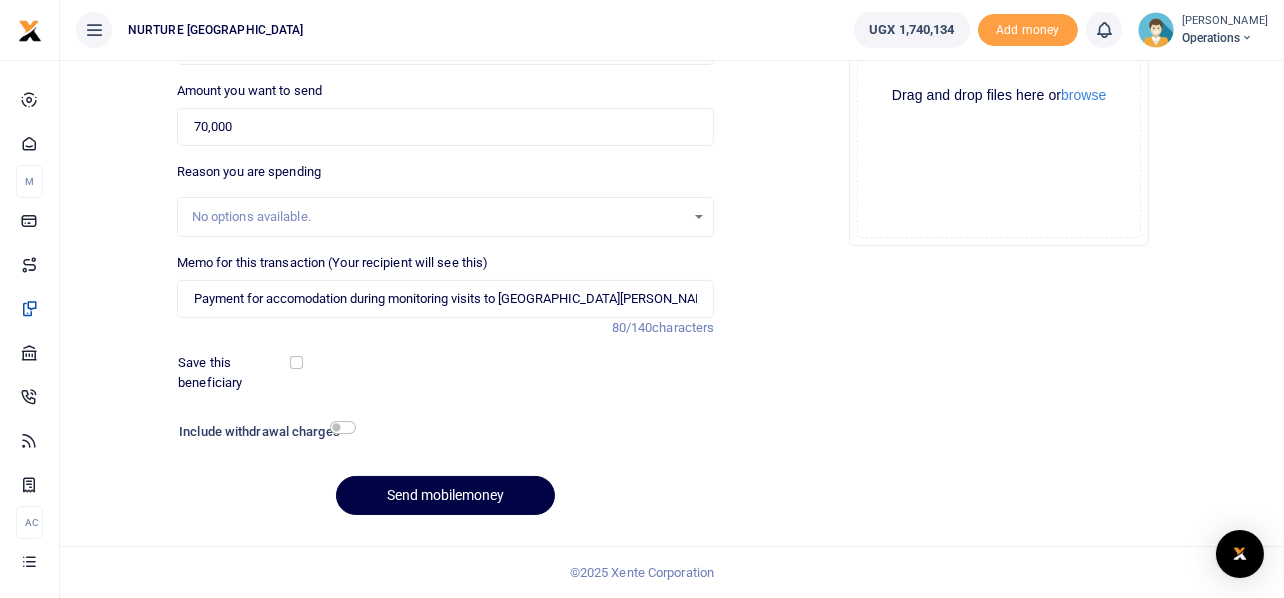 type on "755675210" 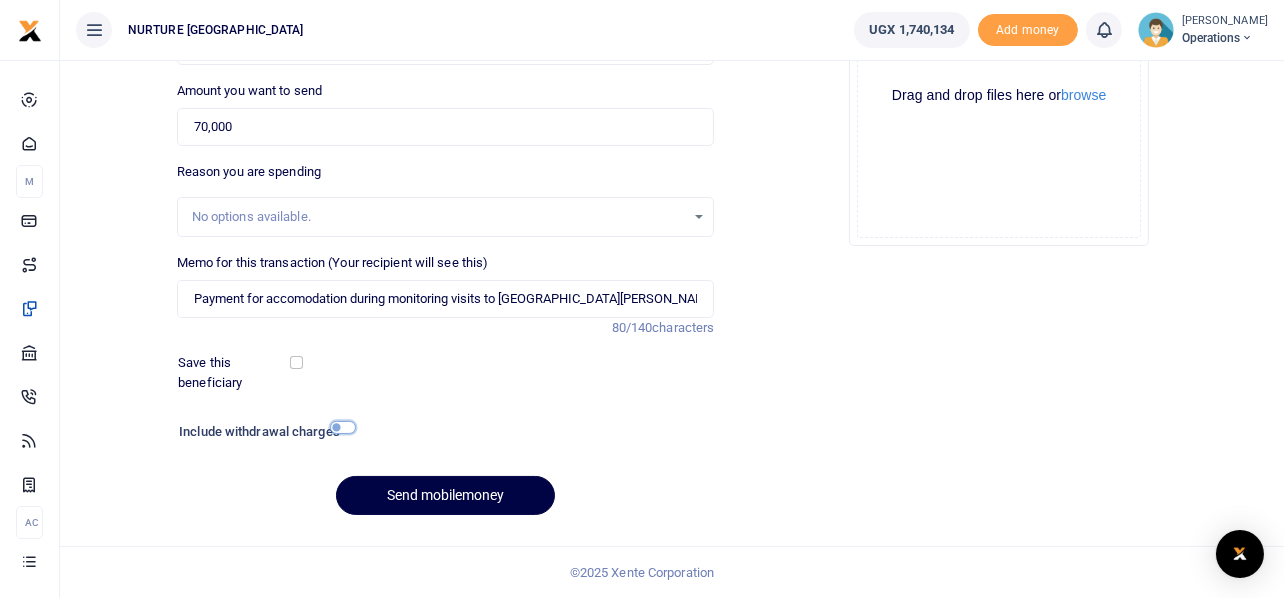 click at bounding box center (343, 427) 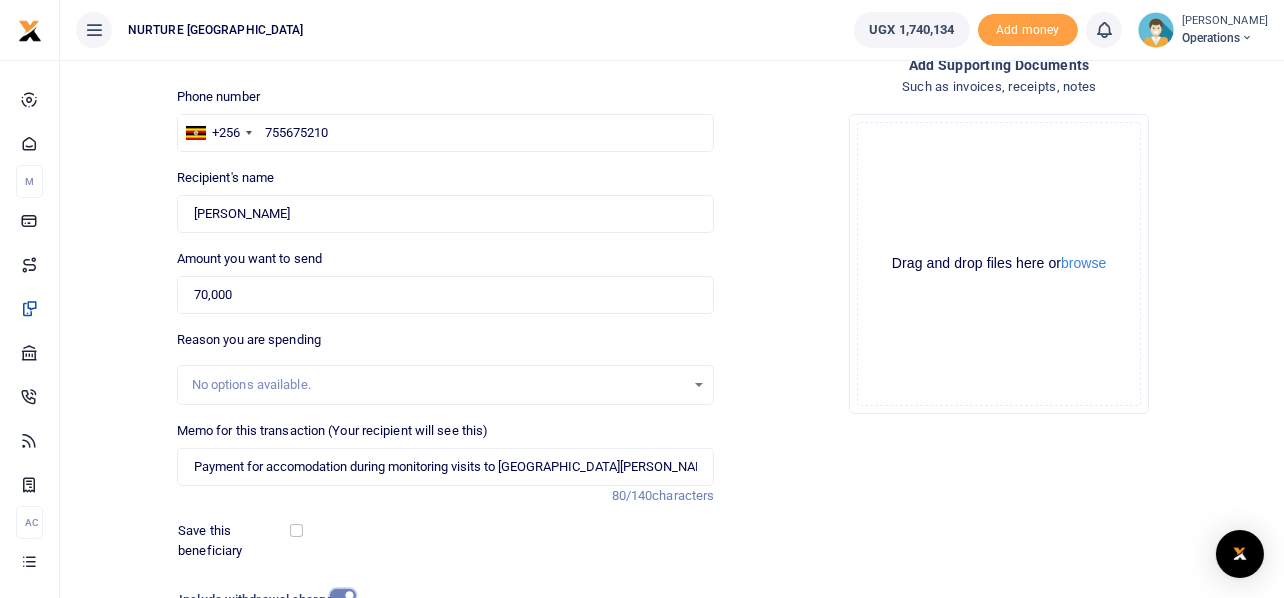 scroll, scrollTop: 342, scrollLeft: 0, axis: vertical 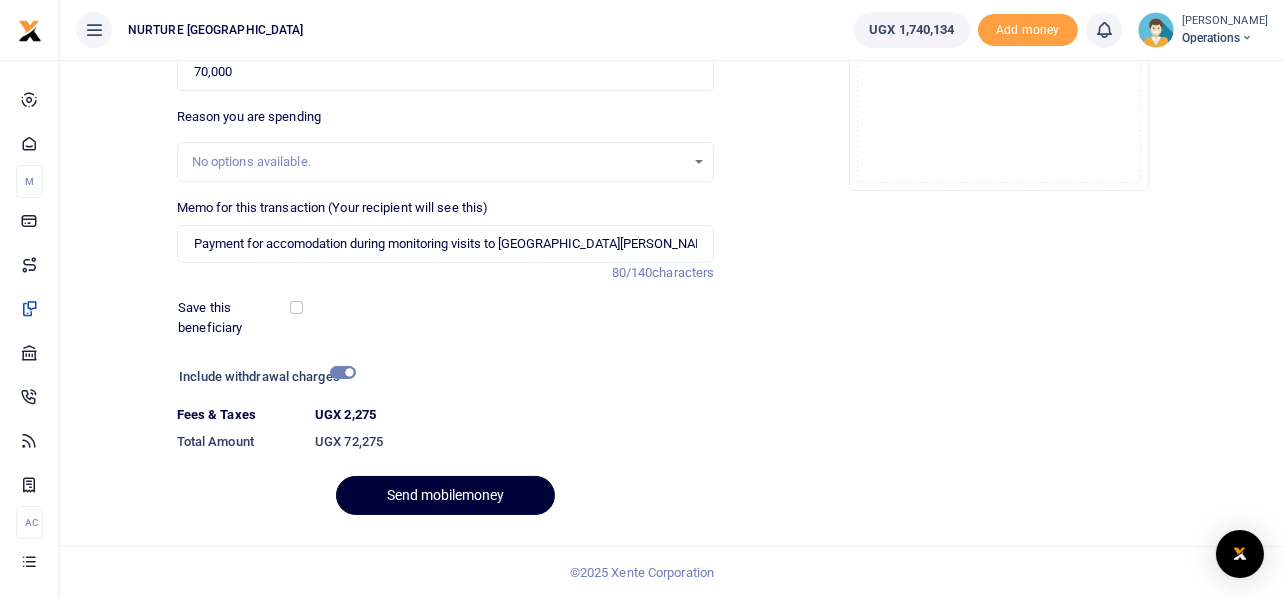 click on "Send mobilemoney" at bounding box center (445, 495) 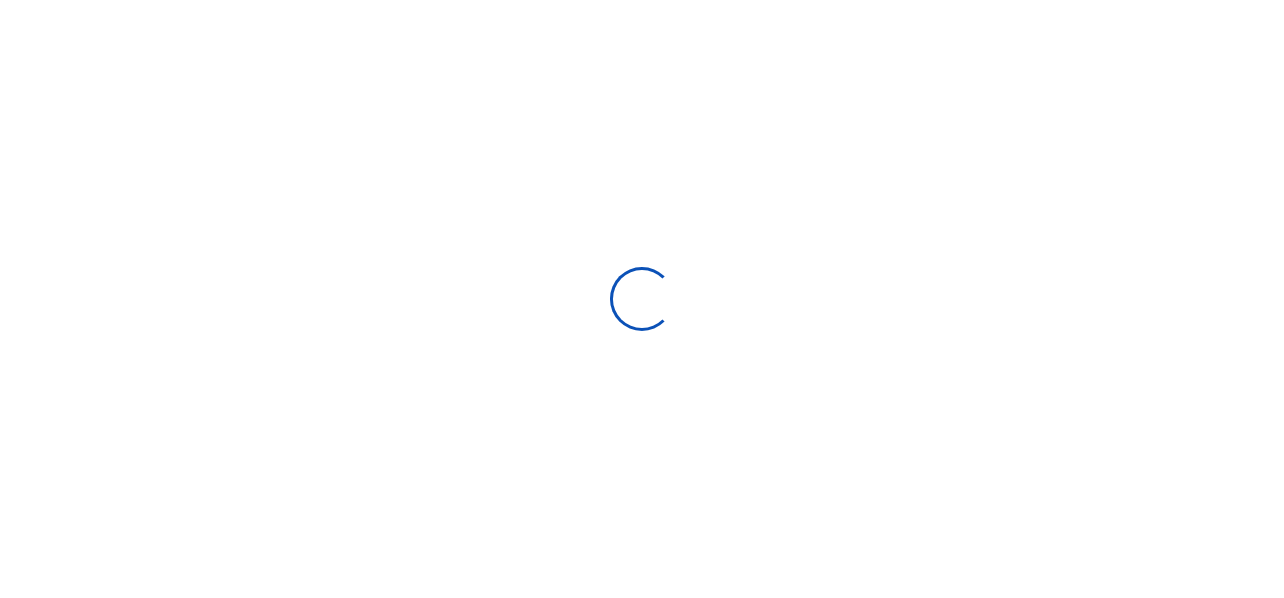 select 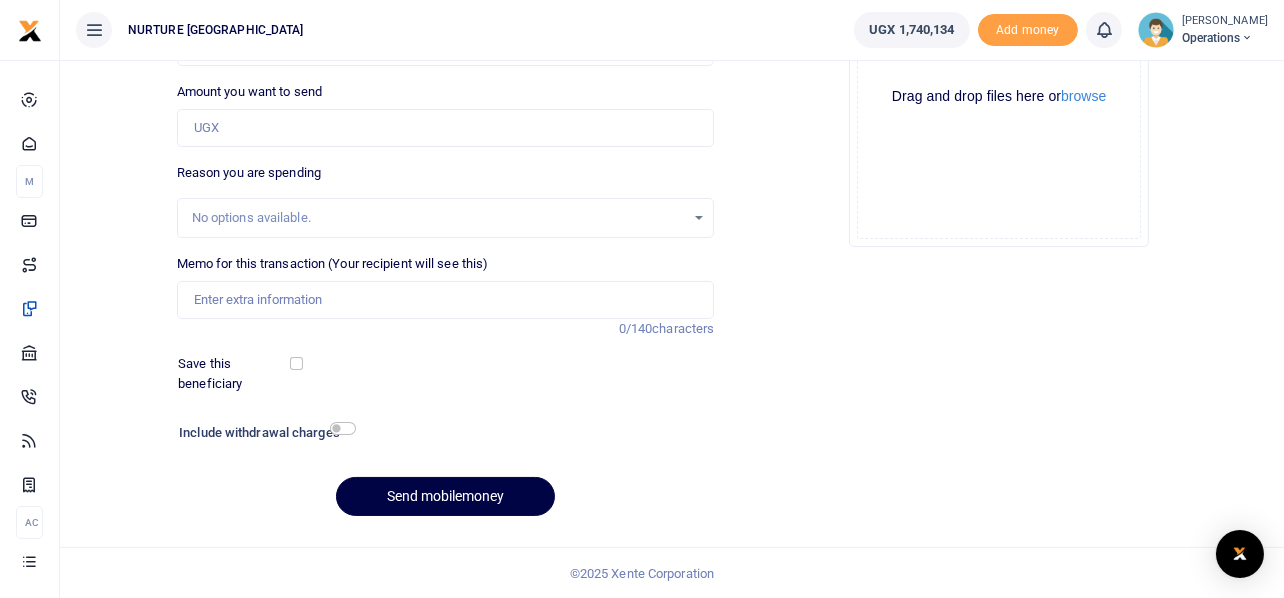 scroll, scrollTop: 287, scrollLeft: 0, axis: vertical 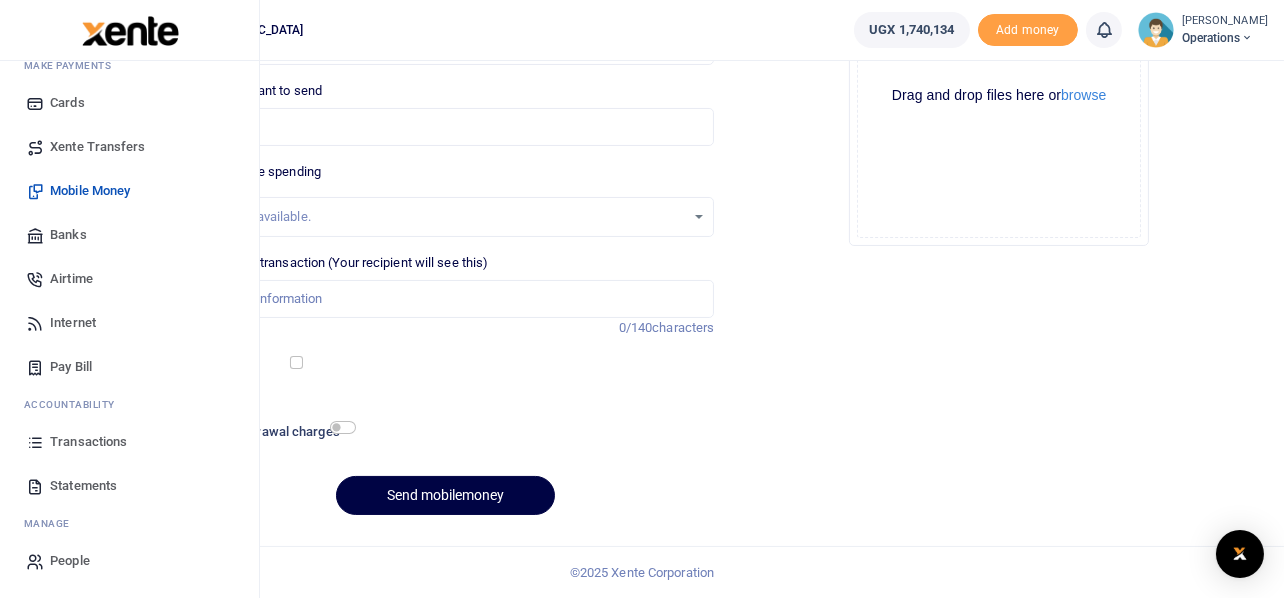 click on "Transactions" at bounding box center [88, 442] 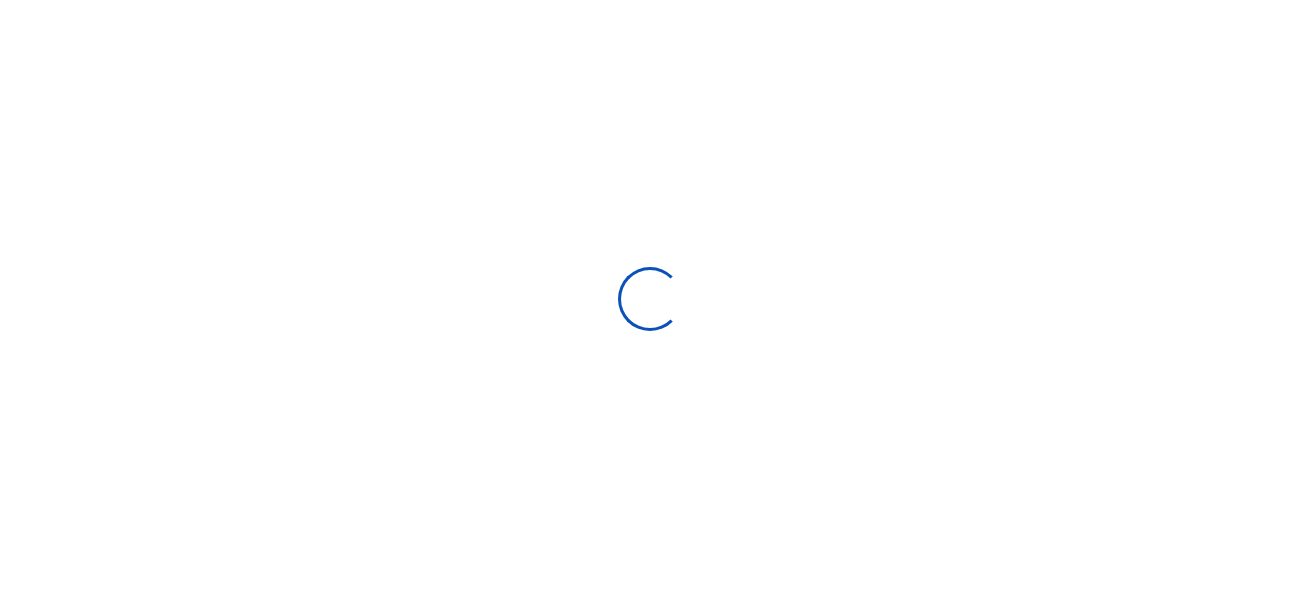 type on "[DATE] - [DATE]" 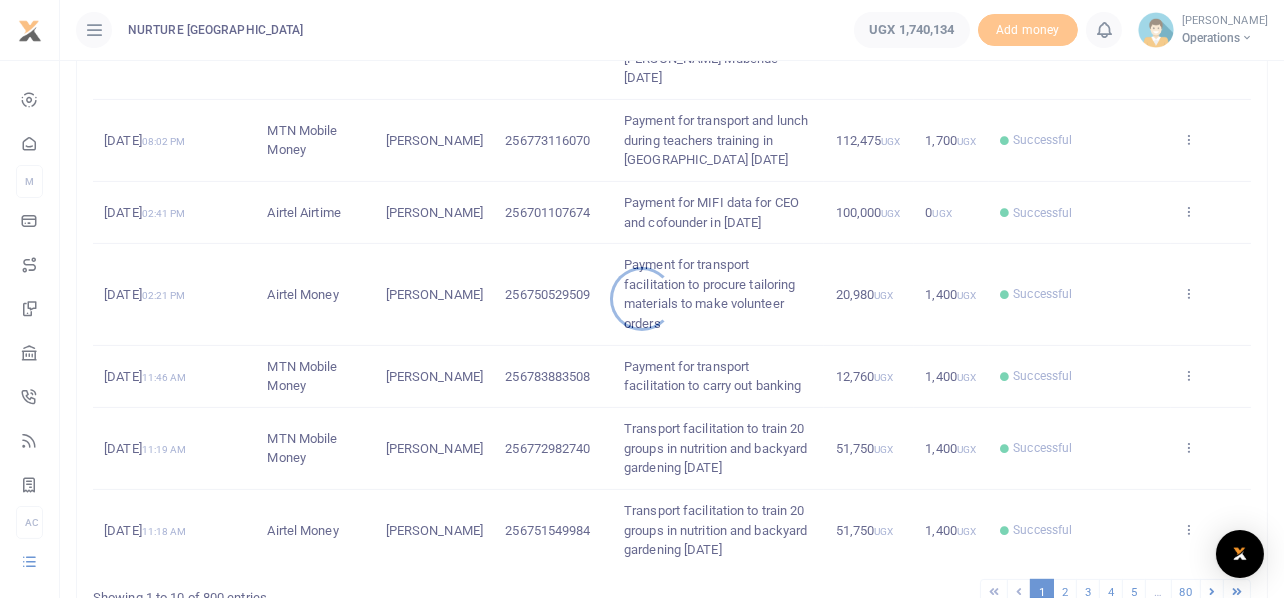 scroll, scrollTop: 691, scrollLeft: 0, axis: vertical 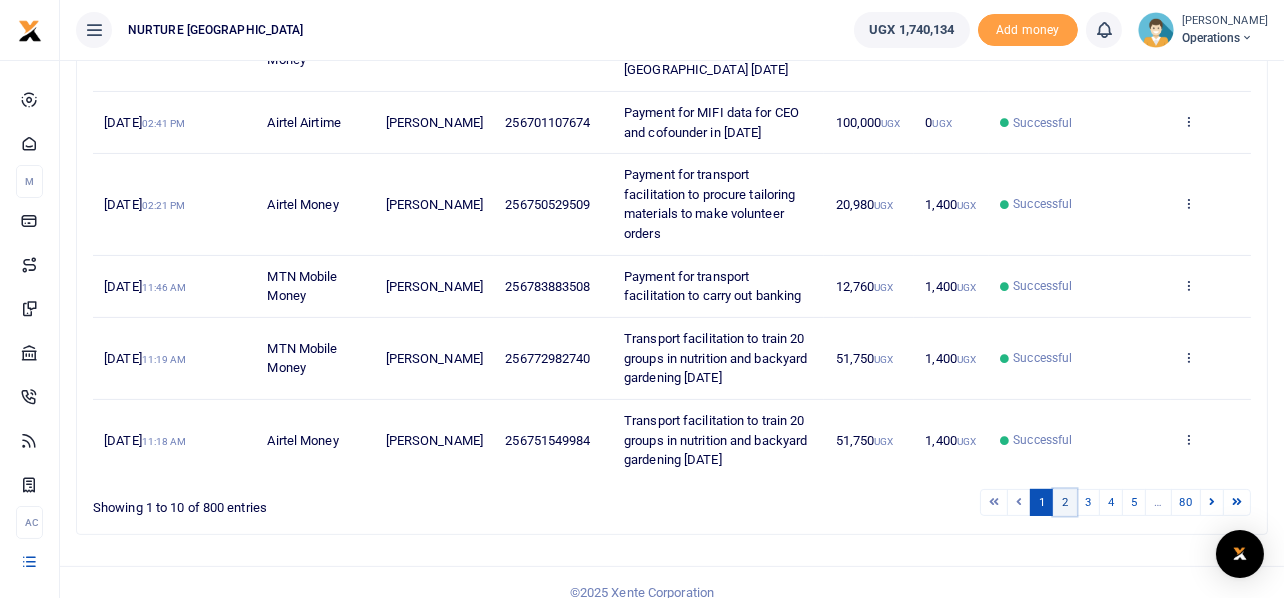 click on "2" at bounding box center (1065, 502) 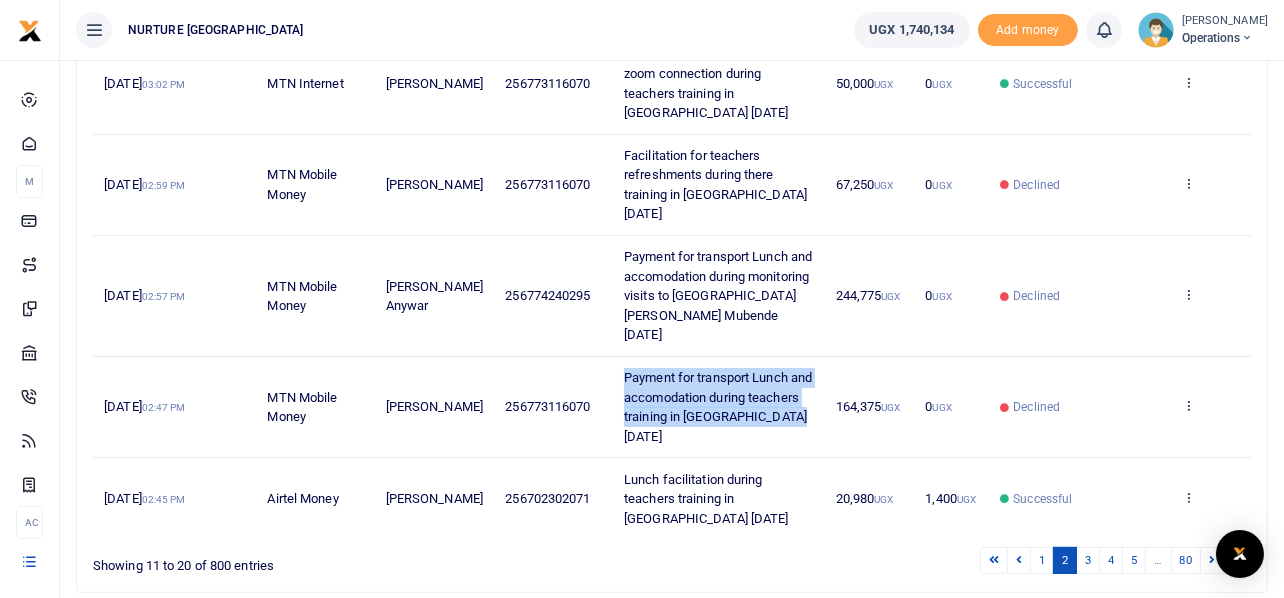 drag, startPoint x: 616, startPoint y: 334, endPoint x: 678, endPoint y: 397, distance: 88.391174 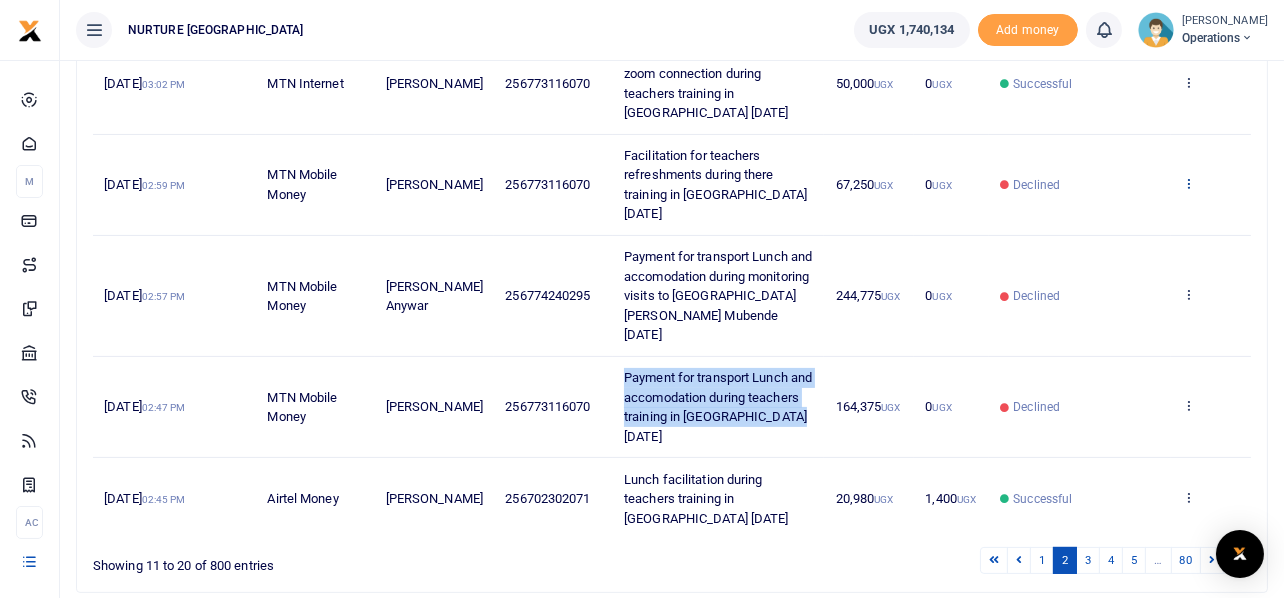 click at bounding box center [1188, 183] 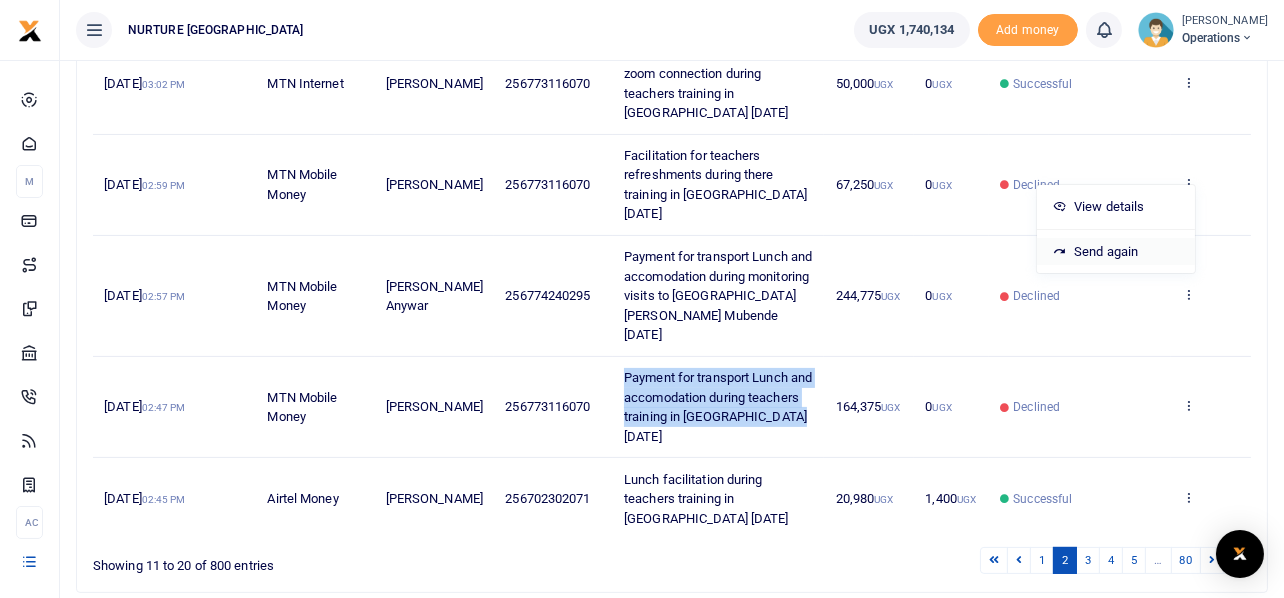 click on "Send again" at bounding box center [1116, 252] 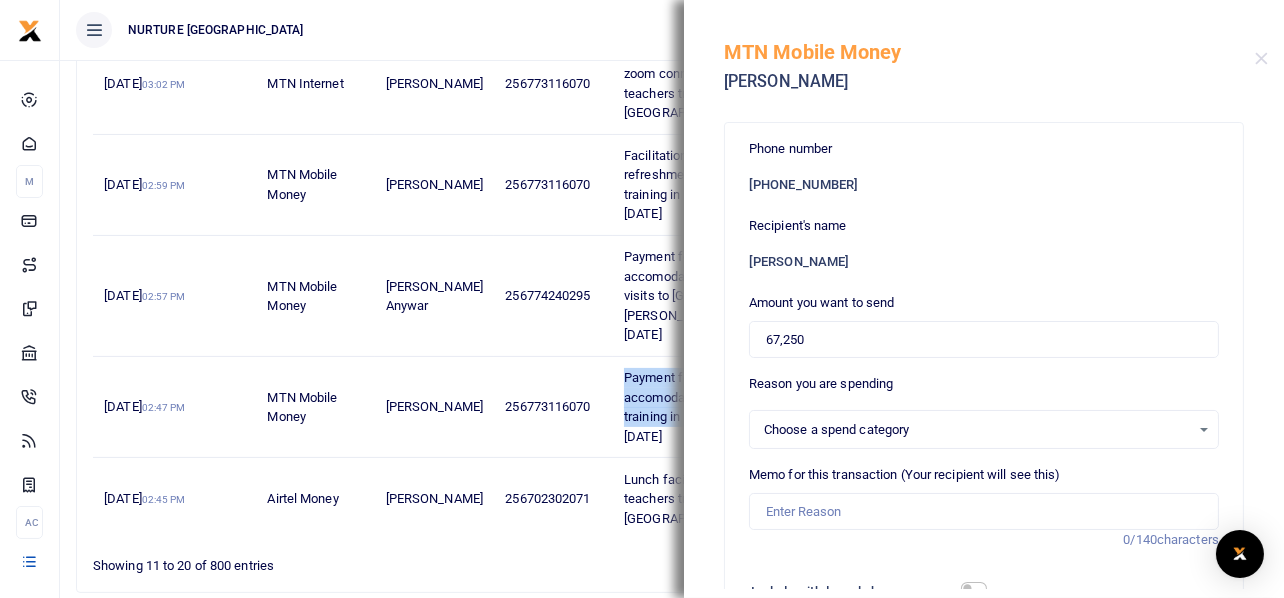 select 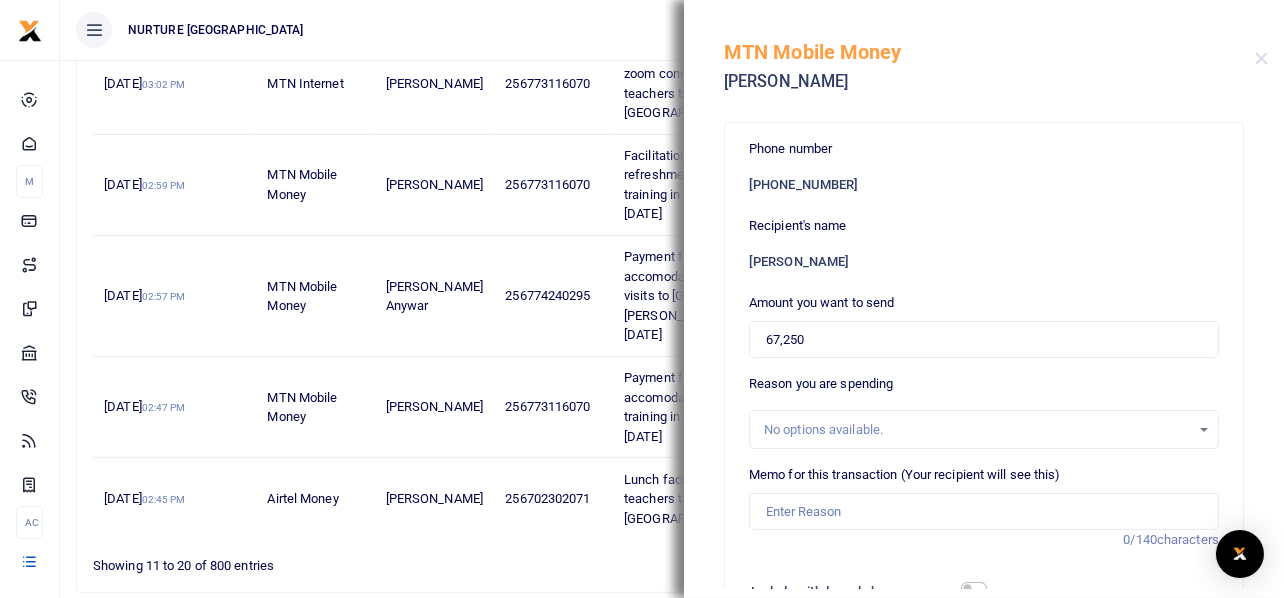 click on "Phone number
+256 773116070" at bounding box center [984, 165] 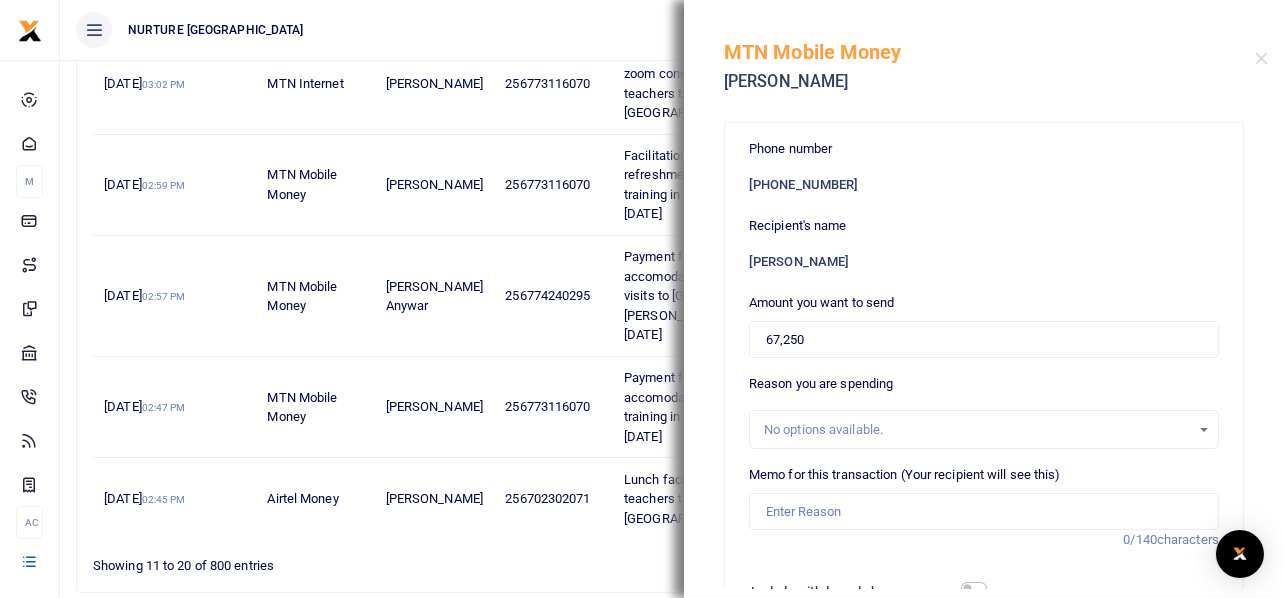 click at bounding box center [1261, 58] 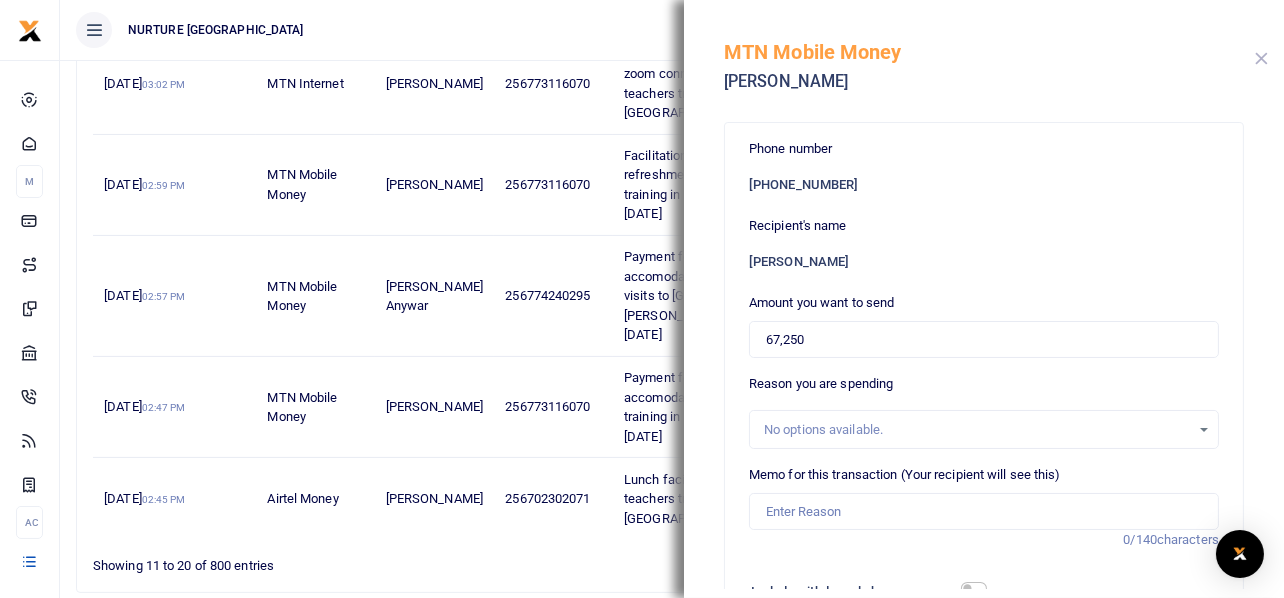 click at bounding box center (1261, 58) 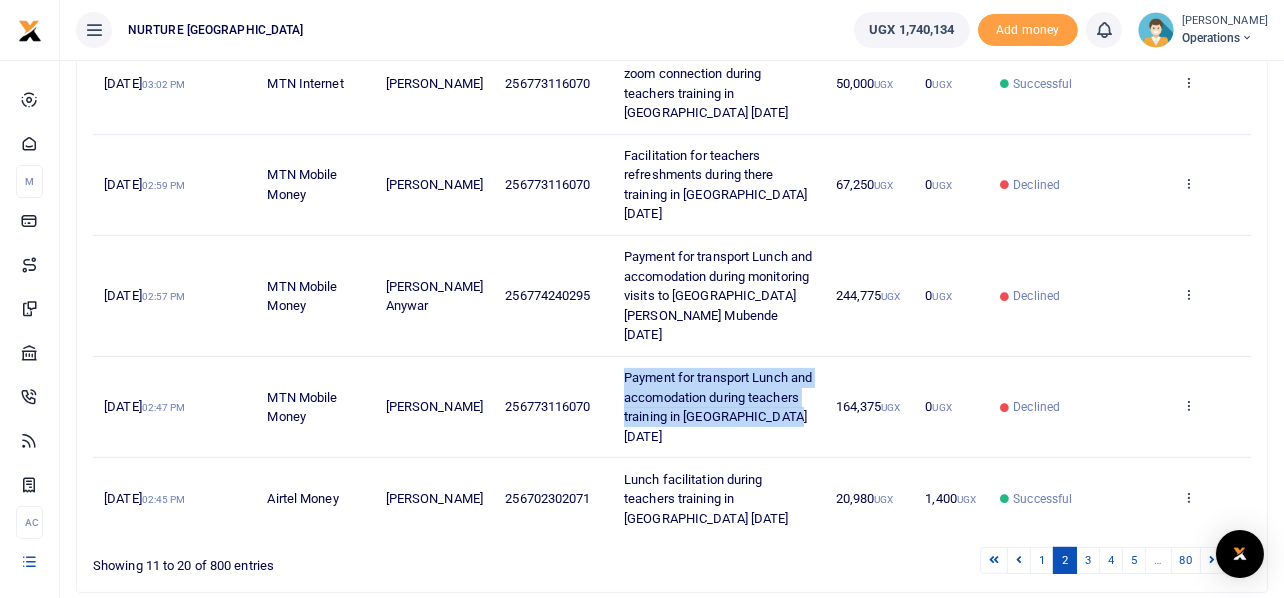 drag, startPoint x: 615, startPoint y: 333, endPoint x: 669, endPoint y: 393, distance: 80.72174 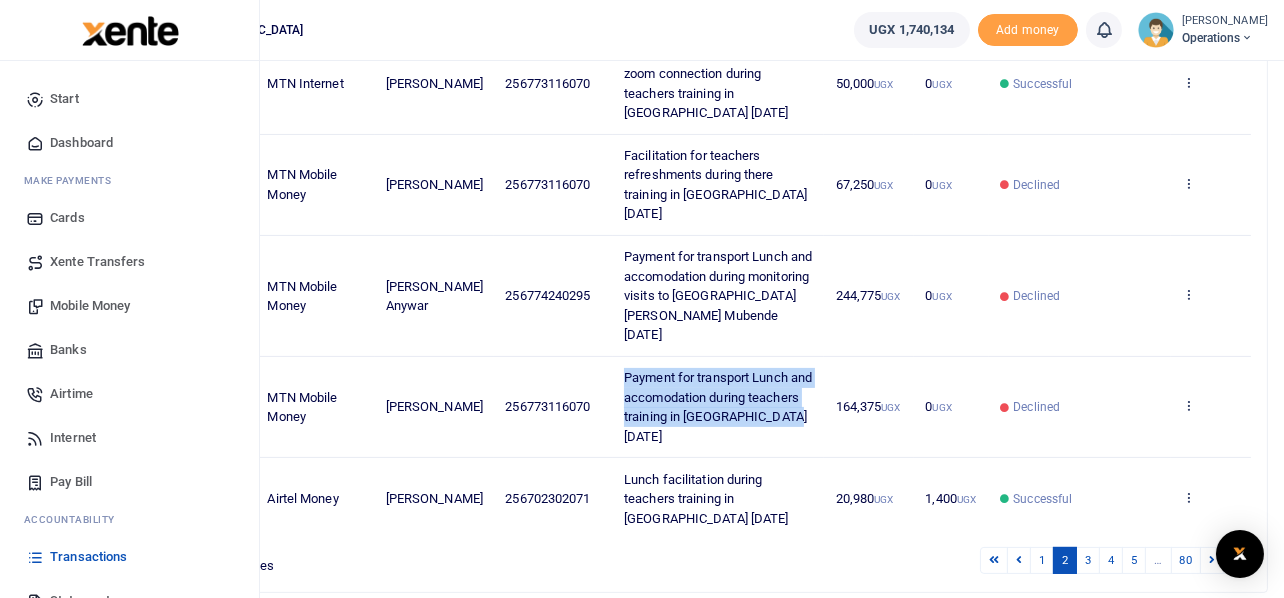 click on "Mobile Money" at bounding box center [90, 306] 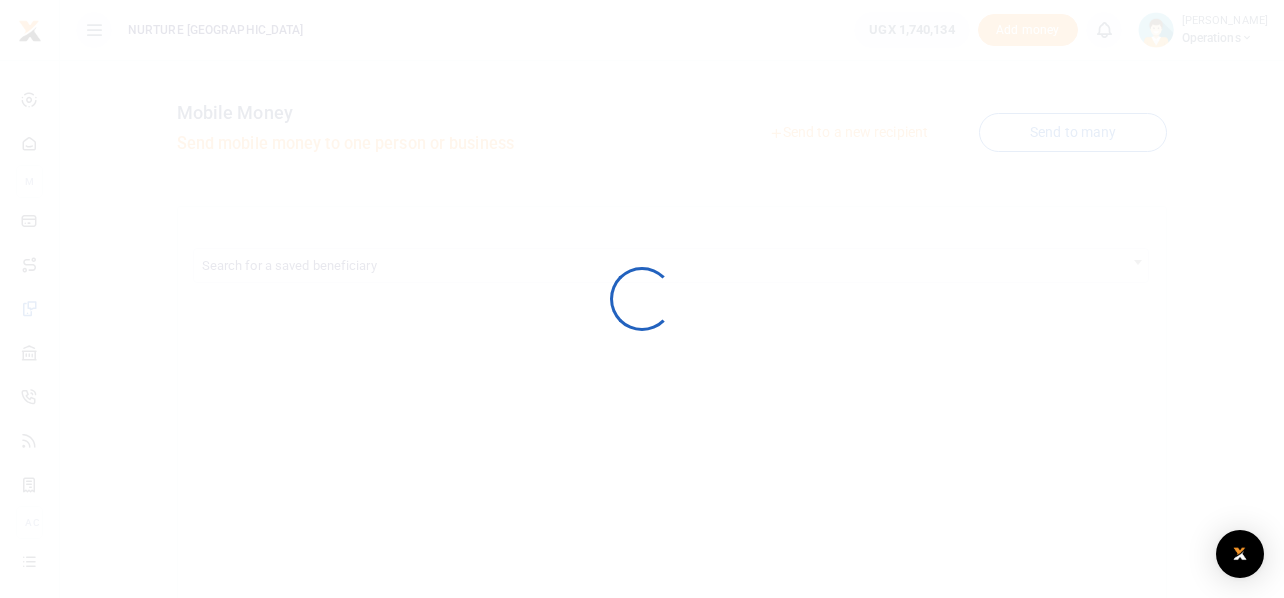 scroll, scrollTop: 0, scrollLeft: 0, axis: both 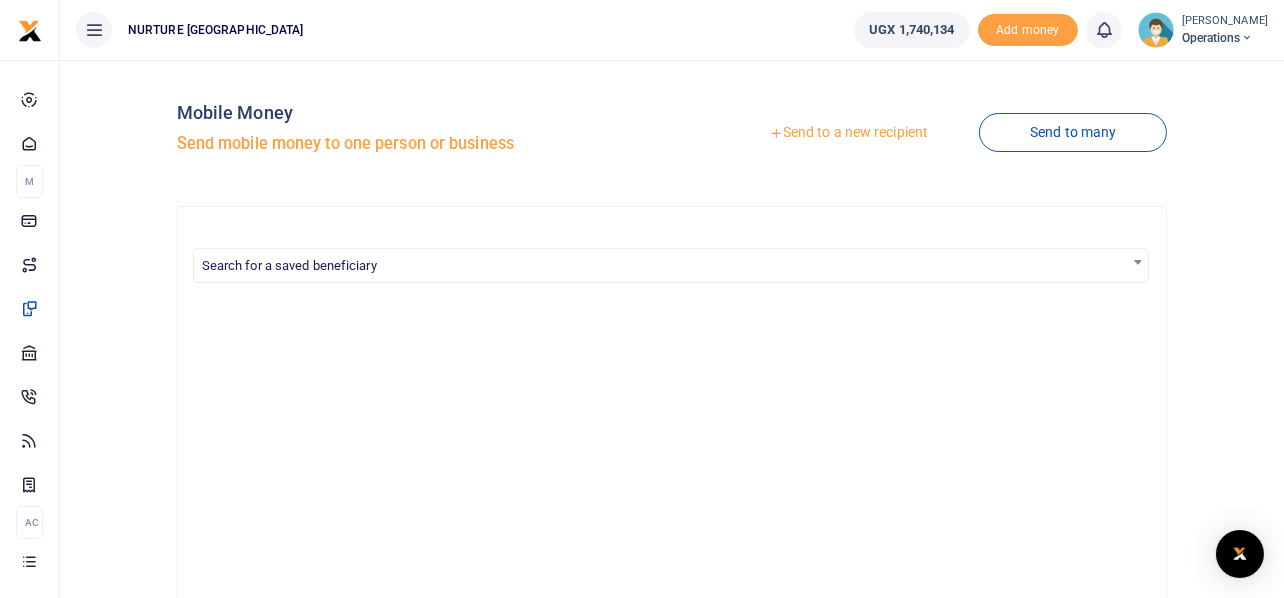 click on "Send to a new recipient" at bounding box center (848, 133) 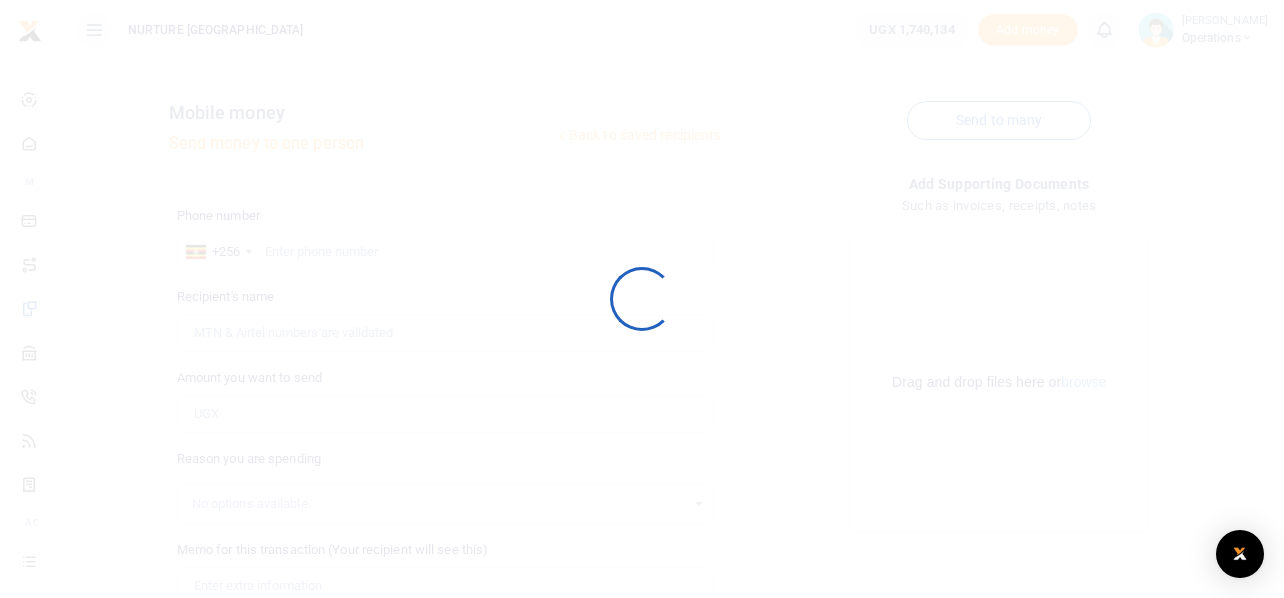scroll, scrollTop: 0, scrollLeft: 0, axis: both 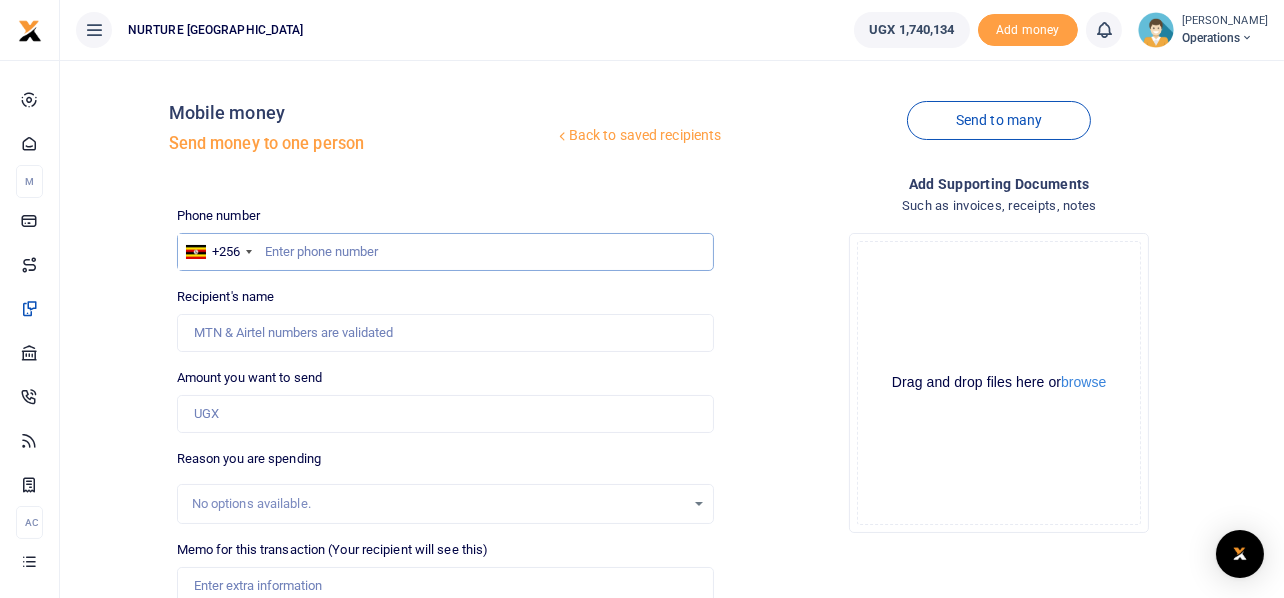 click at bounding box center (446, 252) 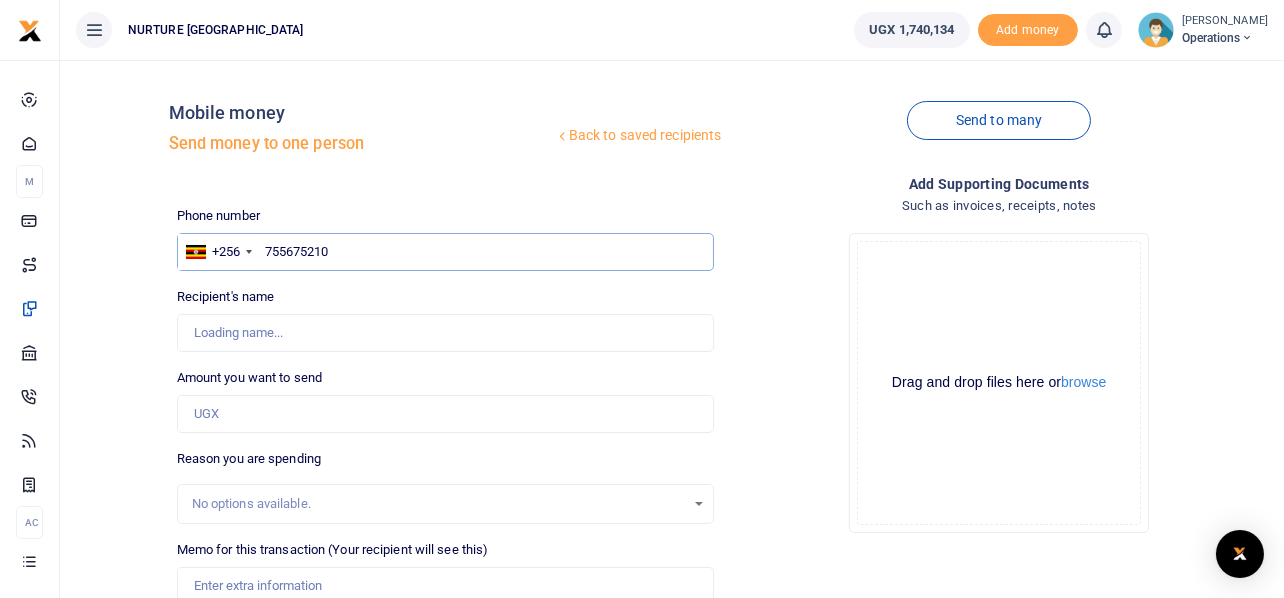 type on "755675210" 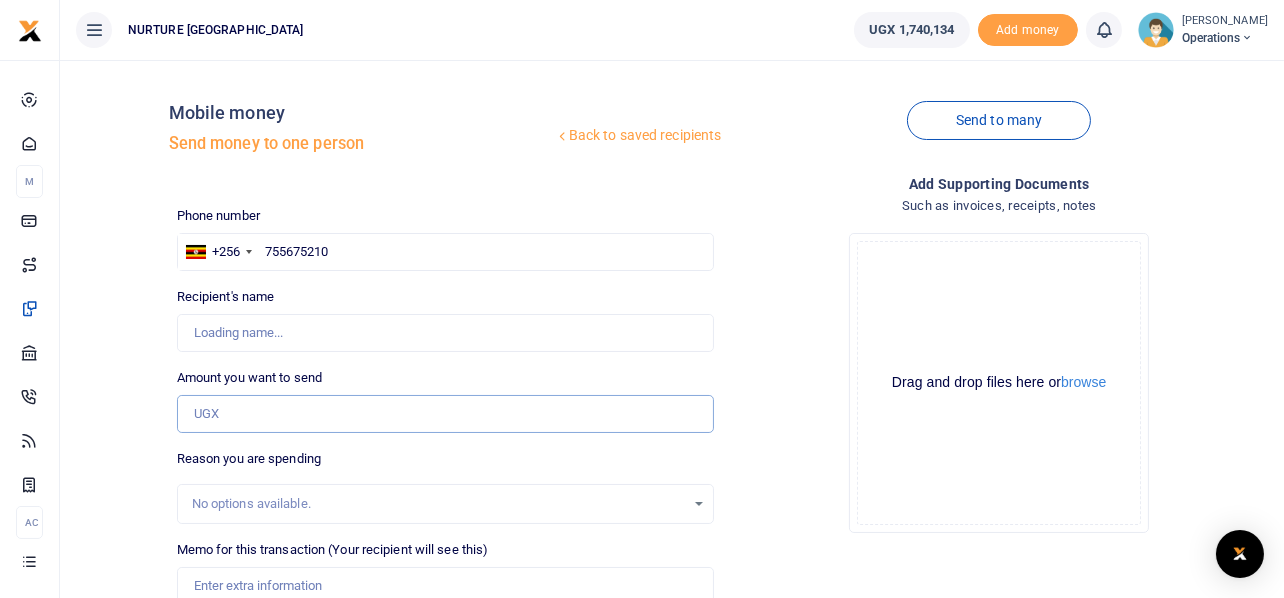 click on "Amount you want to send" at bounding box center (446, 414) 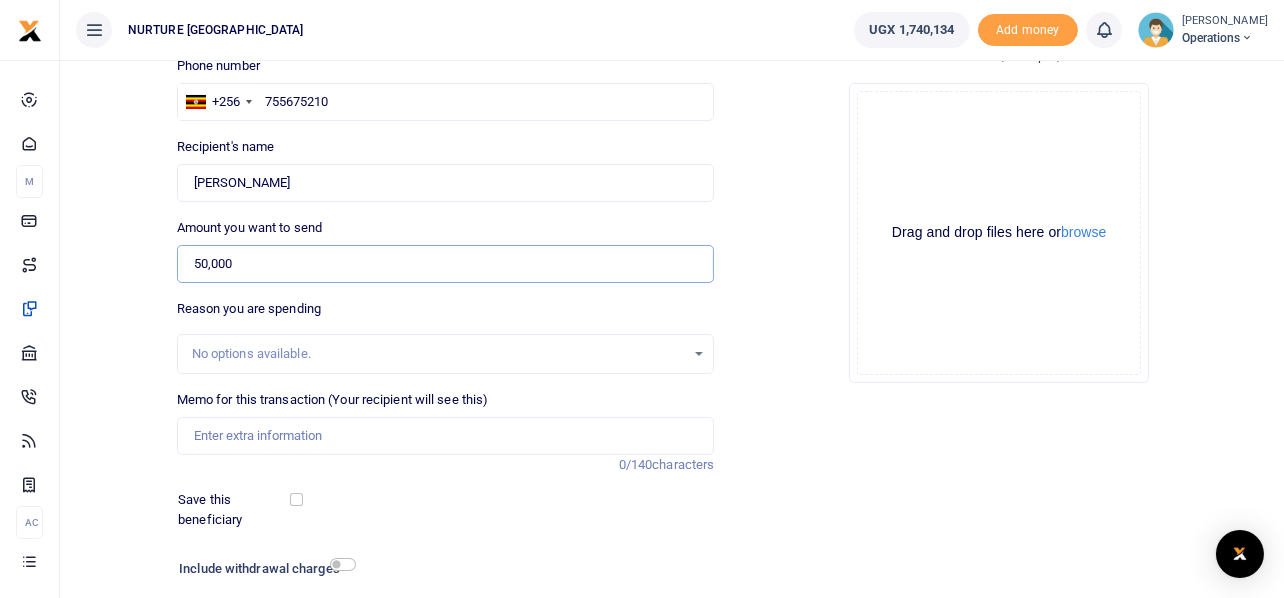 scroll, scrollTop: 175, scrollLeft: 0, axis: vertical 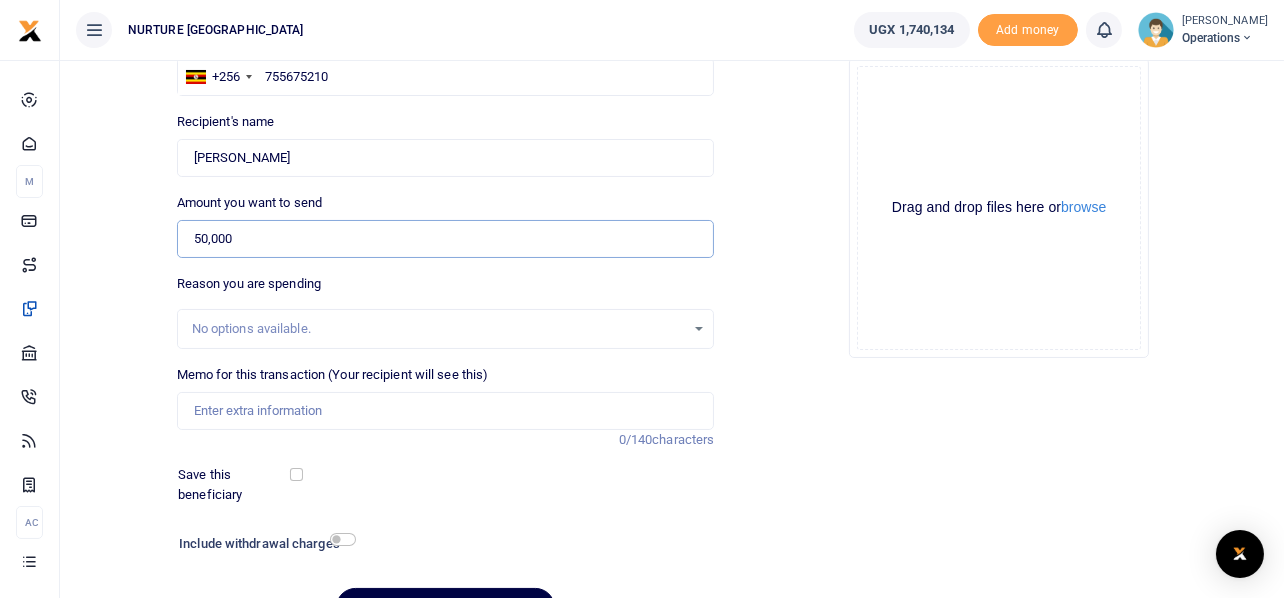 type on "50,000" 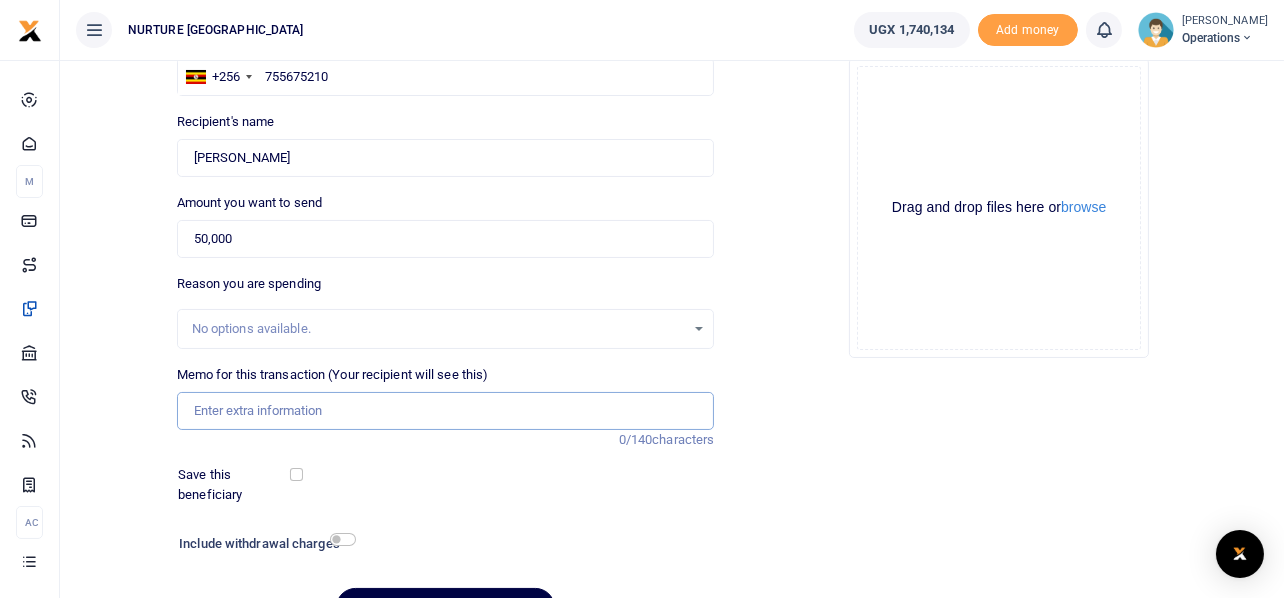 click on "Memo for this transaction (Your recipient will see this)" at bounding box center [446, 411] 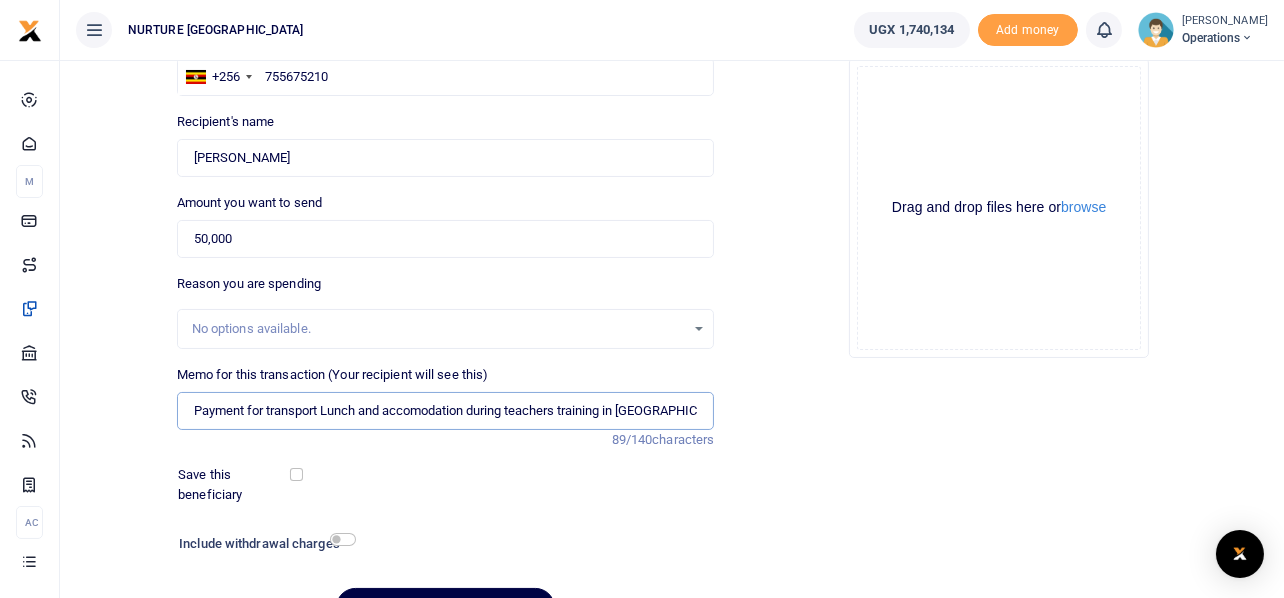 scroll, scrollTop: 0, scrollLeft: 34, axis: horizontal 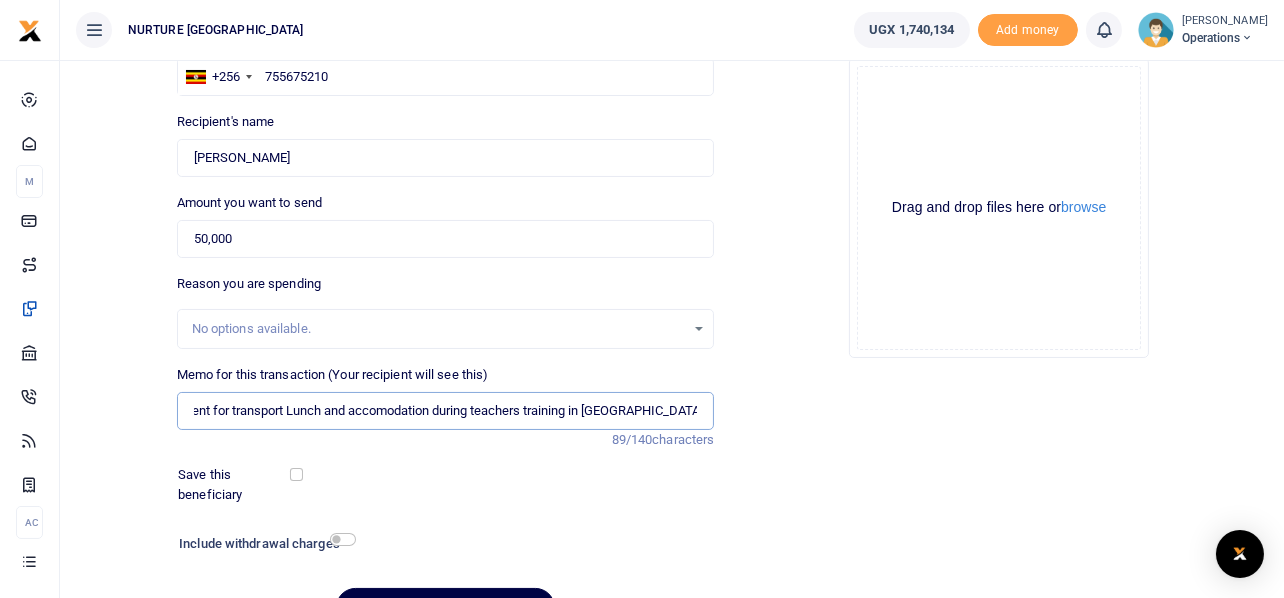 click on "Payment for transport Lunch and accomodation during teachers training in Mubende July 202" at bounding box center [446, 411] 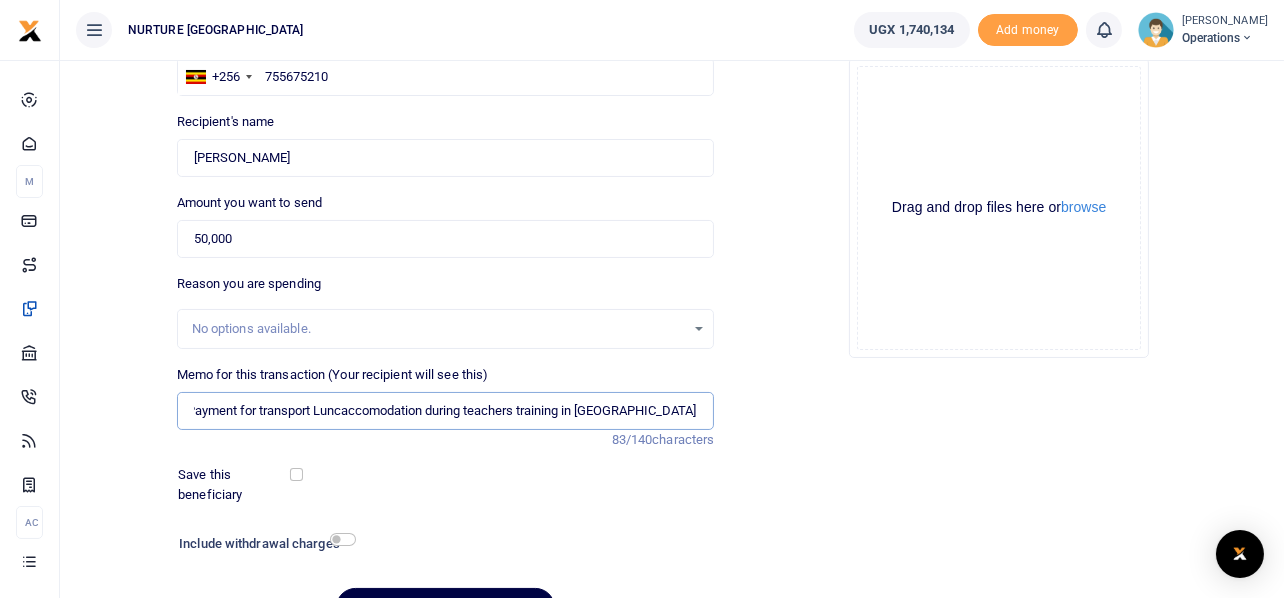 scroll, scrollTop: 0, scrollLeft: 0, axis: both 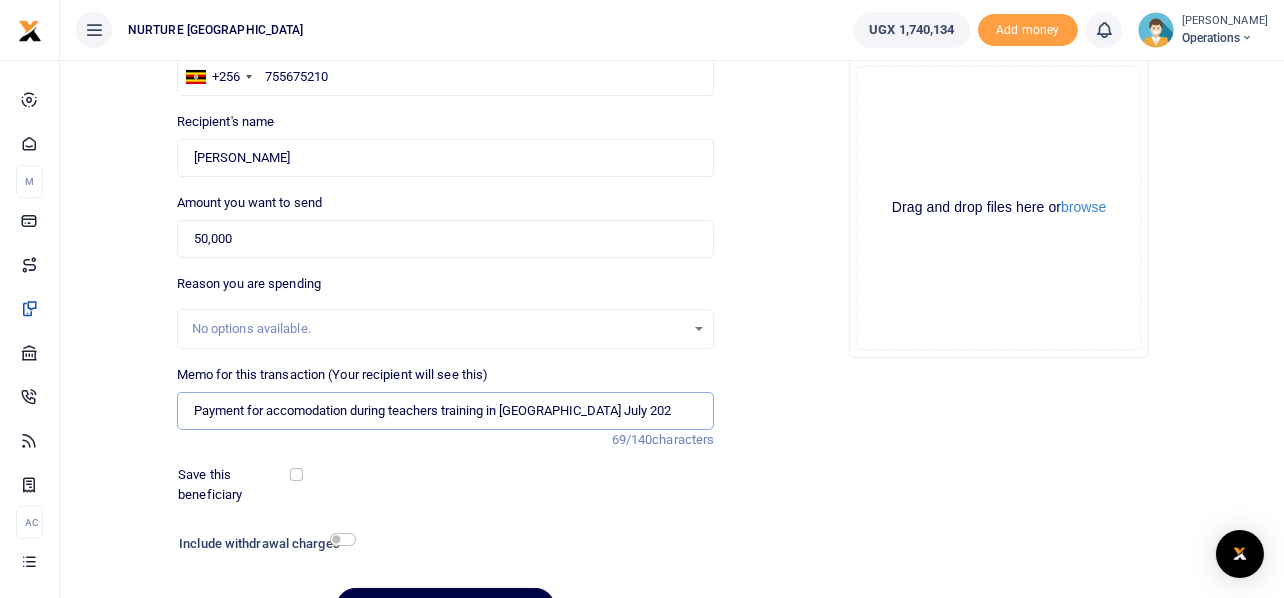 click on "Payment for accomodation during teachers training in Mubende July 202" at bounding box center (446, 411) 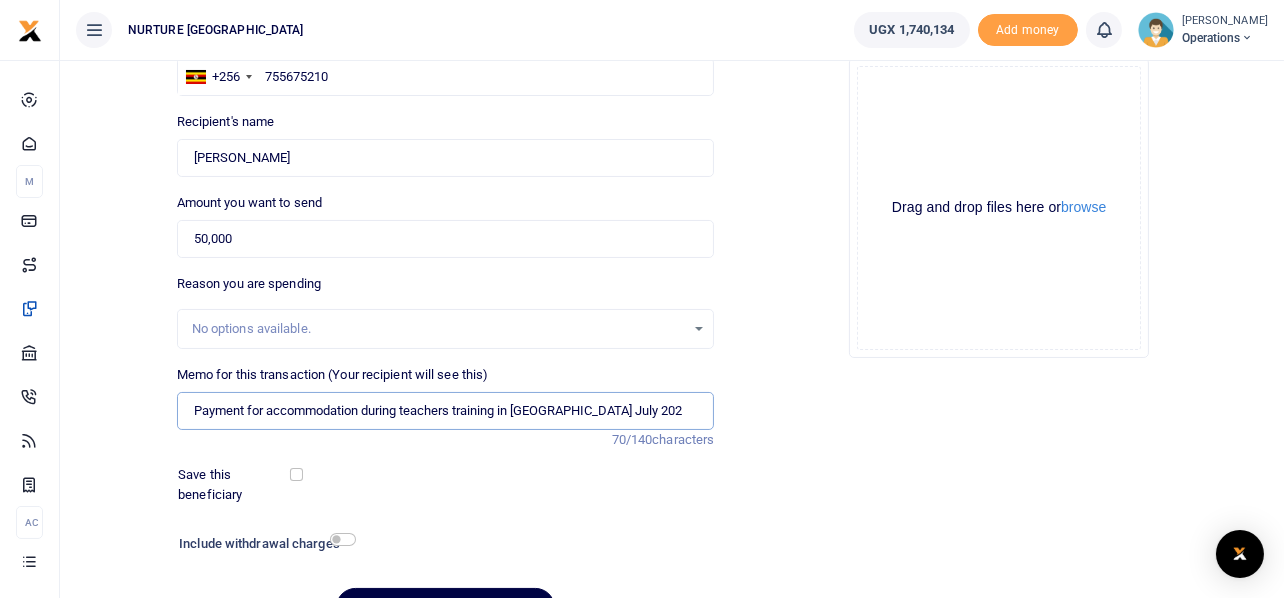 click on "Payment for accommodation during teachers training in Mubende July 202" at bounding box center [446, 411] 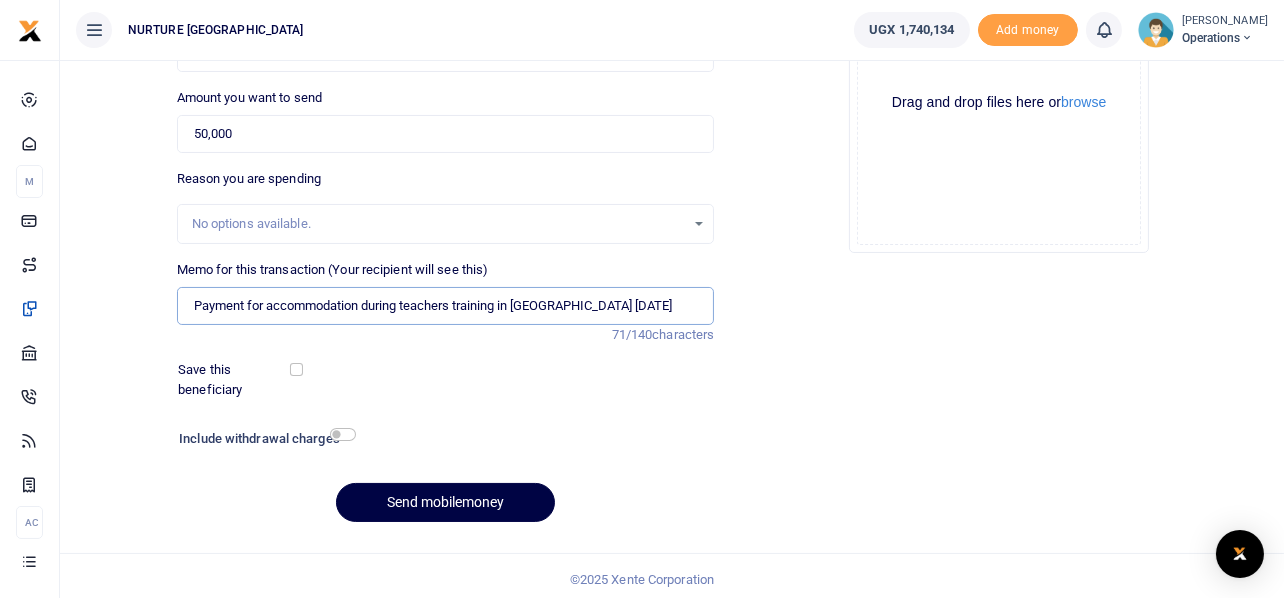 scroll, scrollTop: 287, scrollLeft: 0, axis: vertical 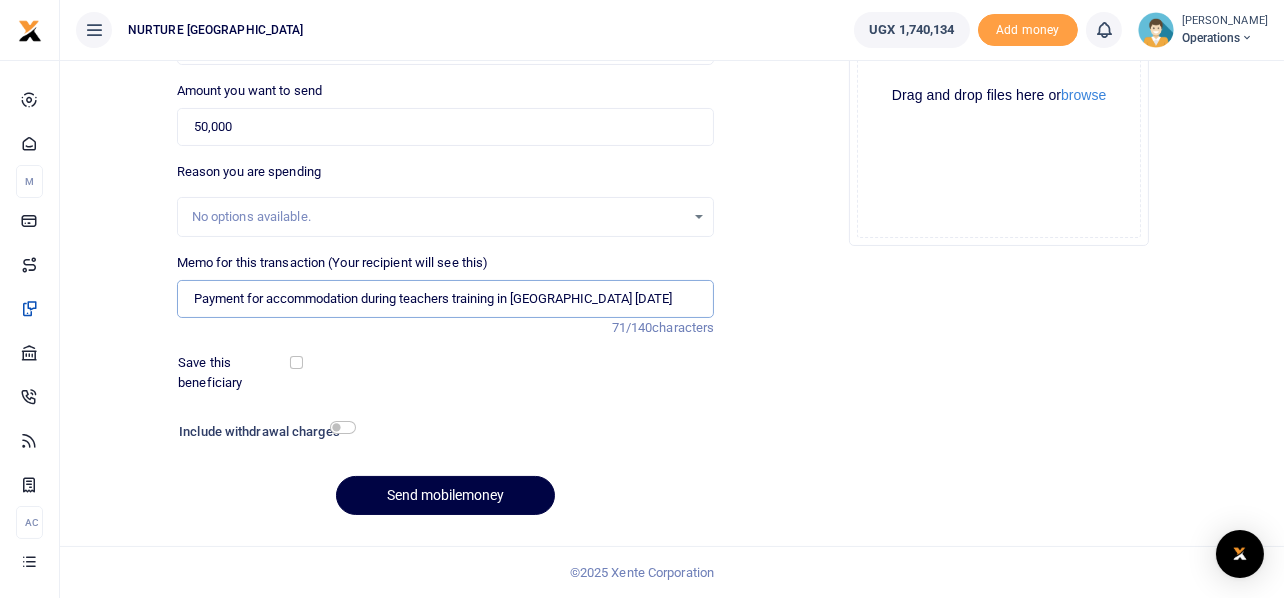 type on "Payment for accommodation during teachers training in Mubende July 2025" 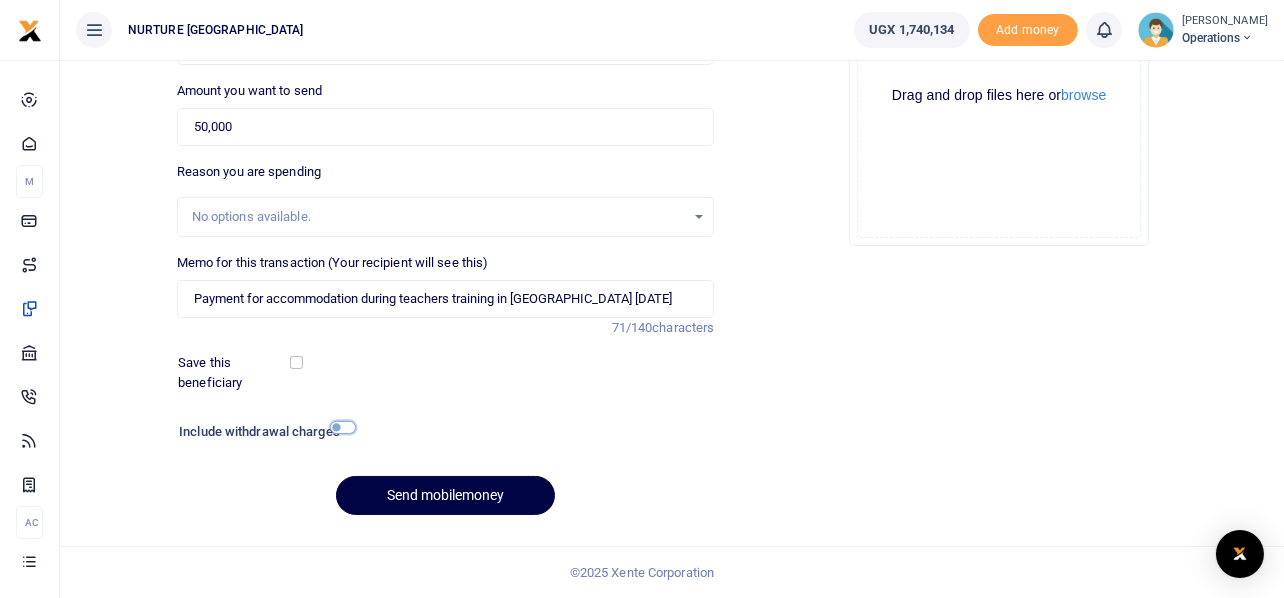 click at bounding box center [343, 427] 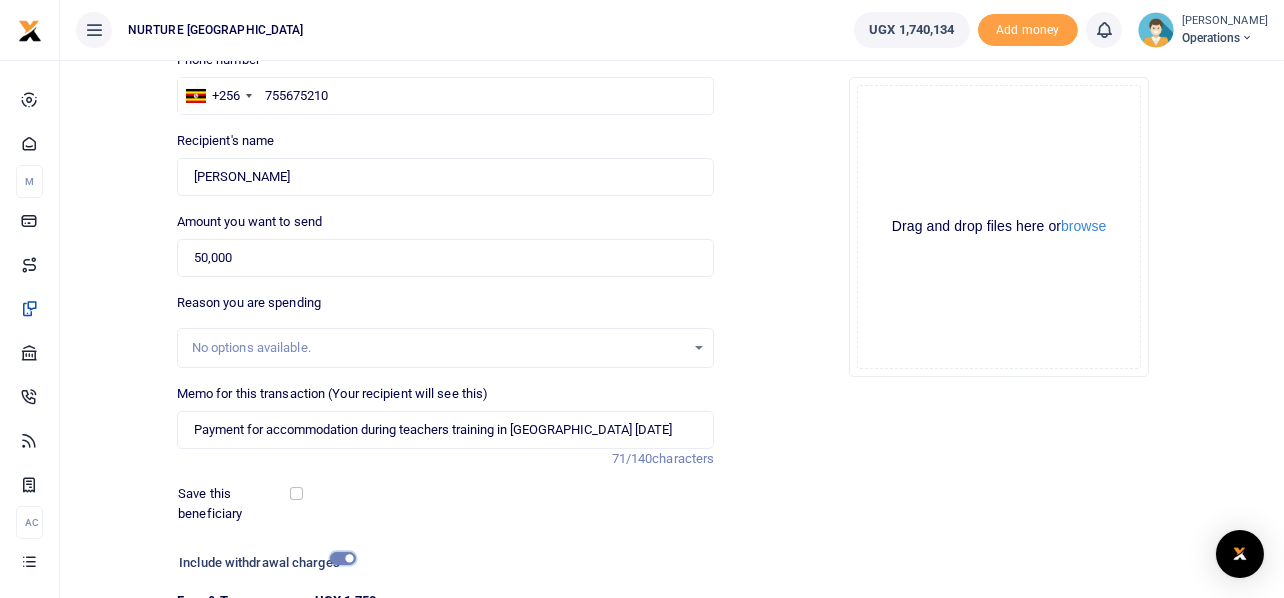 scroll, scrollTop: 342, scrollLeft: 0, axis: vertical 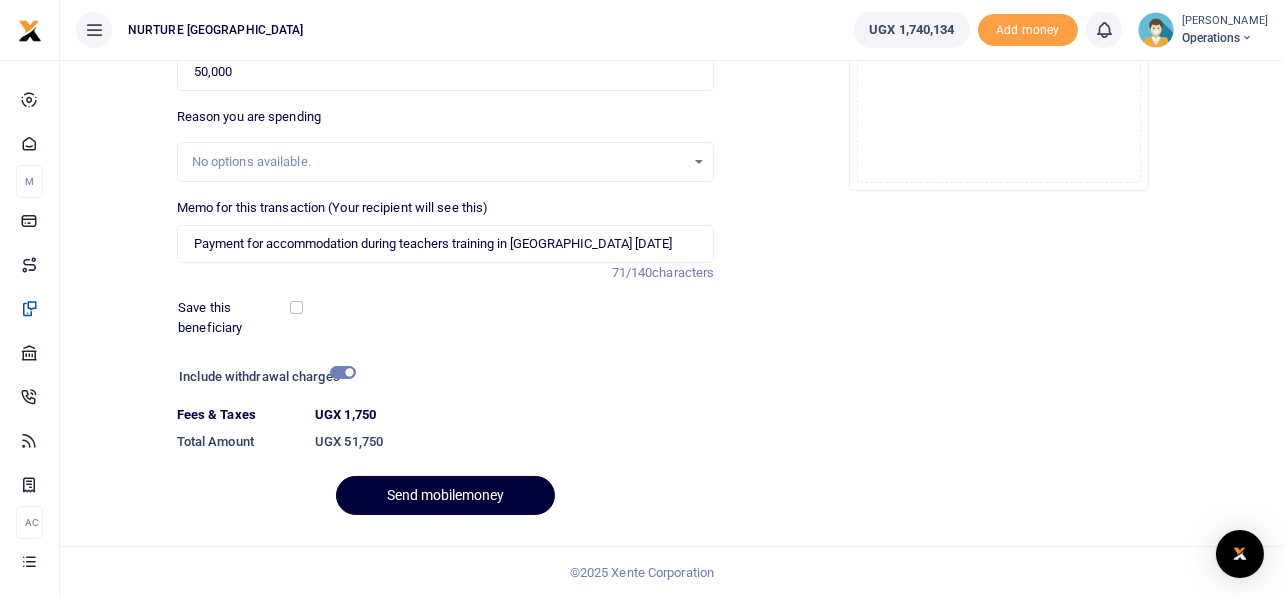 click on "Send mobilemoney" at bounding box center [445, 495] 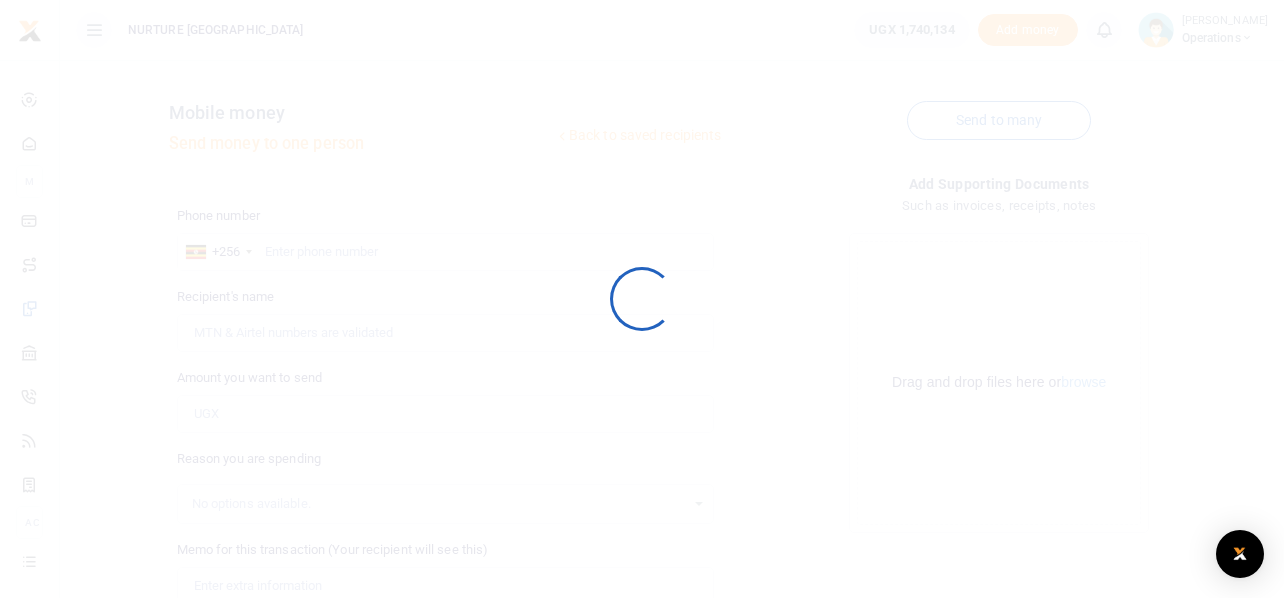 scroll, scrollTop: 287, scrollLeft: 0, axis: vertical 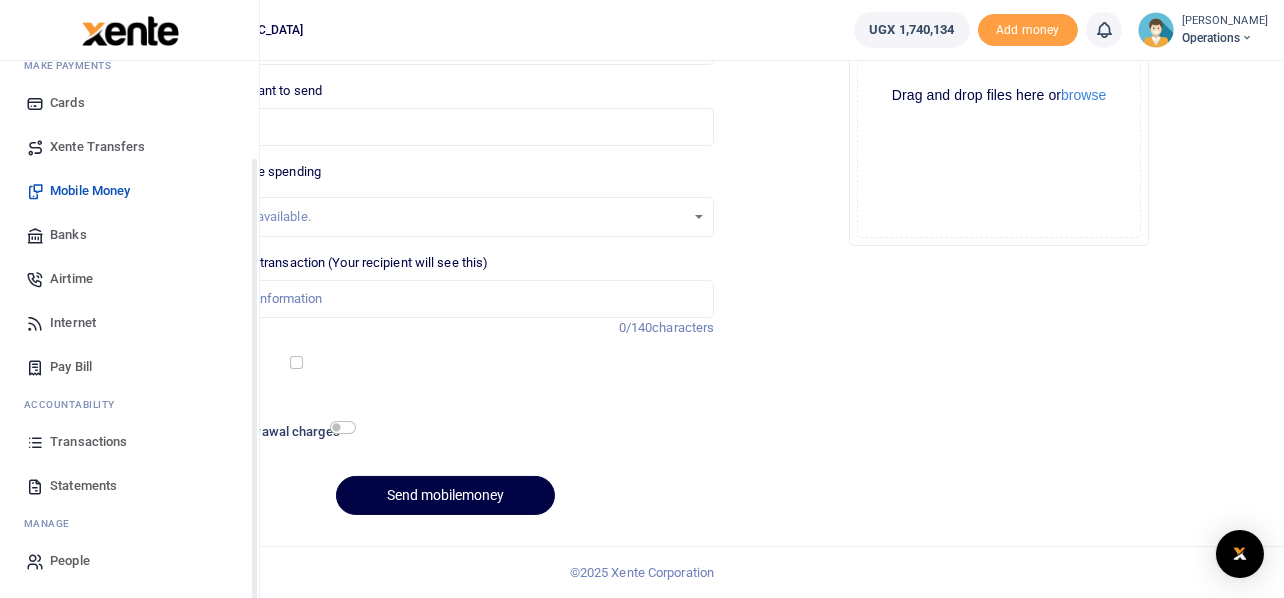 click on "Transactions" at bounding box center (88, 442) 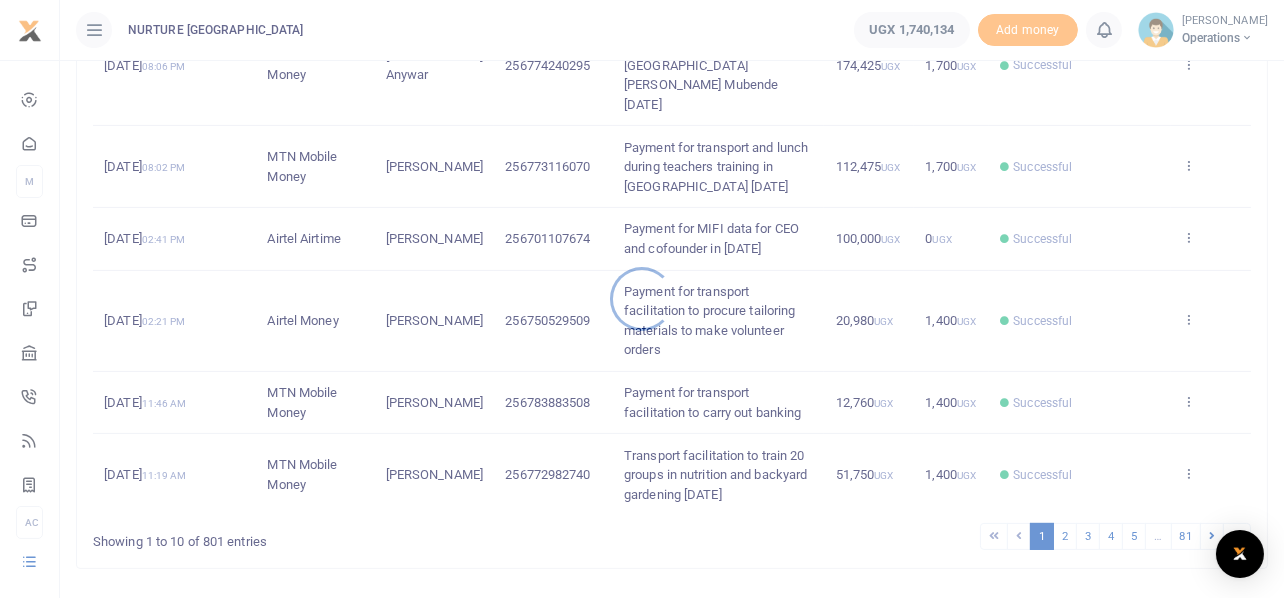 scroll, scrollTop: 691, scrollLeft: 0, axis: vertical 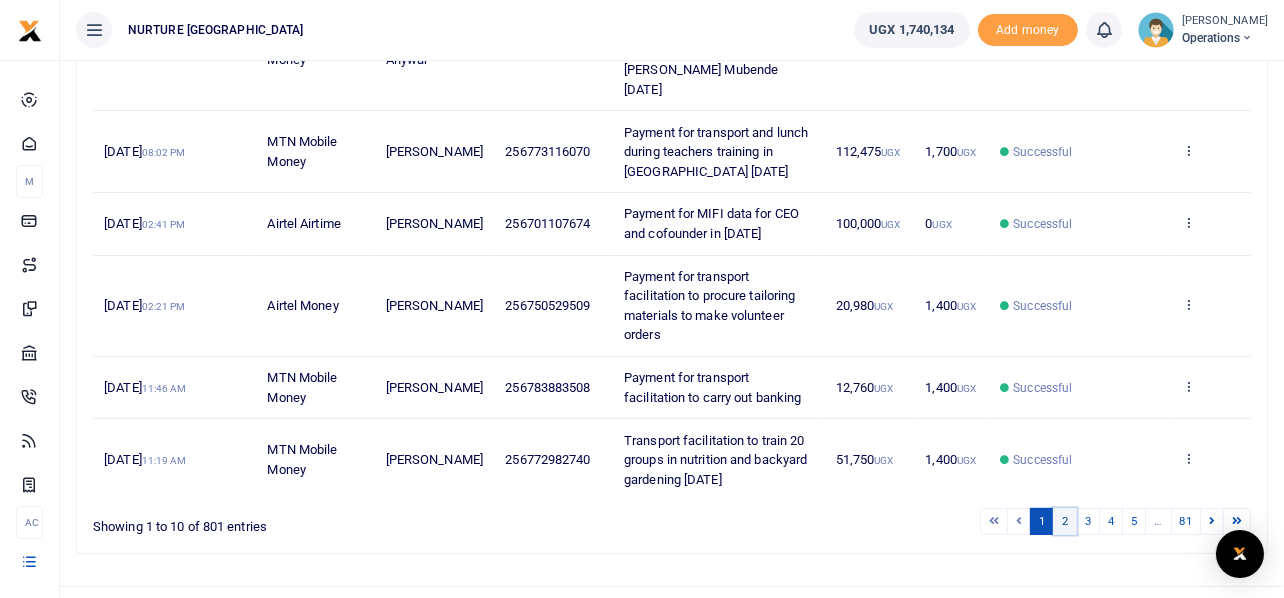 click on "2" at bounding box center [1065, 521] 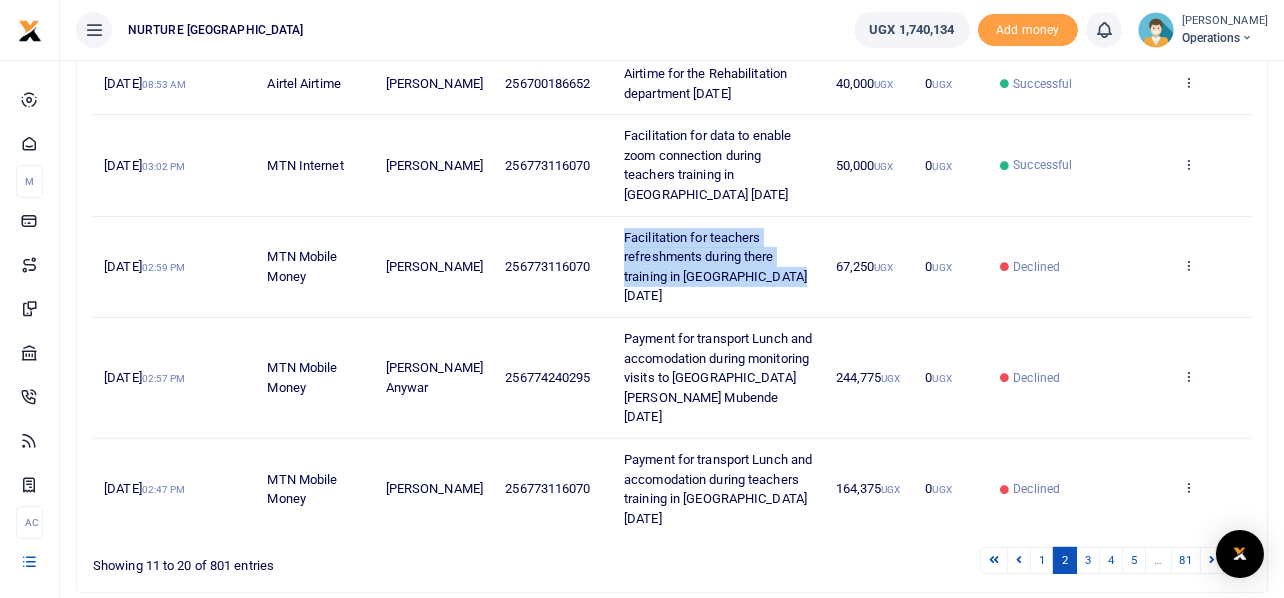 drag, startPoint x: 798, startPoint y: 276, endPoint x: 618, endPoint y: 230, distance: 185.78482 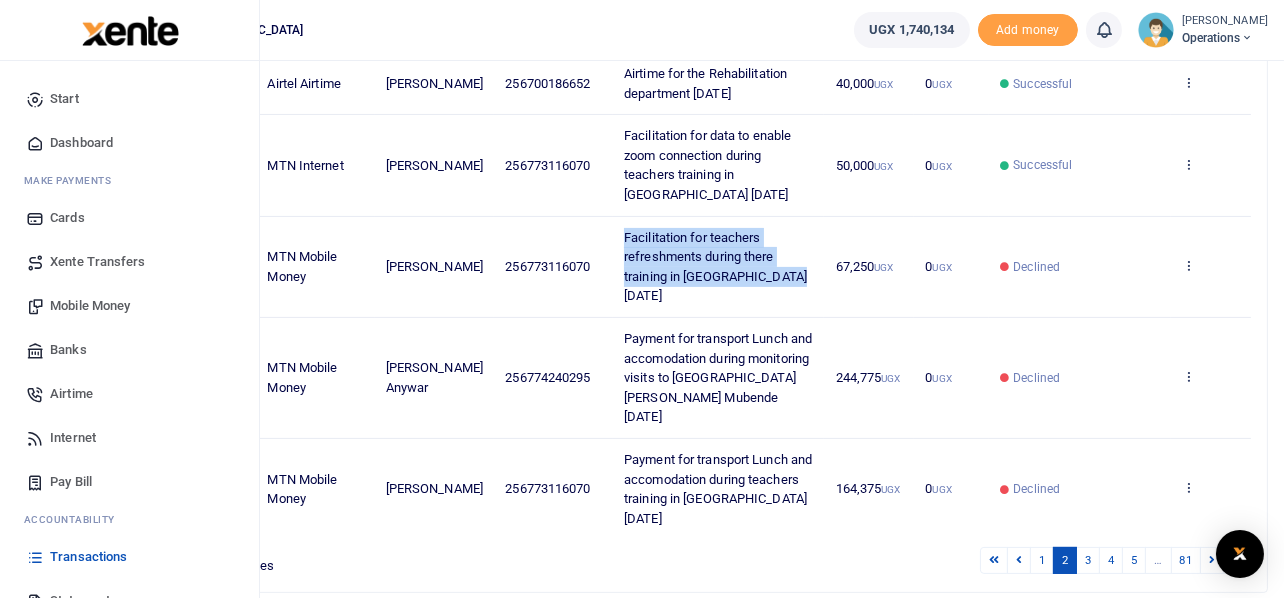 click on "Mobile Money" at bounding box center (90, 306) 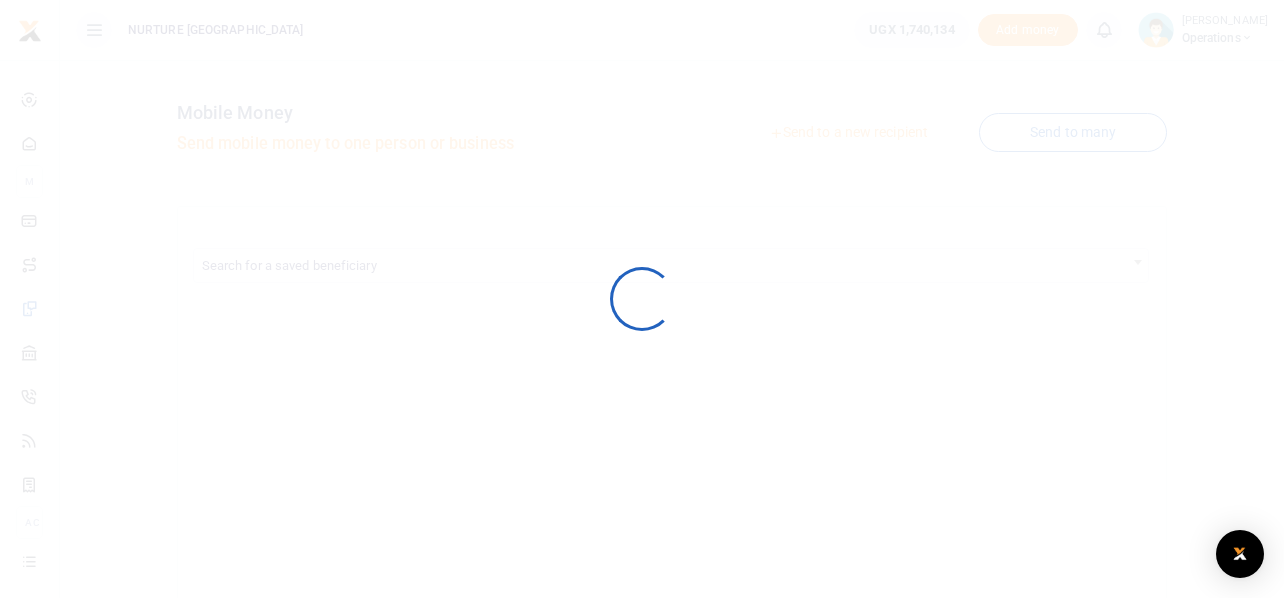 scroll, scrollTop: 0, scrollLeft: 0, axis: both 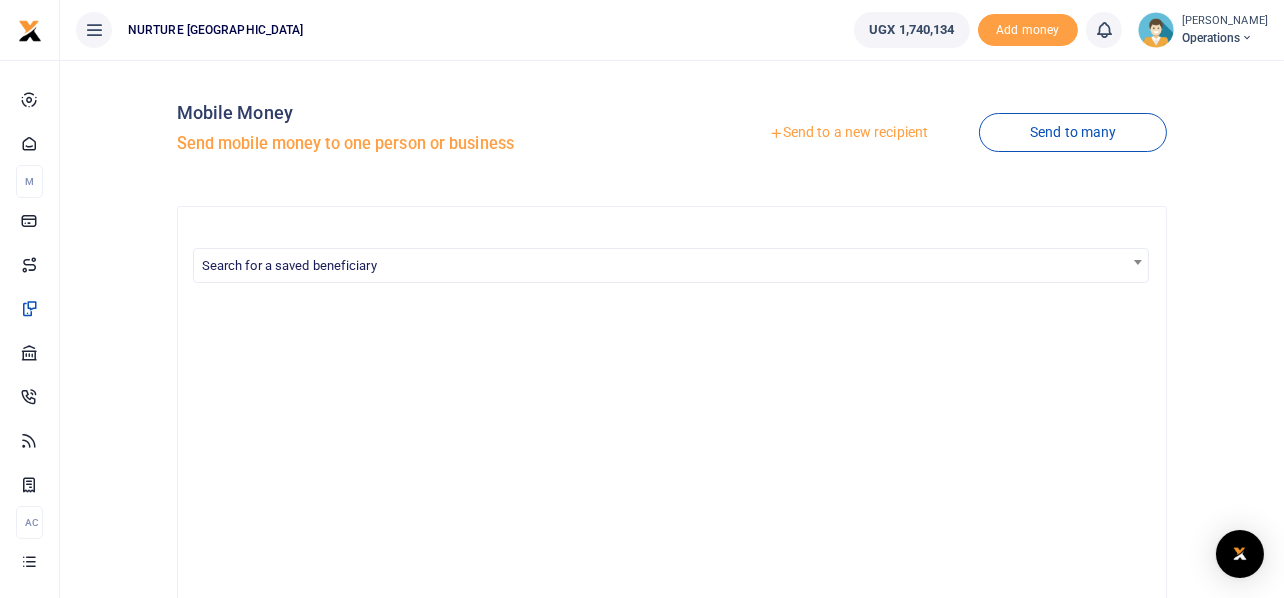 click on "Send to a new recipient" at bounding box center [848, 133] 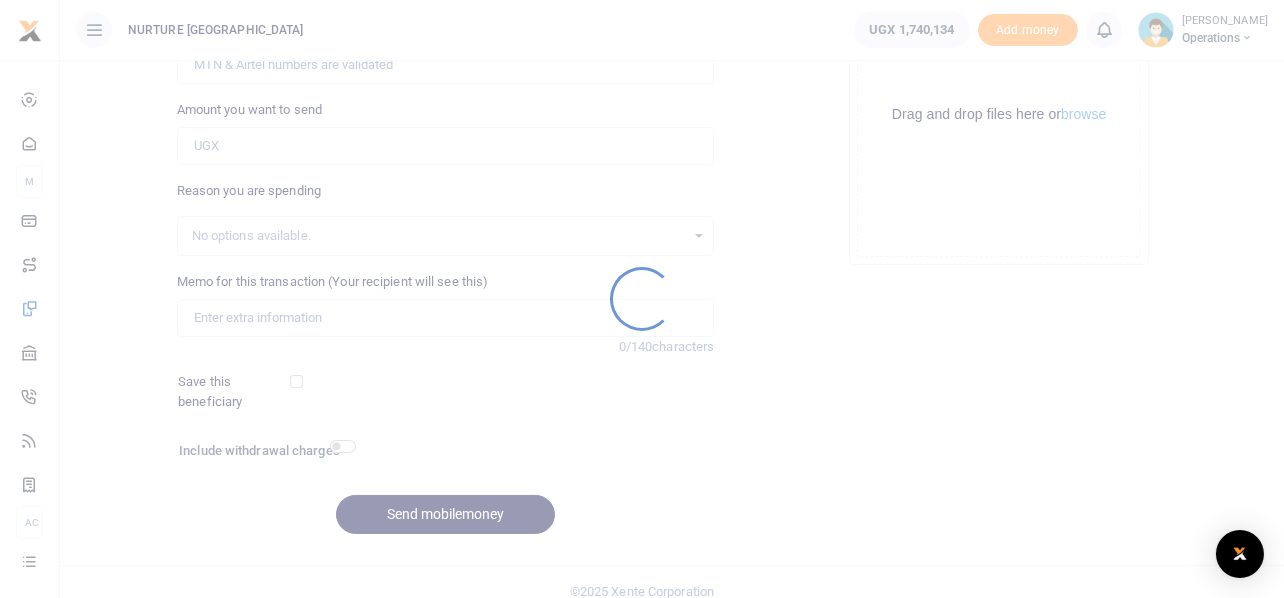 scroll, scrollTop: 287, scrollLeft: 0, axis: vertical 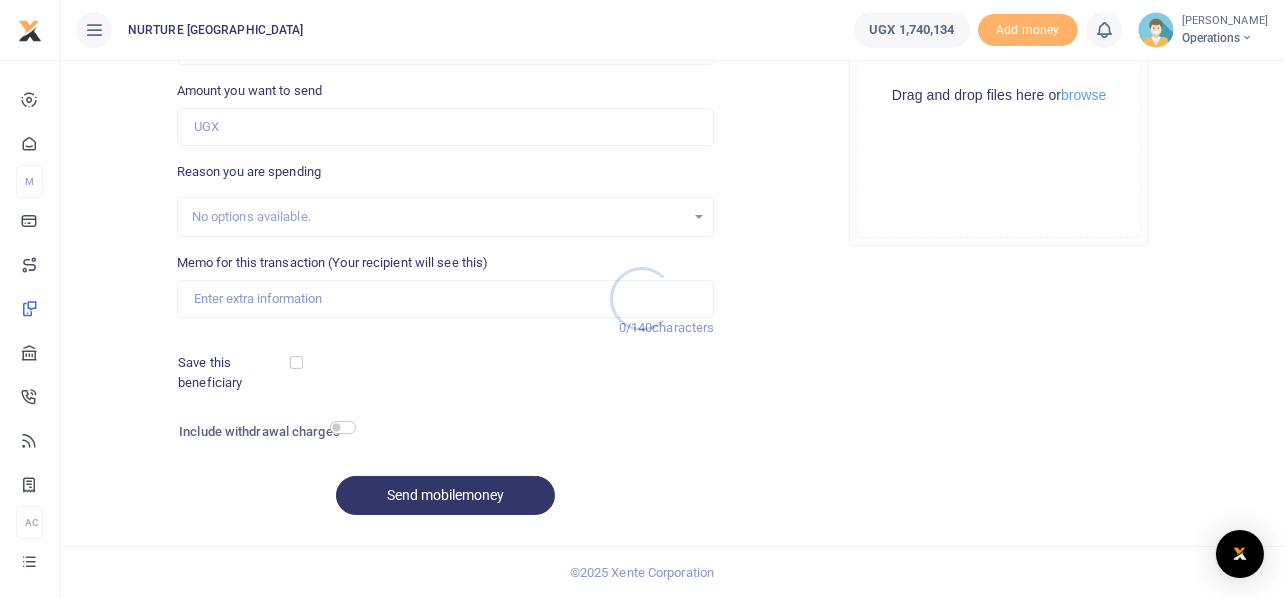 click at bounding box center (642, 299) 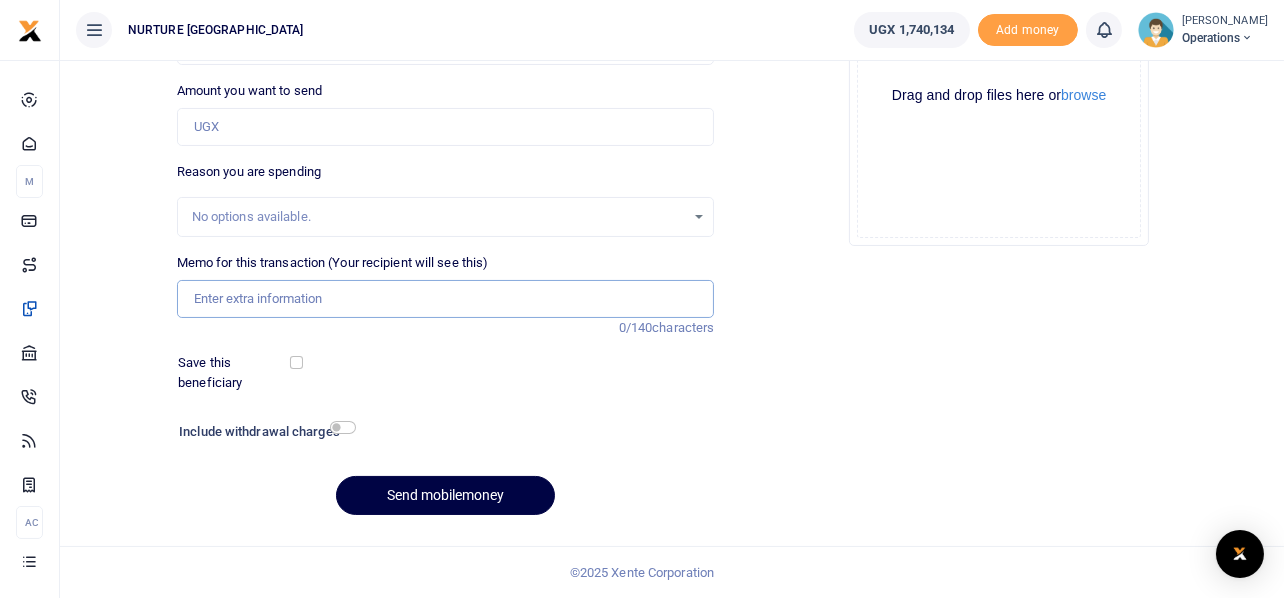 click on "Memo for this transaction (Your recipient will see this)" at bounding box center [446, 299] 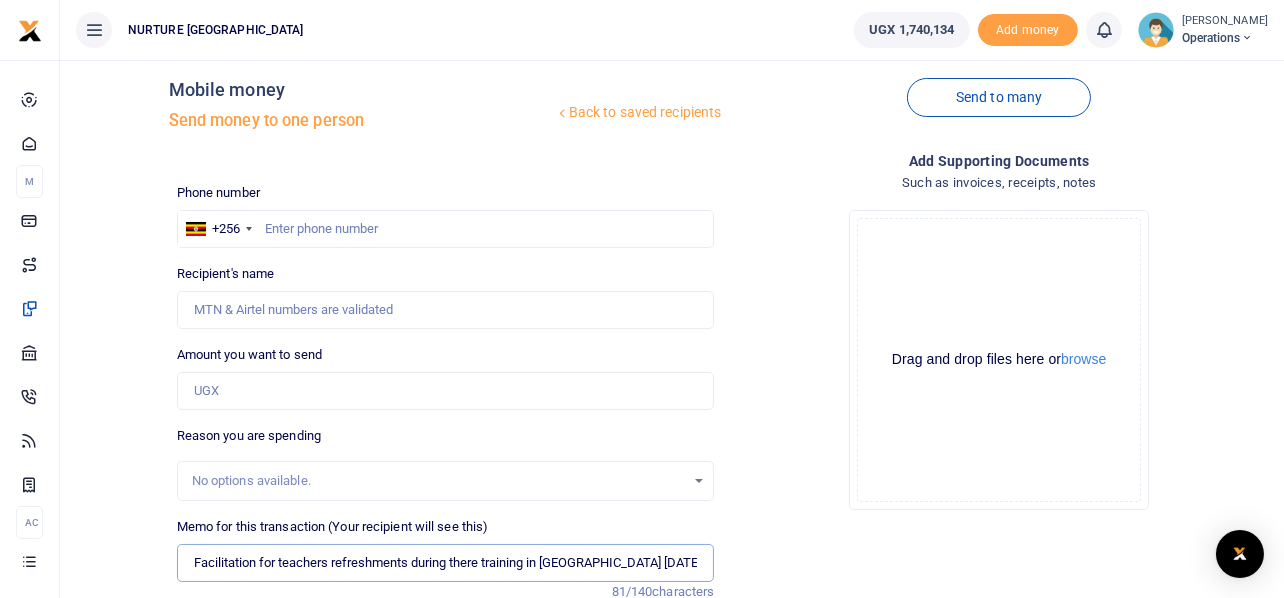 scroll, scrollTop: 0, scrollLeft: 0, axis: both 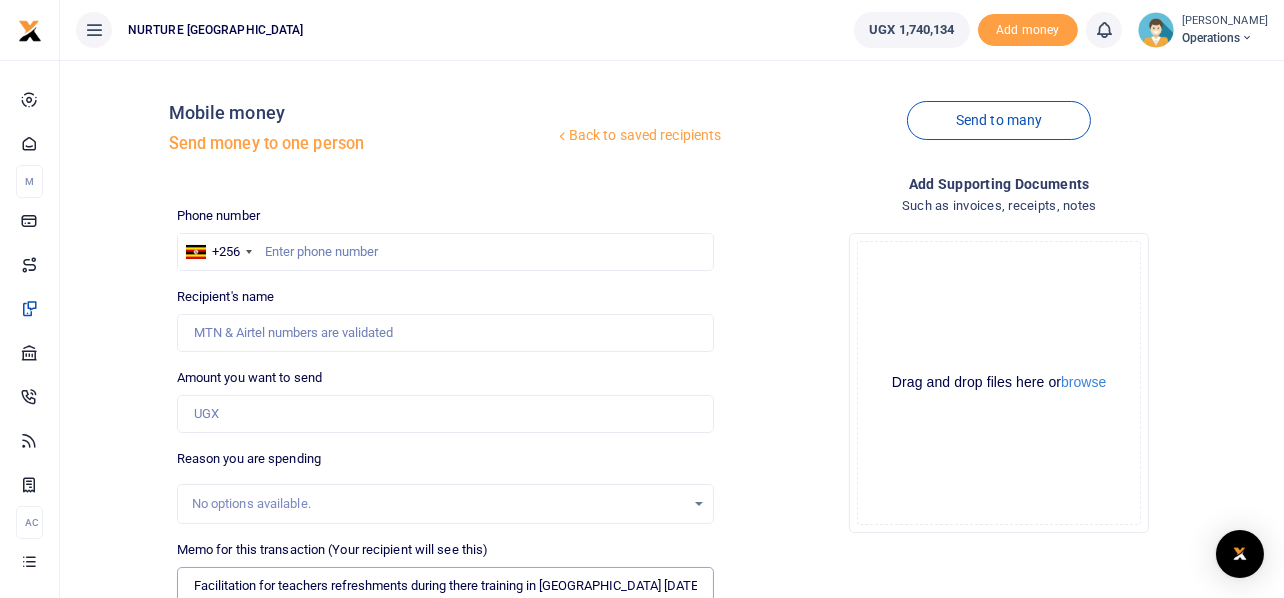 type on "Facilitation for teachers refreshments during there training in [GEOGRAPHIC_DATA] [DATE]" 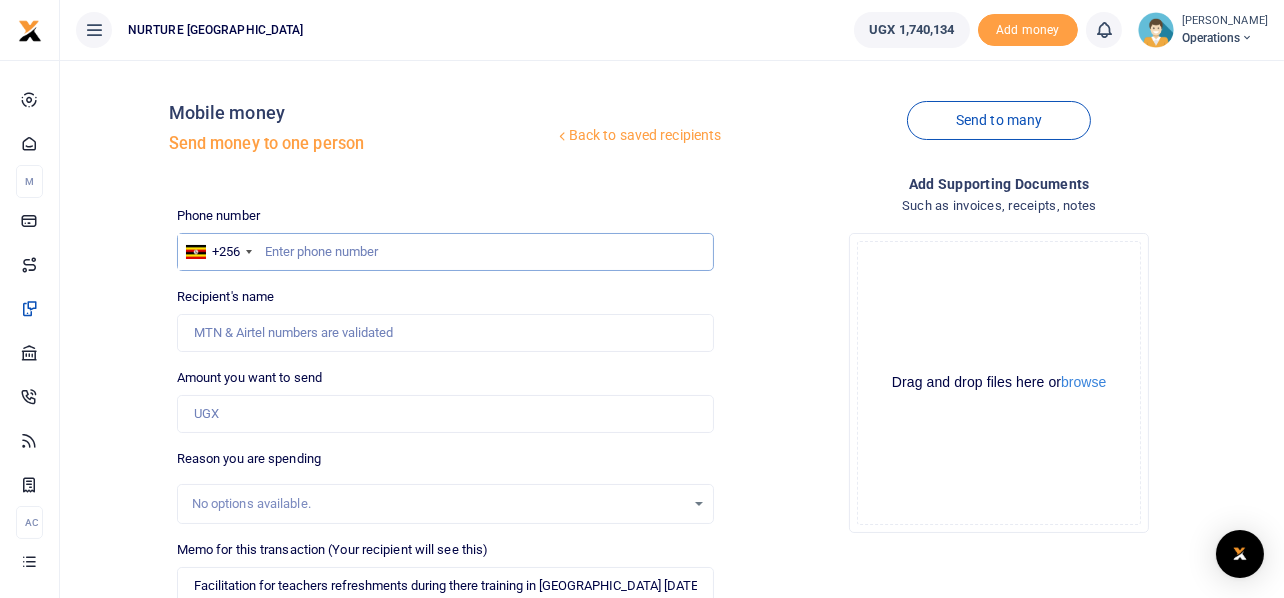 click at bounding box center [446, 252] 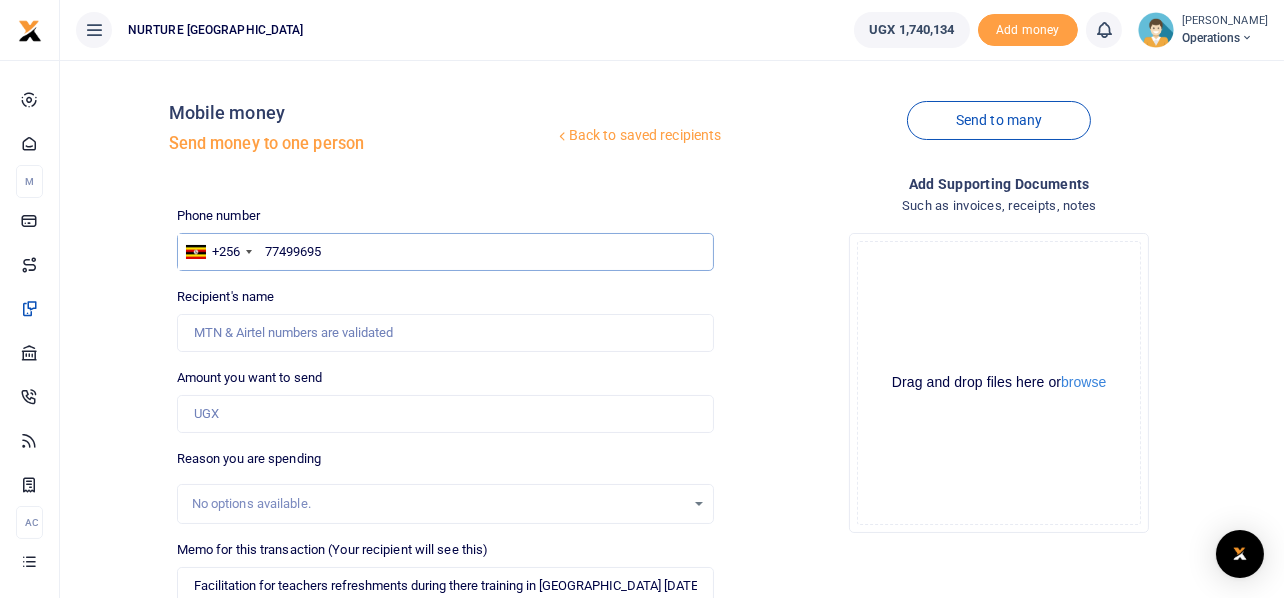 type on "774996951" 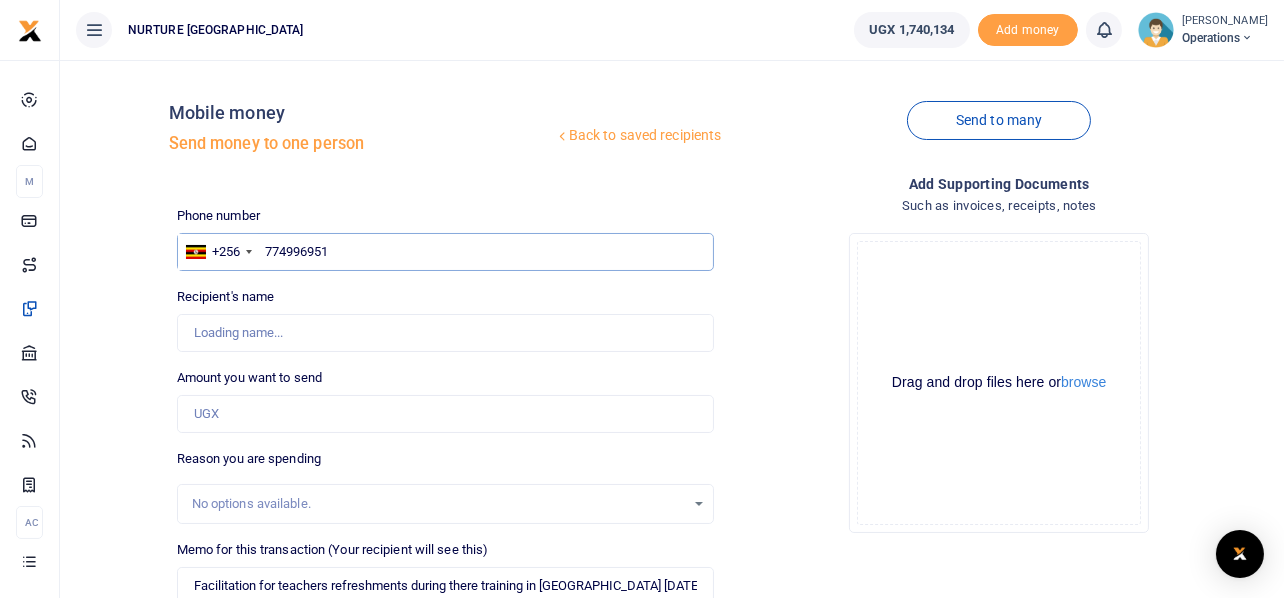 type on "Prossy Ayinembabazi" 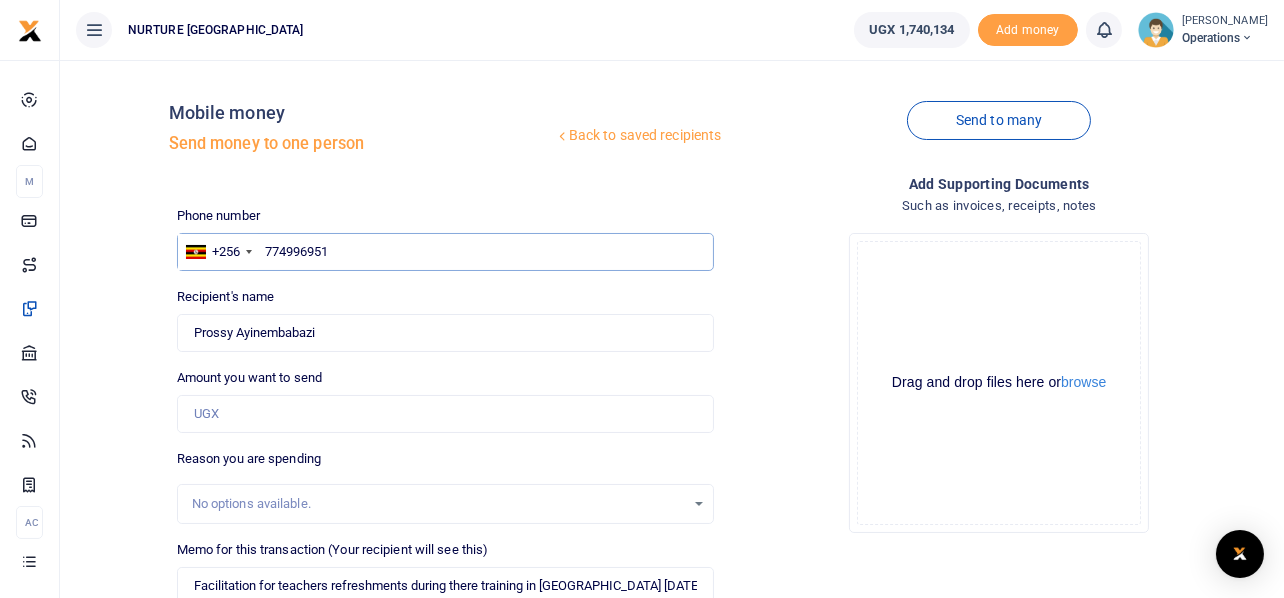 type on "774996951" 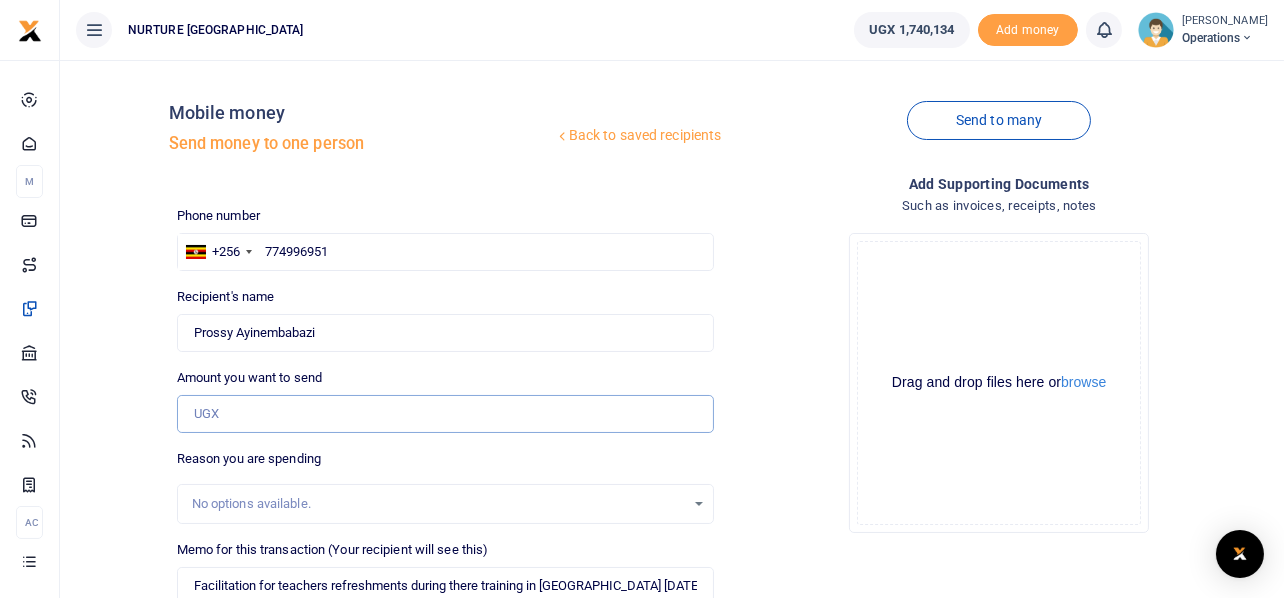 click on "Amount you want to send" at bounding box center (446, 414) 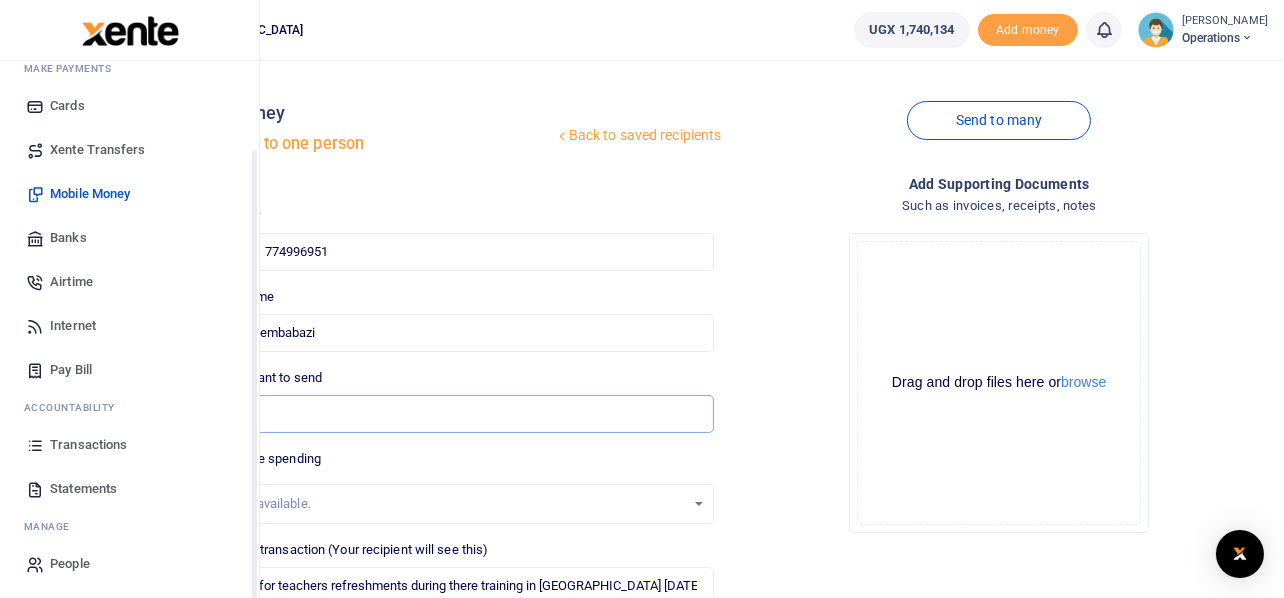 scroll, scrollTop: 115, scrollLeft: 0, axis: vertical 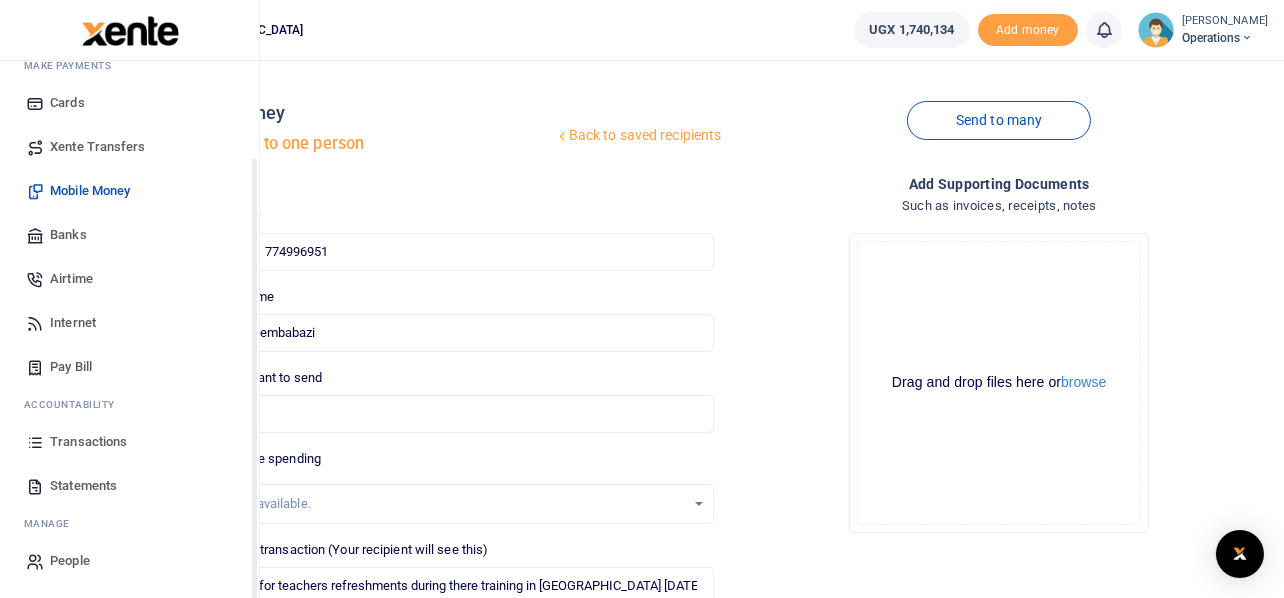 click on "Transactions" at bounding box center (88, 442) 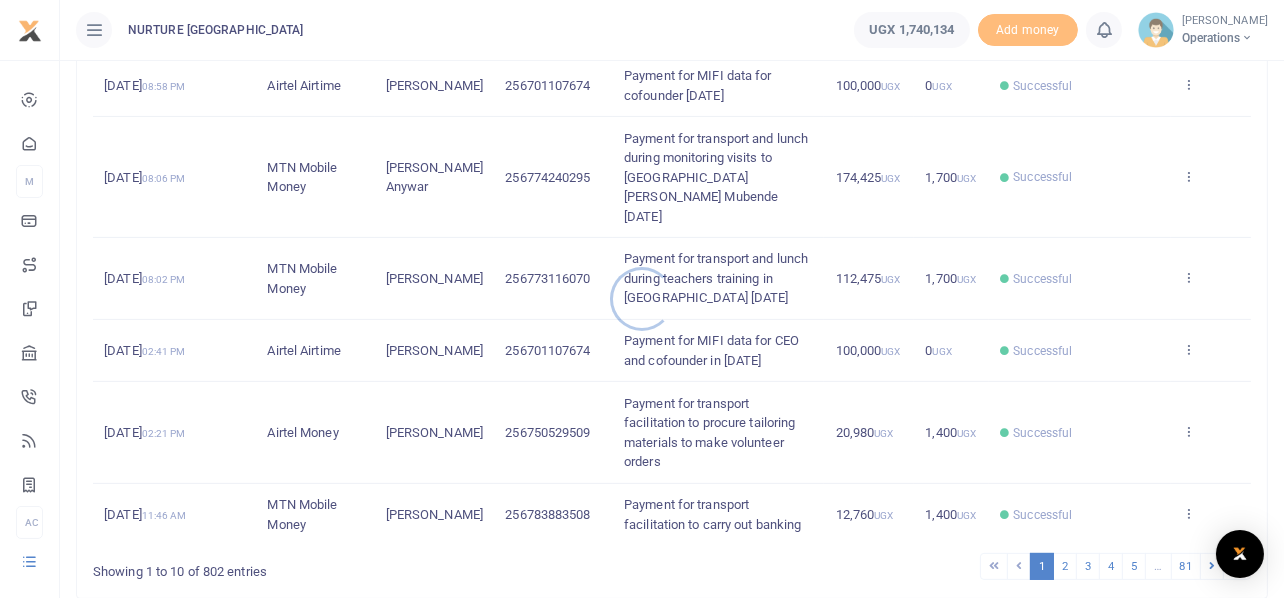 scroll, scrollTop: 691, scrollLeft: 0, axis: vertical 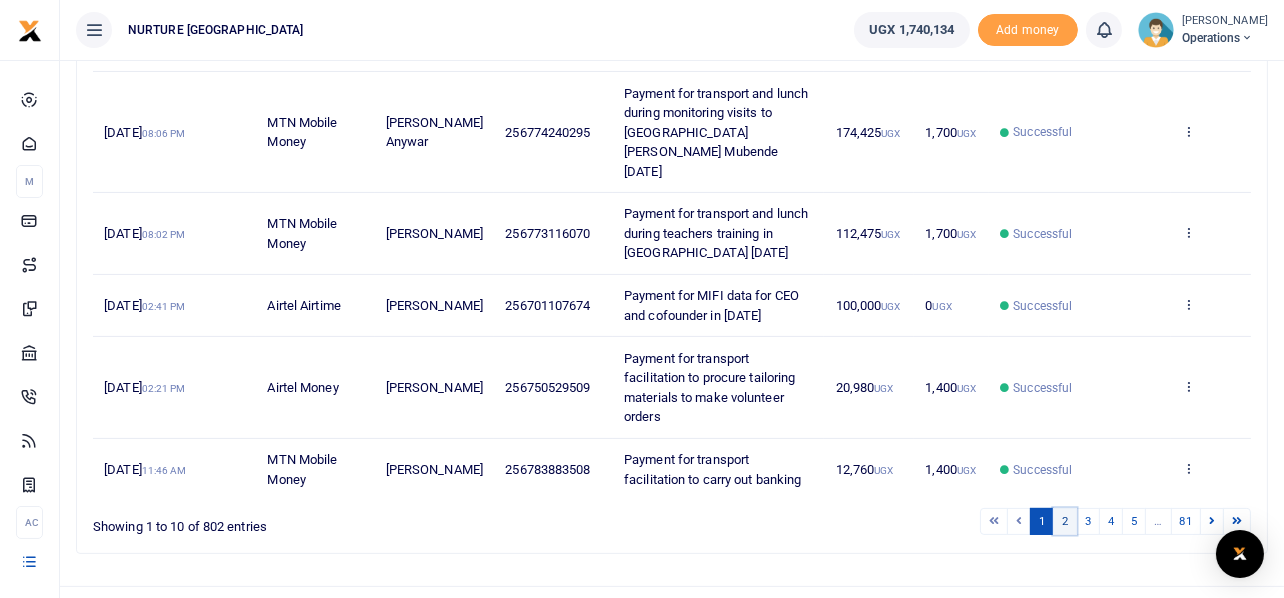 click on "2" at bounding box center [1065, 521] 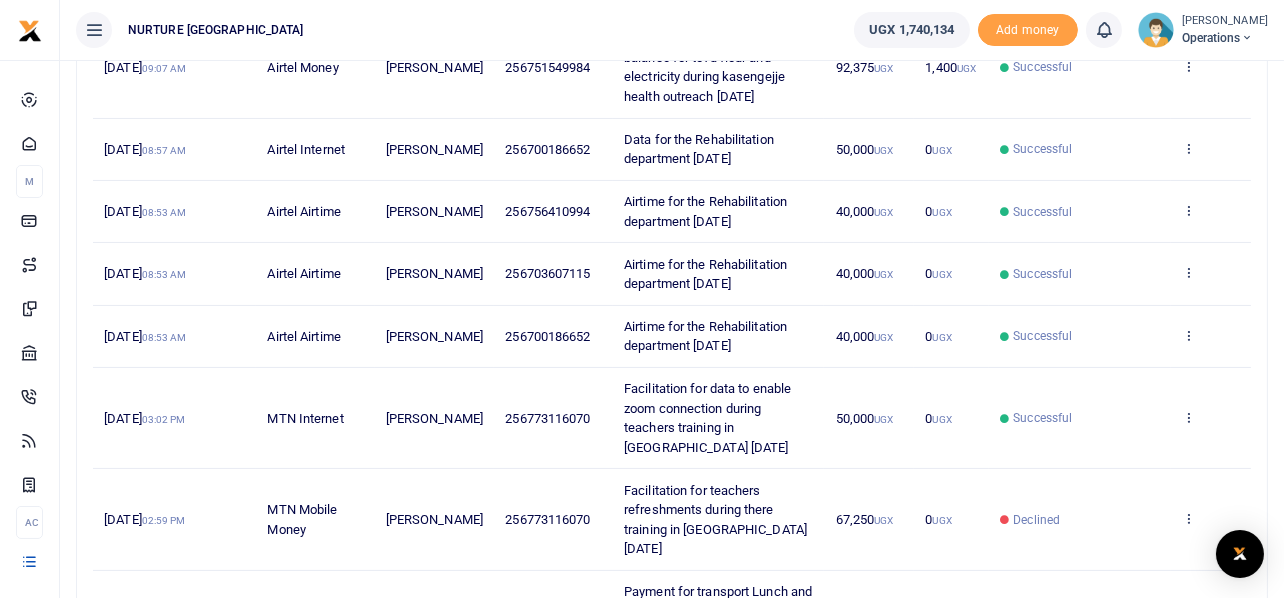 scroll, scrollTop: 710, scrollLeft: 0, axis: vertical 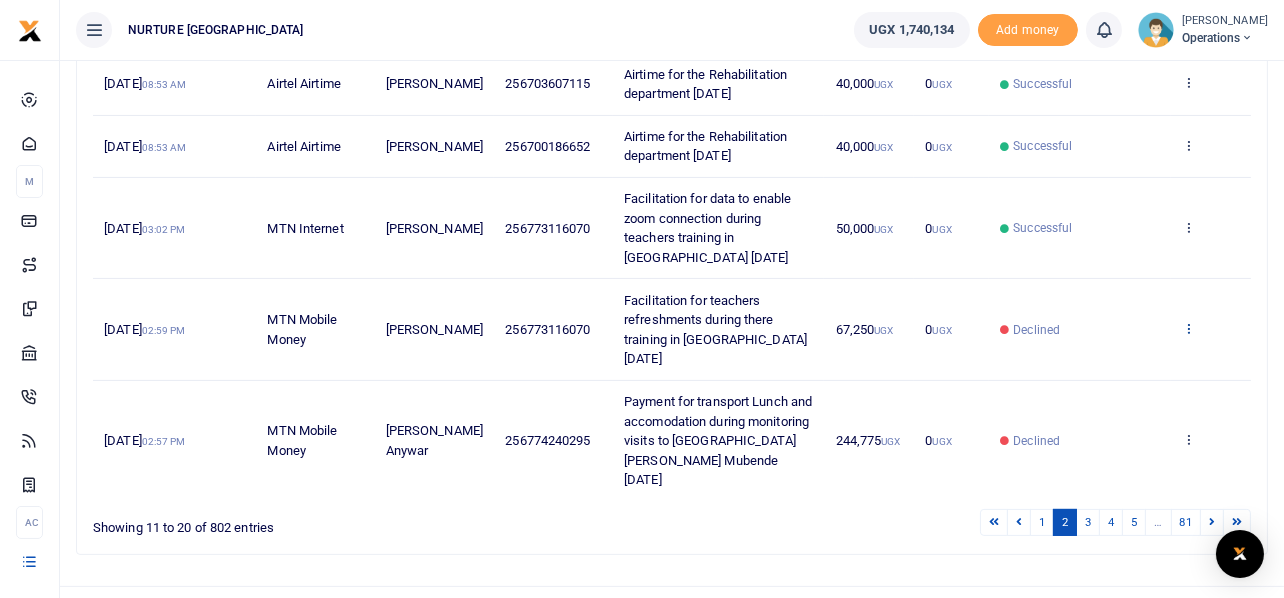 click at bounding box center [1188, 328] 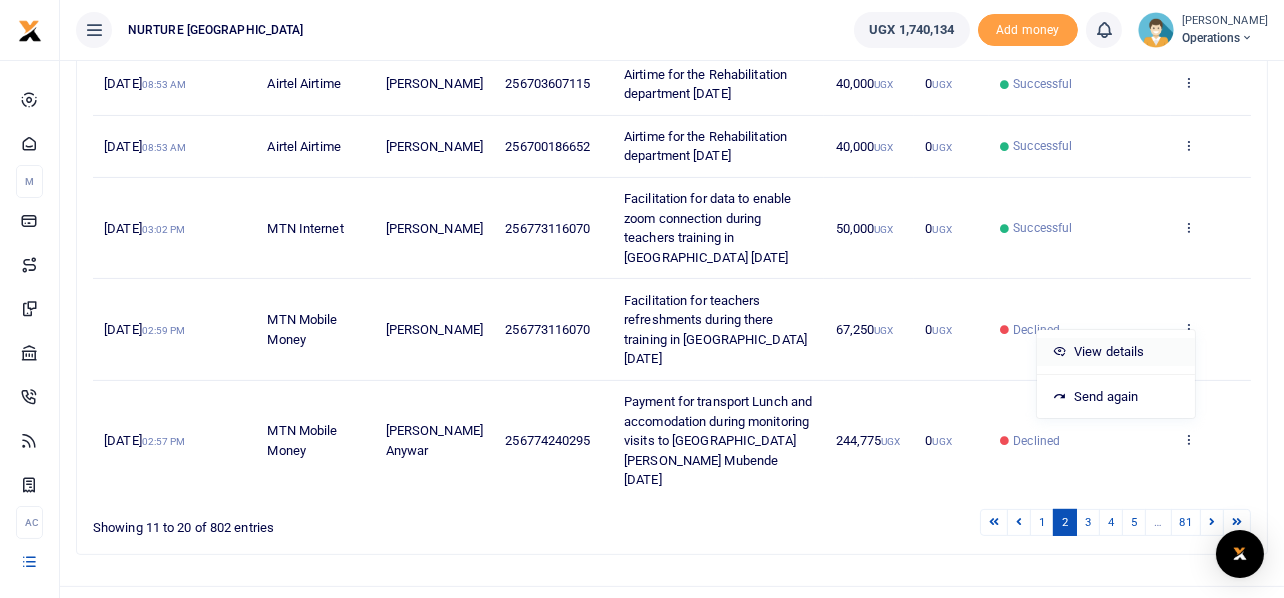 click on "View details" at bounding box center (1116, 352) 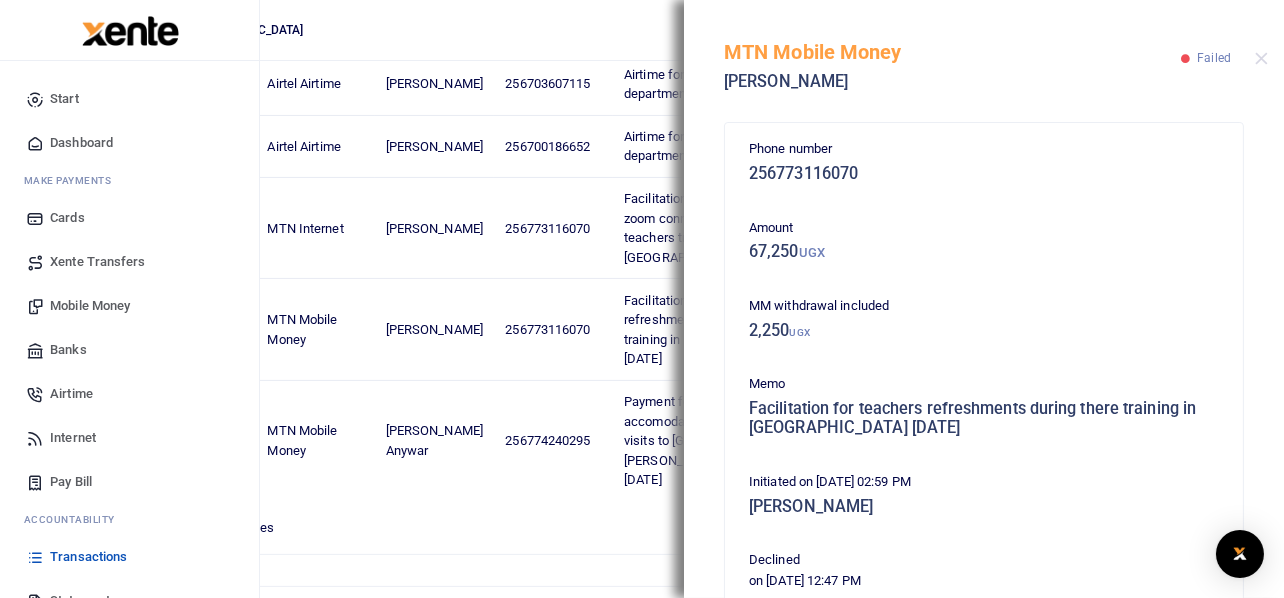 click on "Mobile Money" at bounding box center [90, 306] 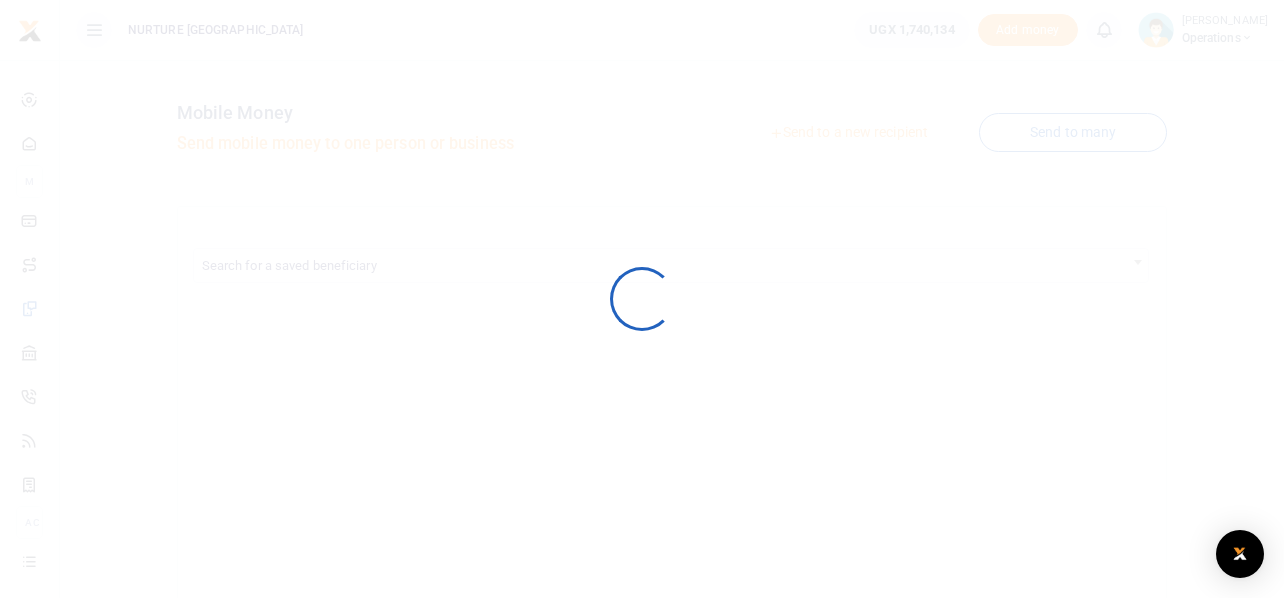 scroll, scrollTop: 0, scrollLeft: 0, axis: both 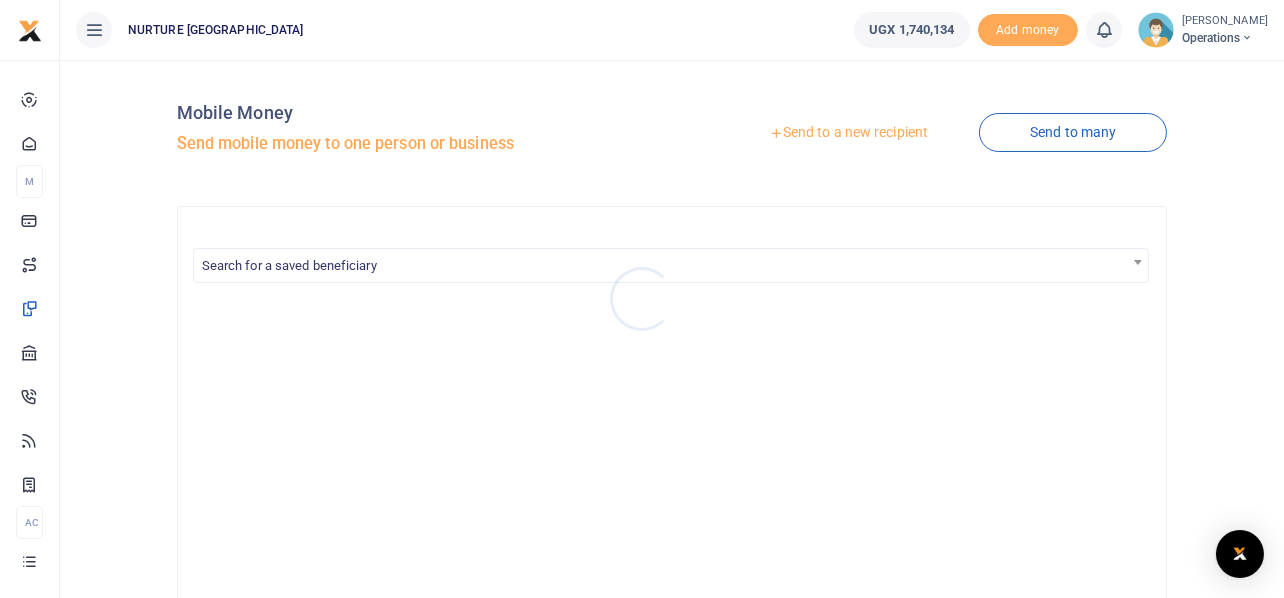 click at bounding box center [642, 299] 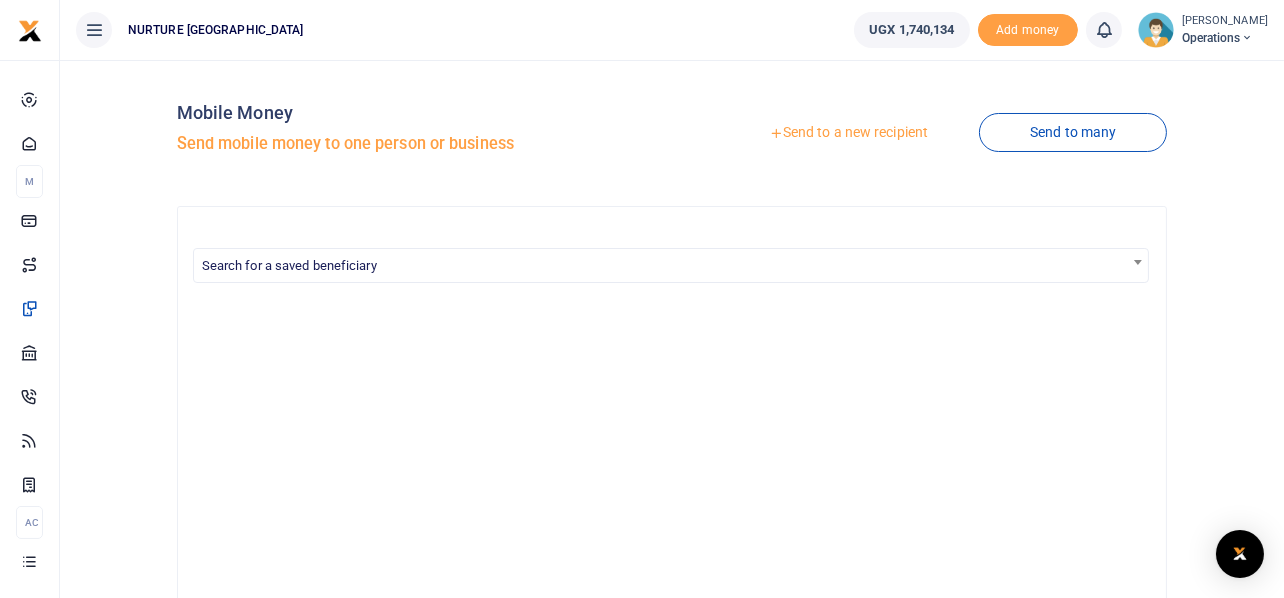click at bounding box center (642, 299) 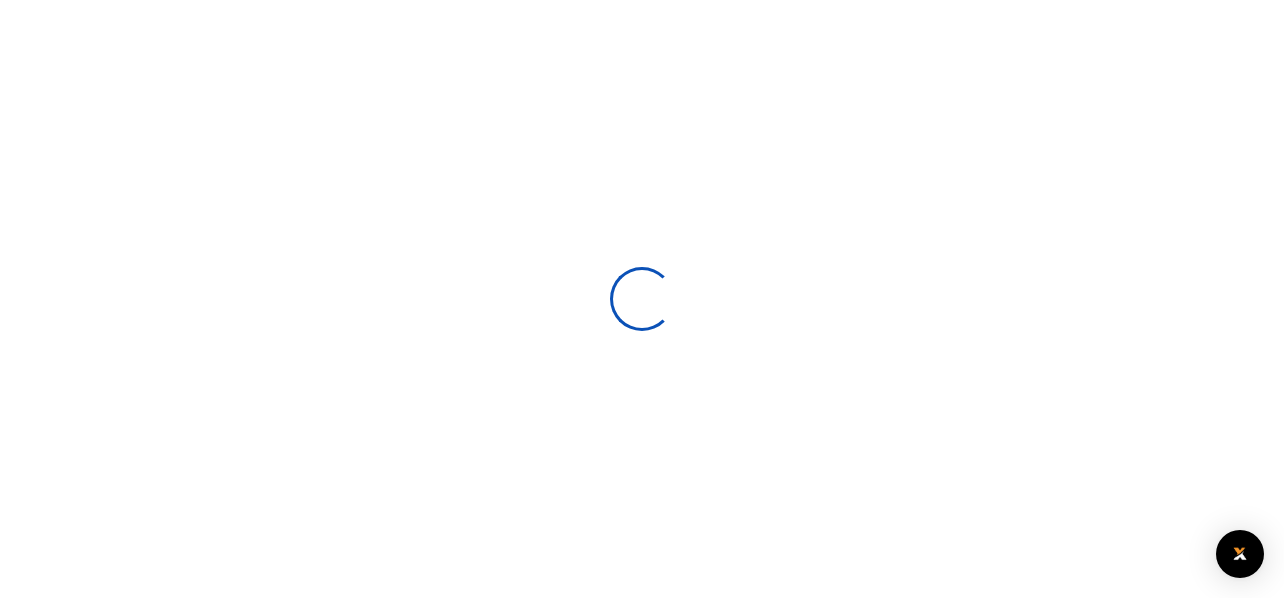 scroll, scrollTop: 0, scrollLeft: 0, axis: both 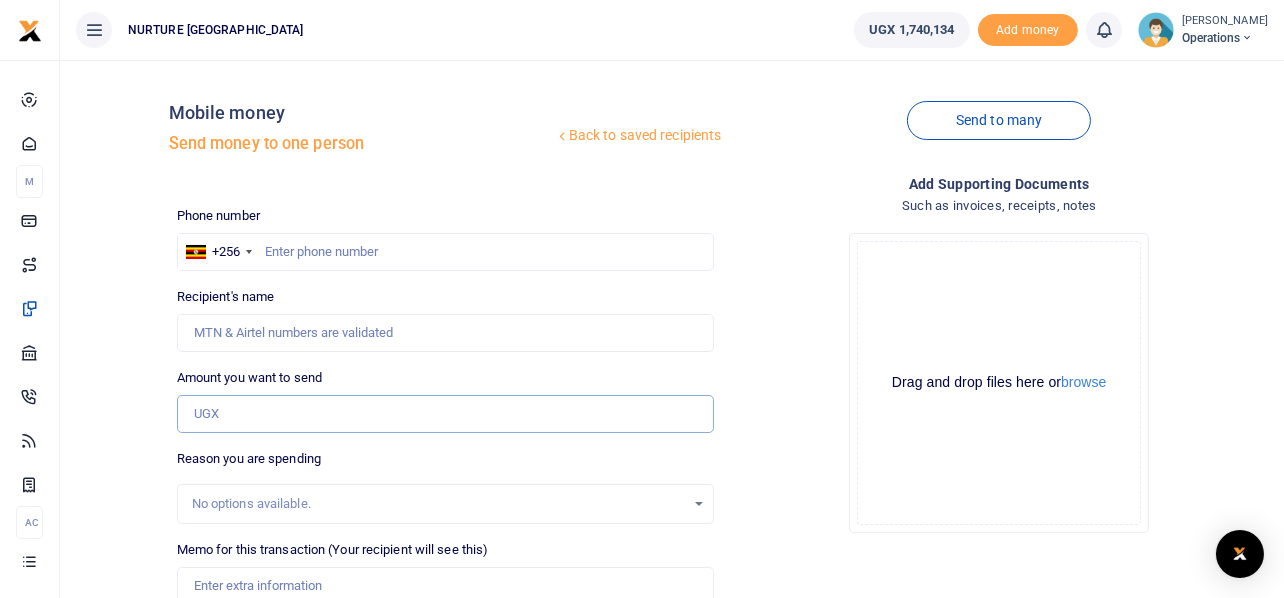 click on "Amount you want to send" at bounding box center [446, 414] 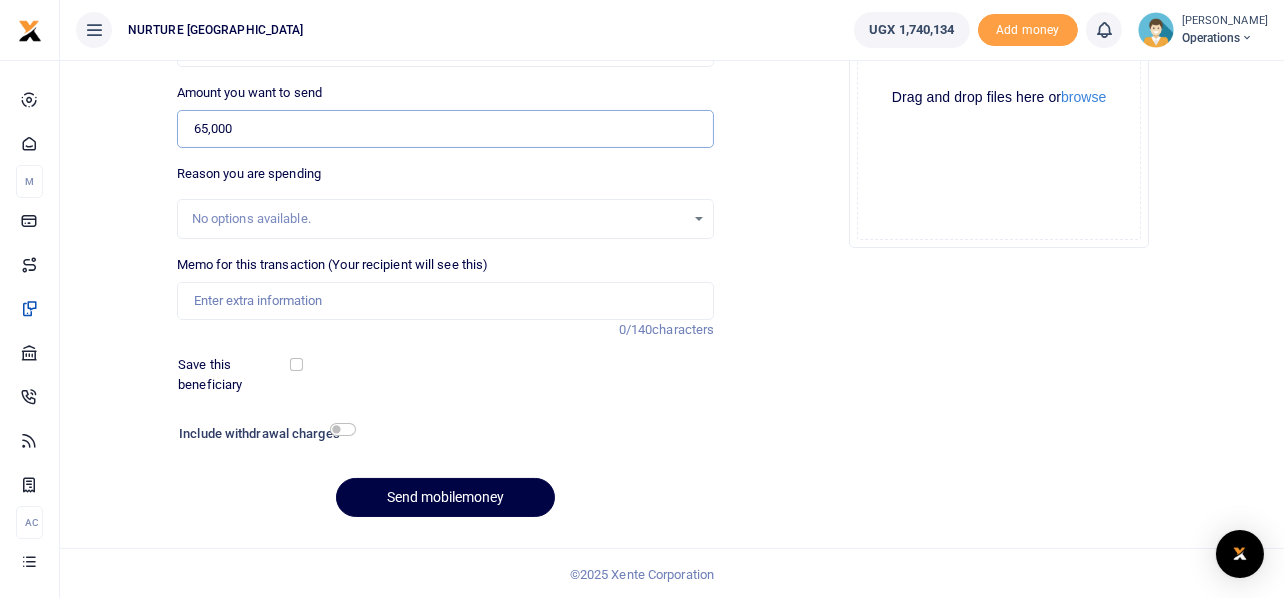 scroll, scrollTop: 287, scrollLeft: 0, axis: vertical 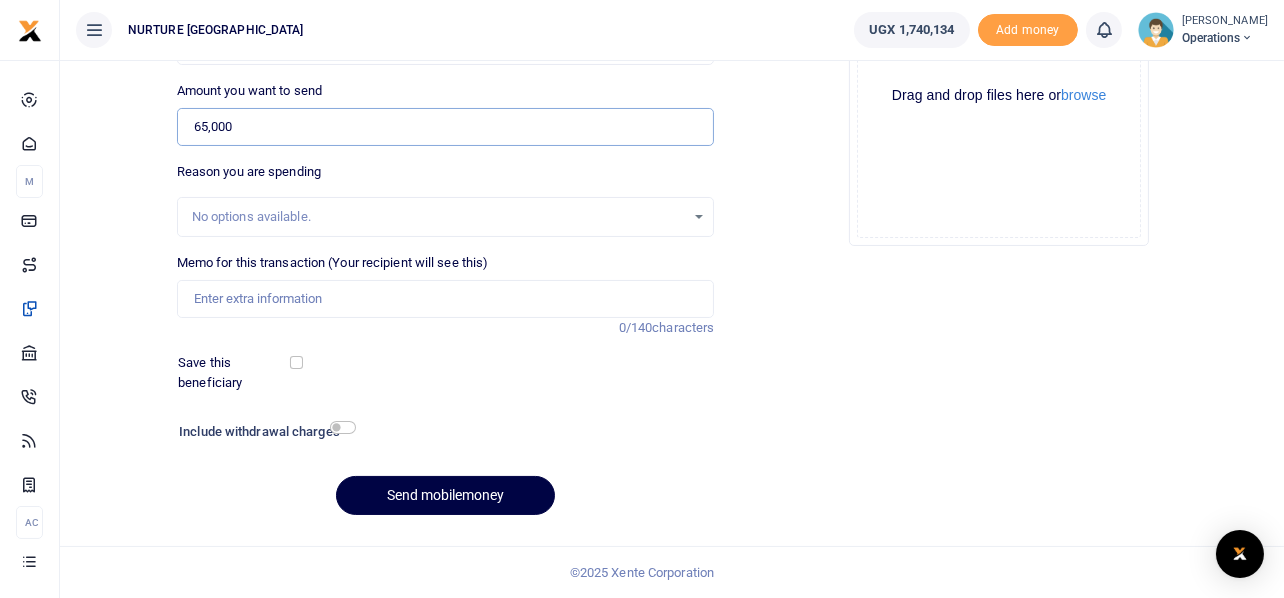 type on "65,000" 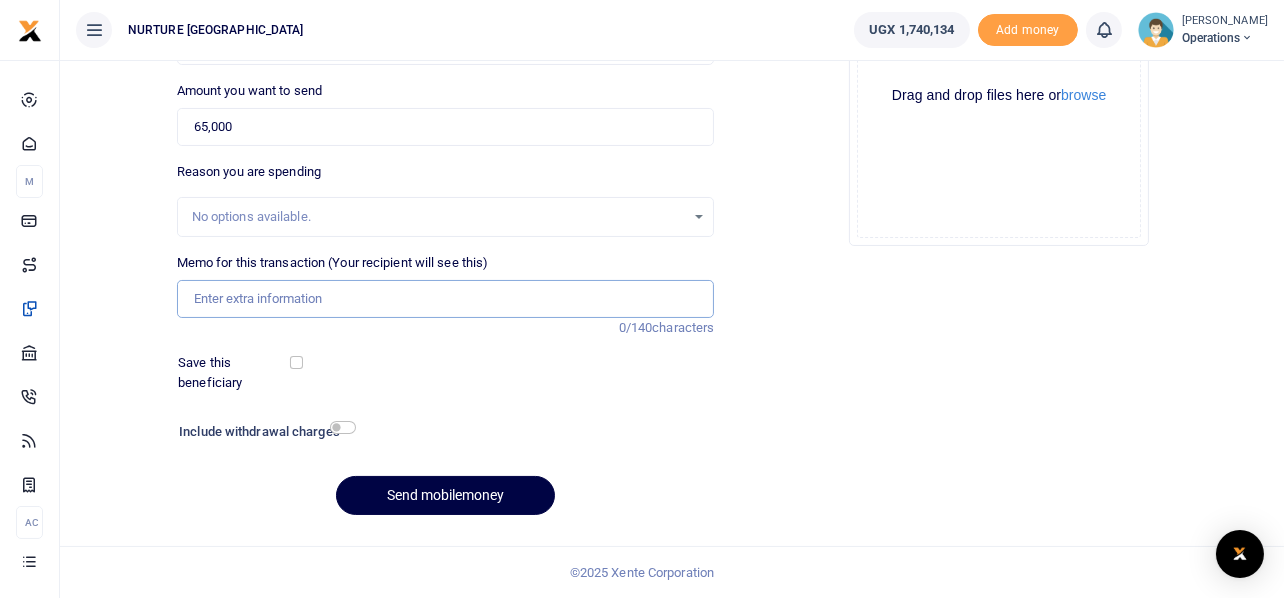 click on "Memo for this transaction (Your recipient will see this)" at bounding box center (446, 299) 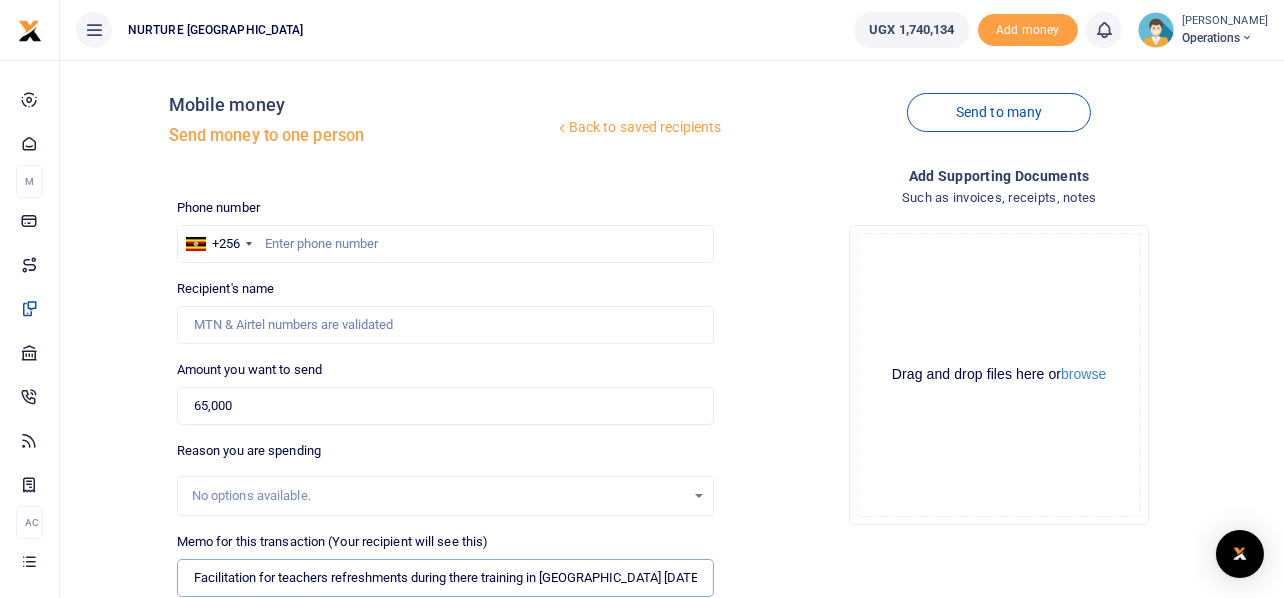 scroll, scrollTop: 0, scrollLeft: 0, axis: both 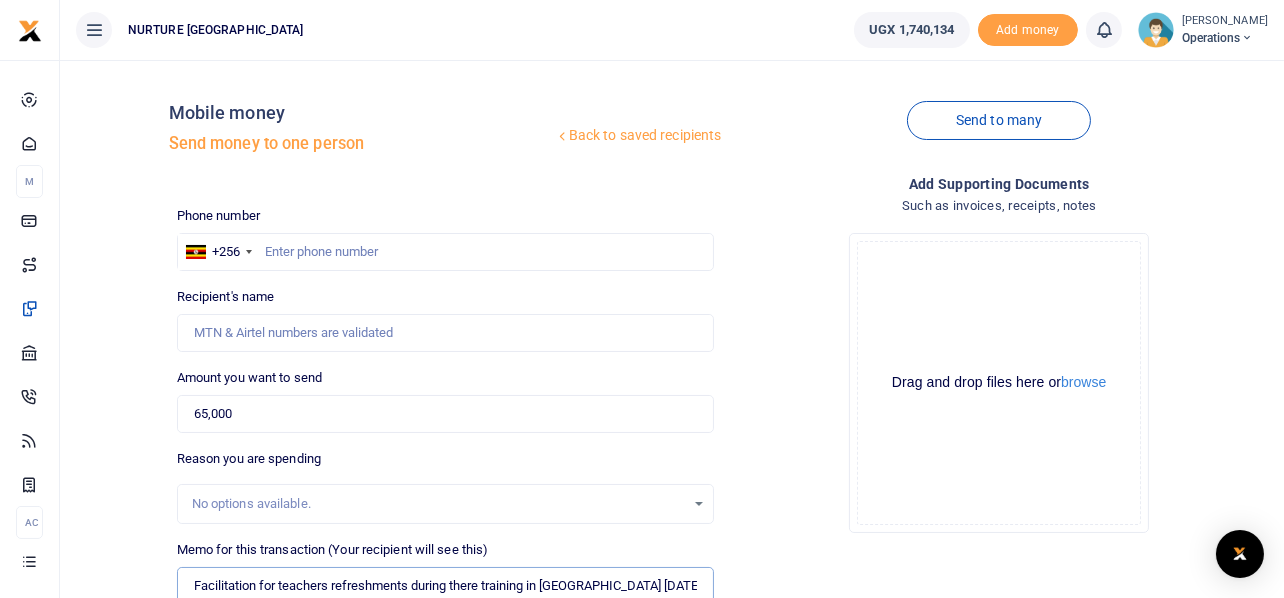 type on "Facilitation for teachers refreshments during there training in Mubende July 2025" 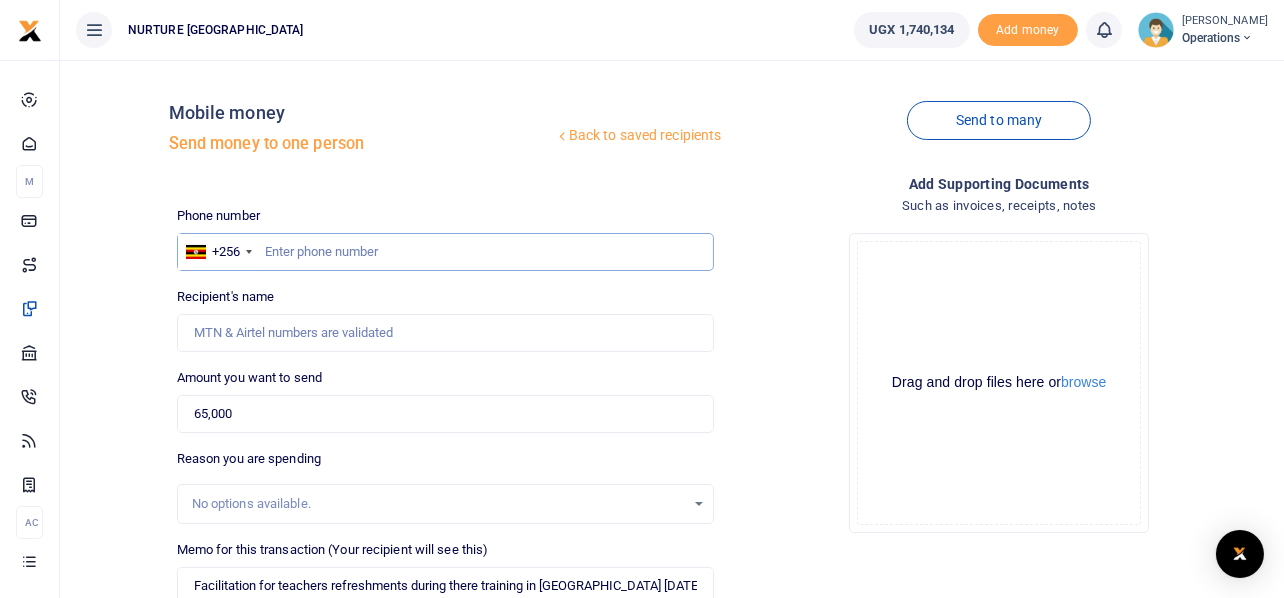 click at bounding box center (446, 252) 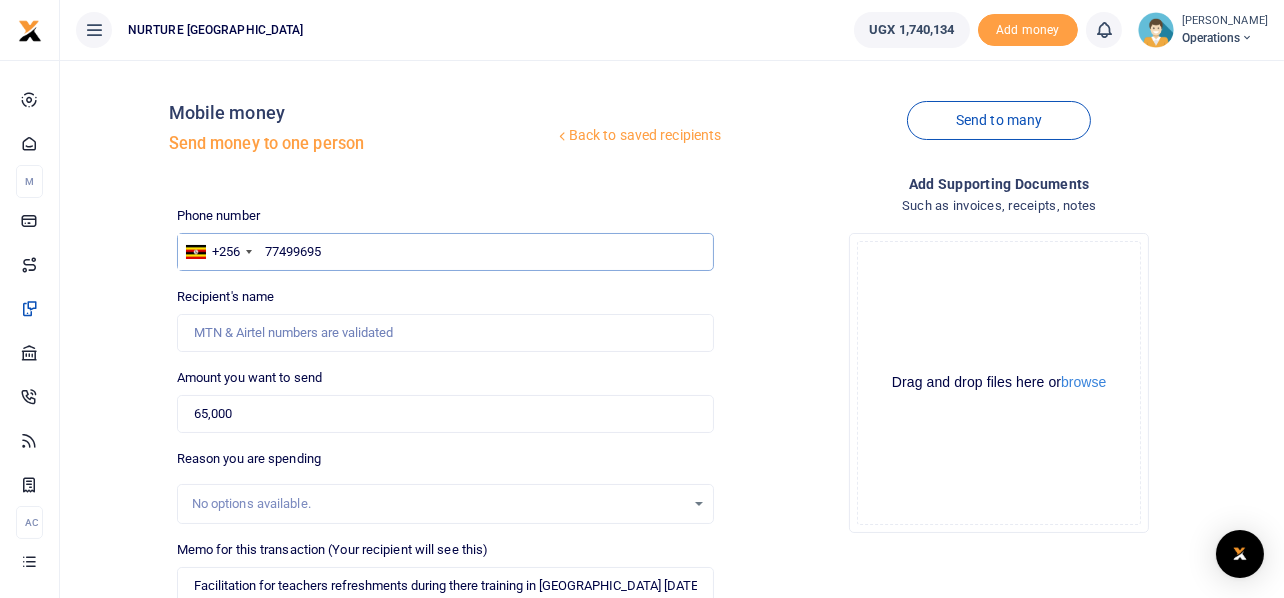 type on "774996951" 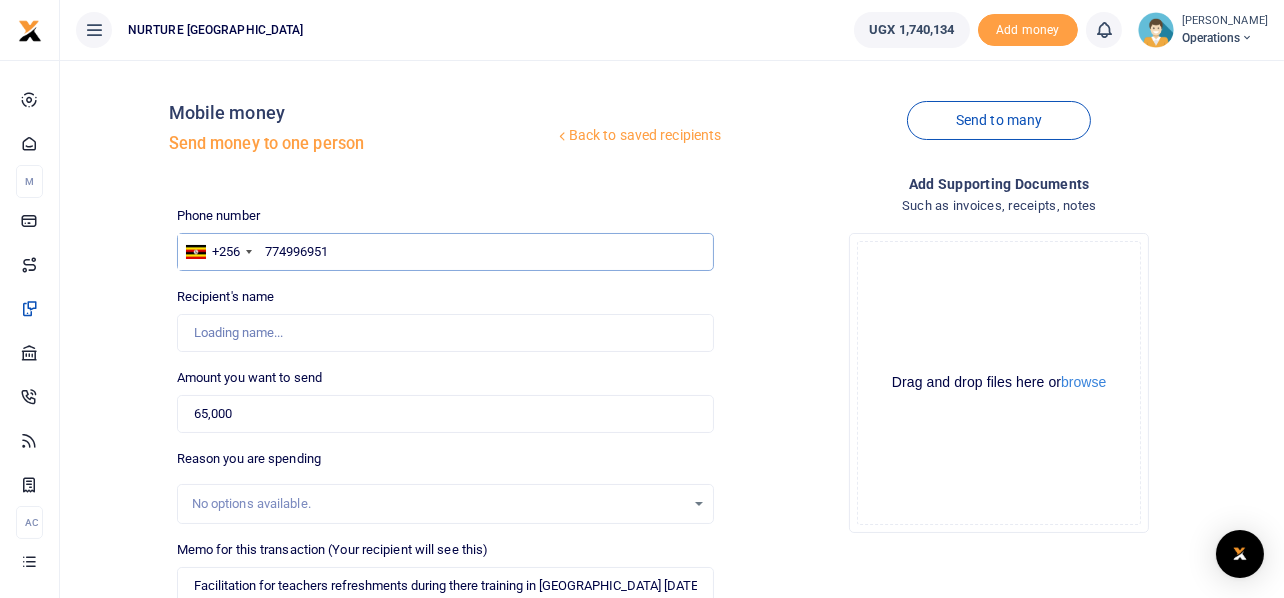 type on "Prossy Ayinembabazi" 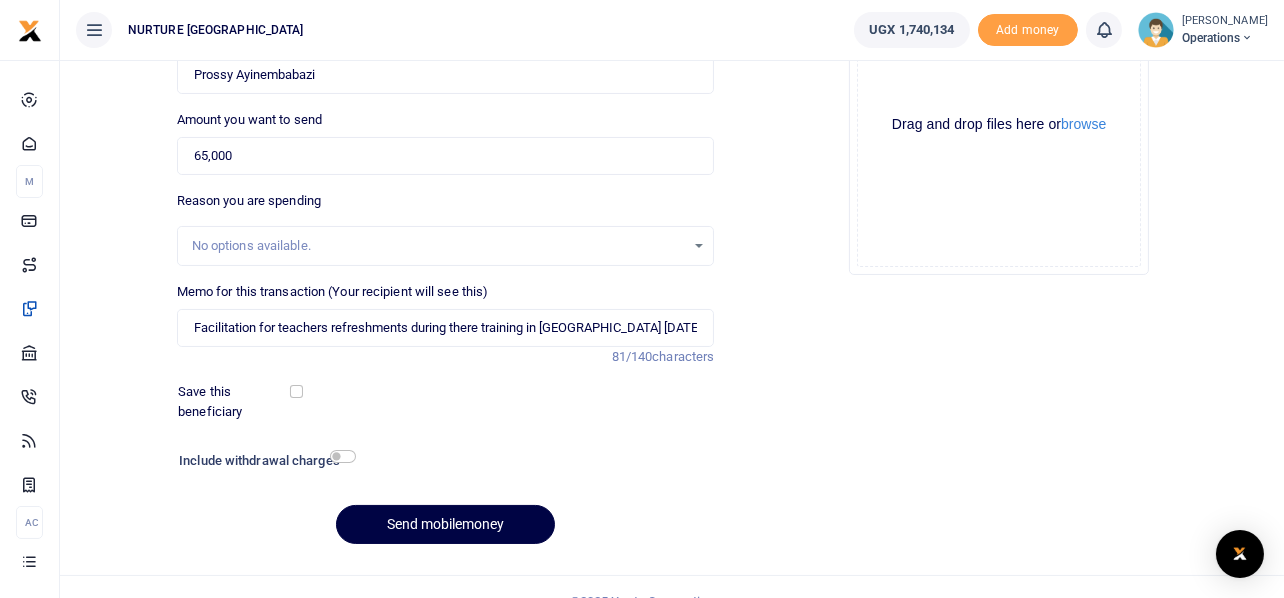 scroll, scrollTop: 287, scrollLeft: 0, axis: vertical 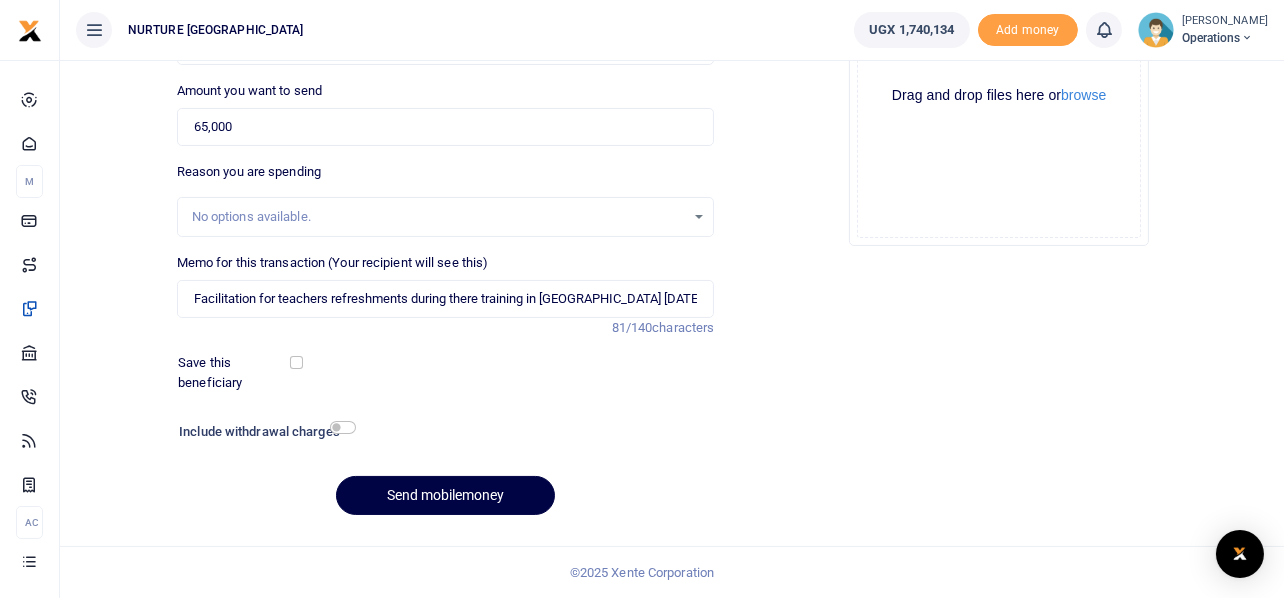 type on "774996951" 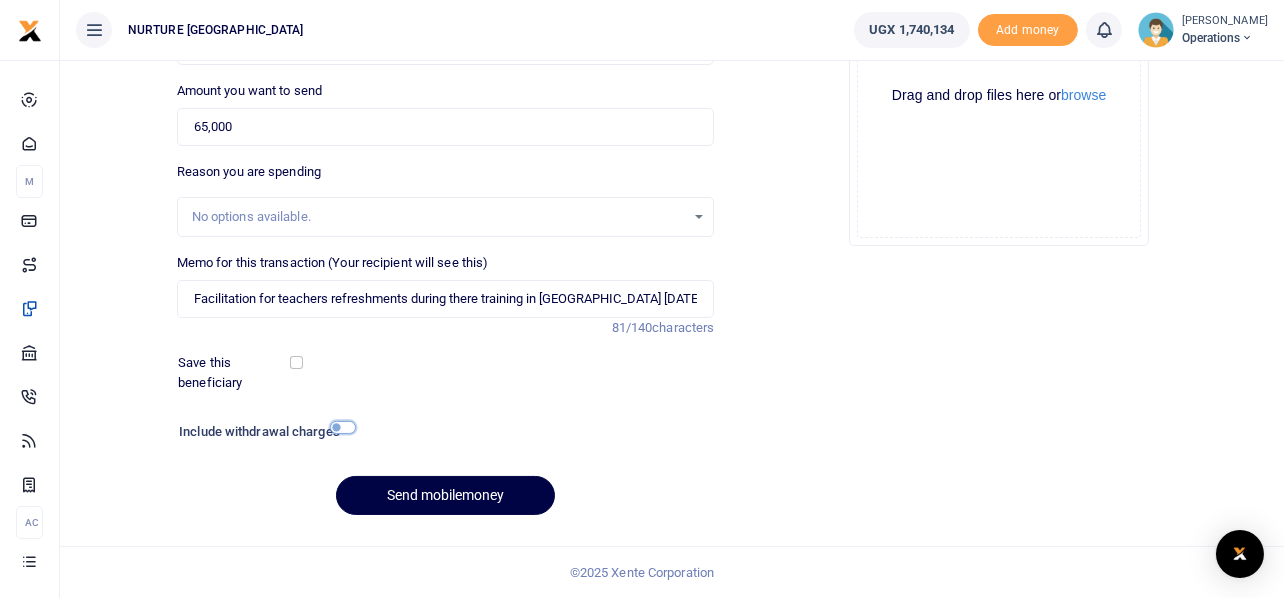 click at bounding box center (343, 427) 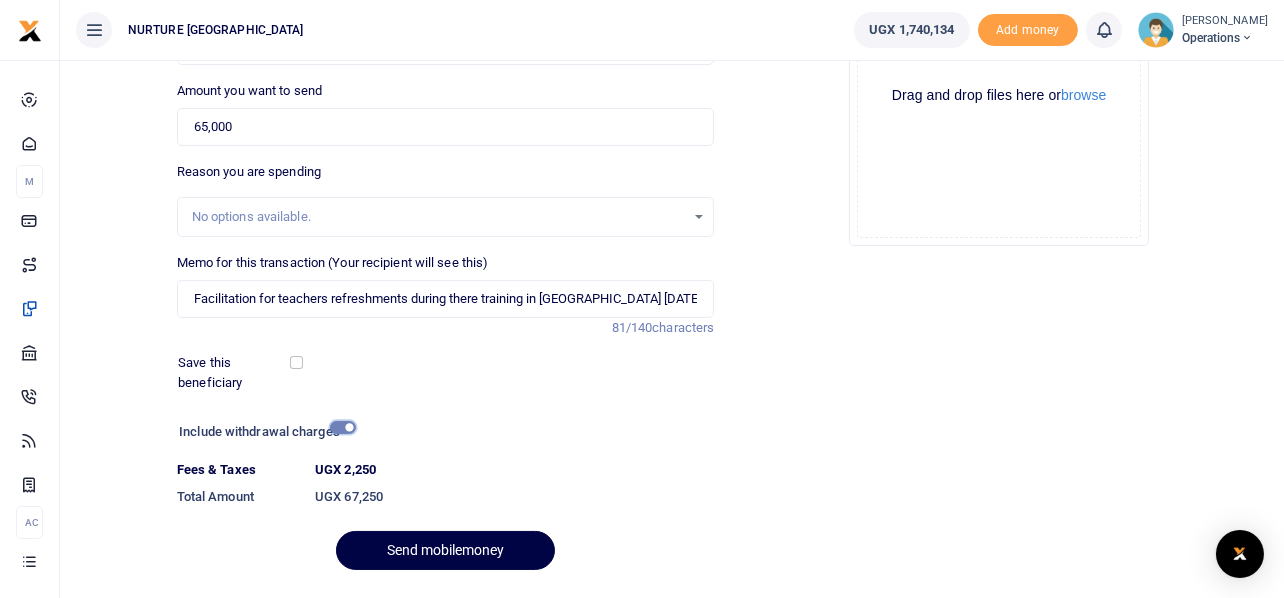 scroll, scrollTop: 342, scrollLeft: 0, axis: vertical 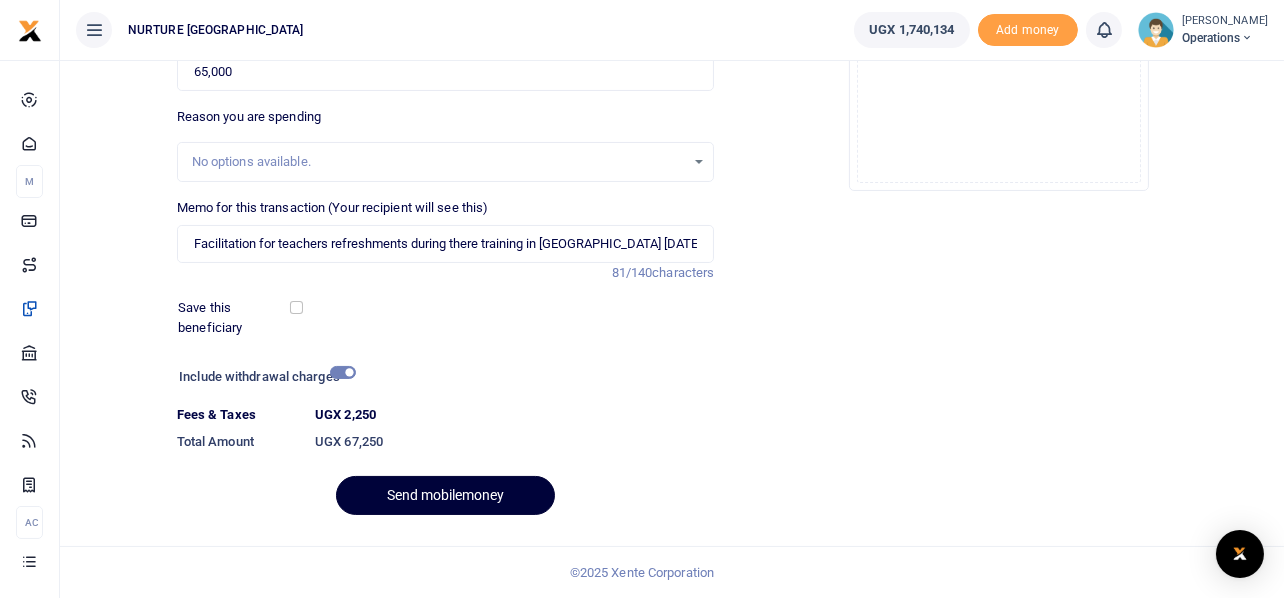 click on "Send mobilemoney" at bounding box center (445, 495) 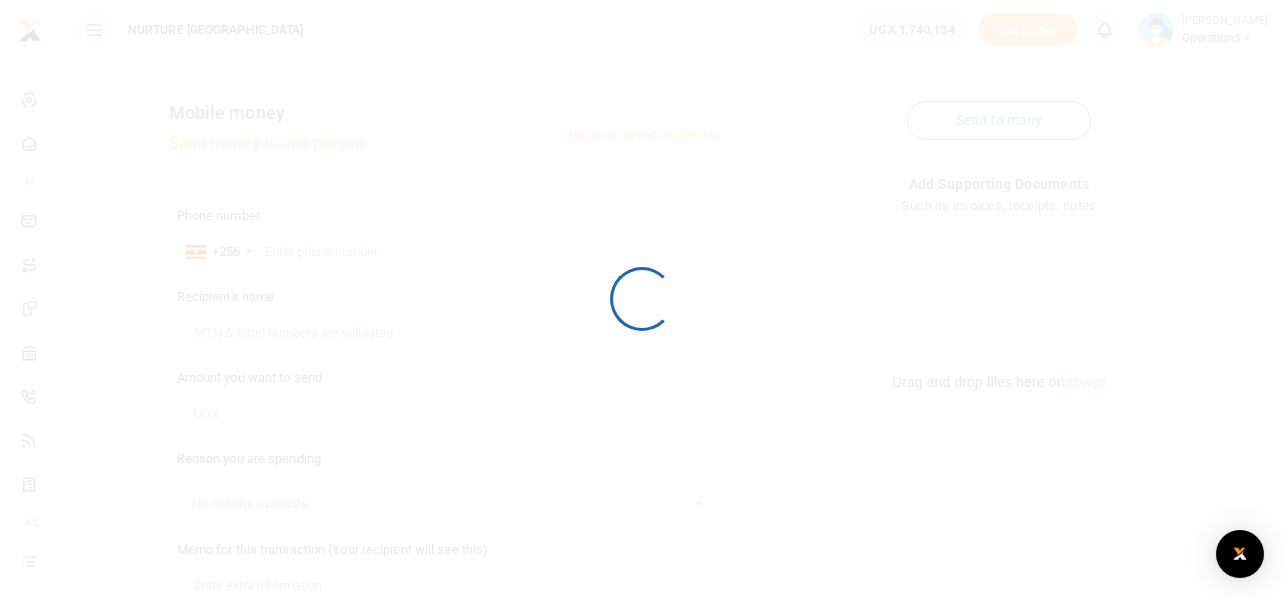 scroll, scrollTop: 287, scrollLeft: 0, axis: vertical 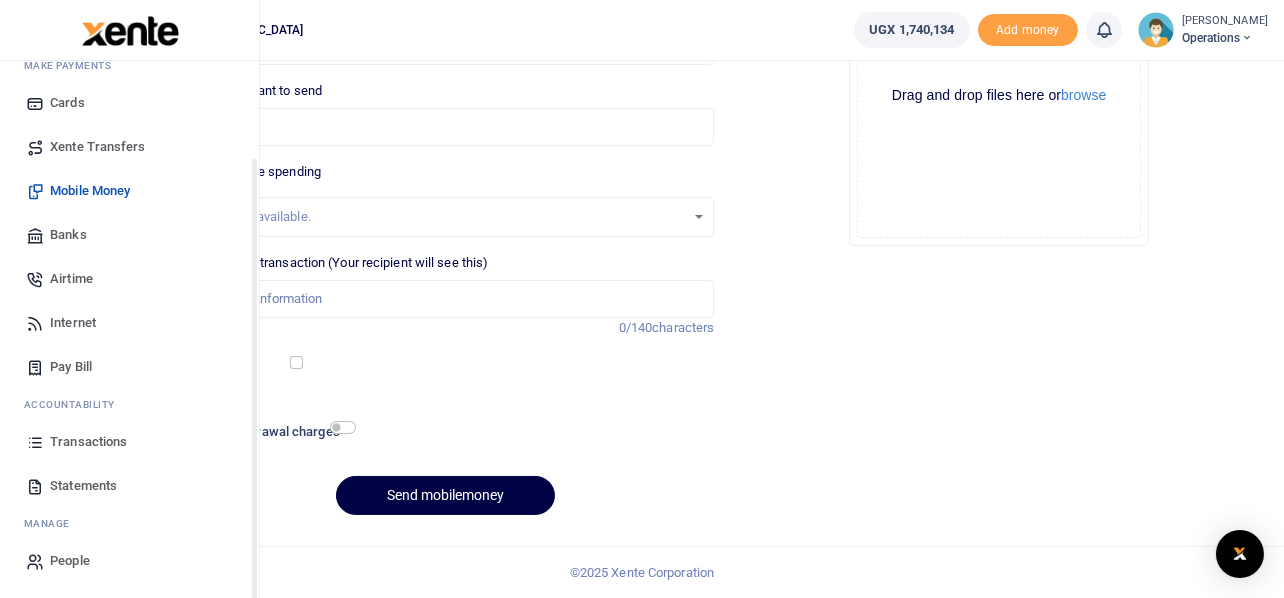 click on "Transactions" at bounding box center [88, 442] 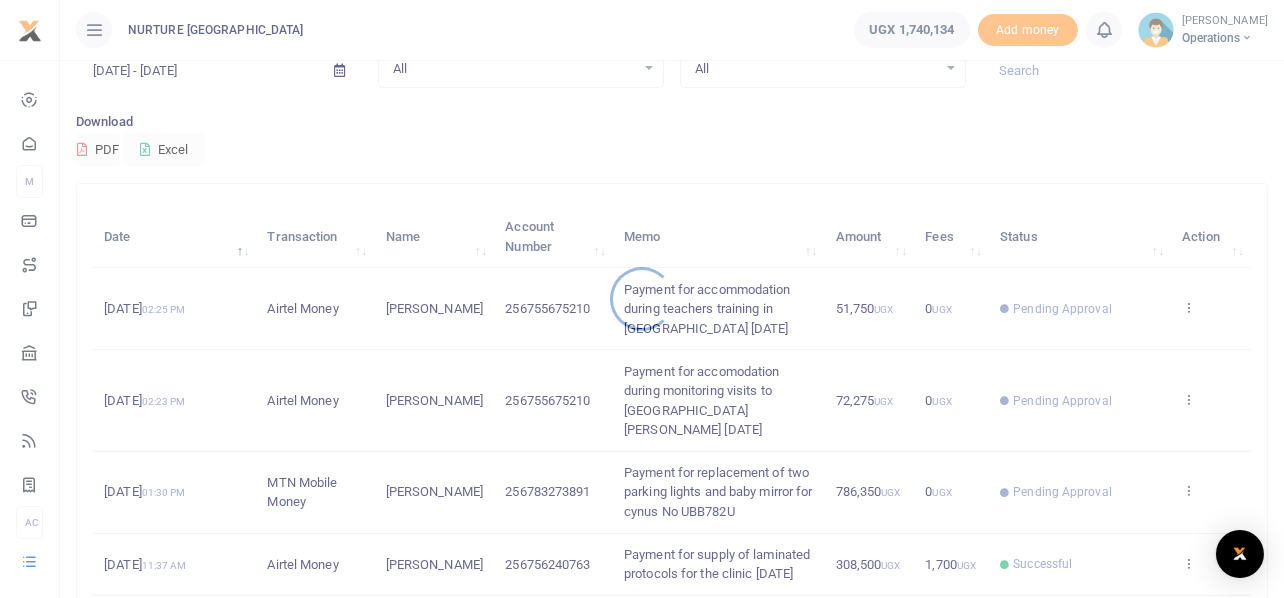 scroll, scrollTop: 691, scrollLeft: 0, axis: vertical 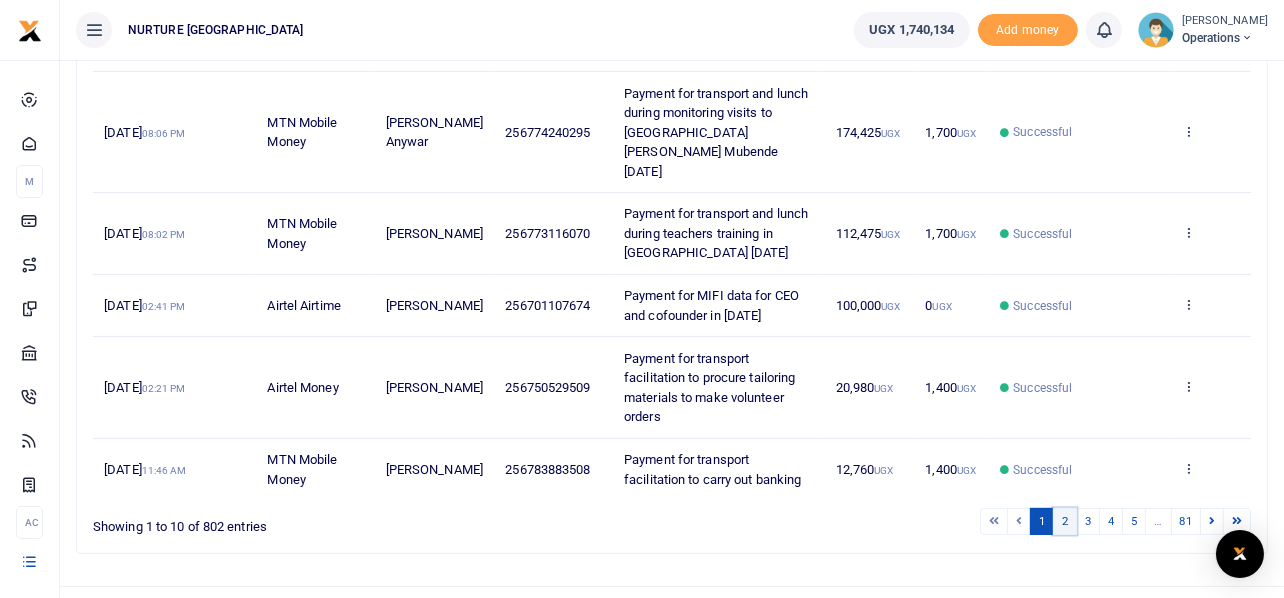 click on "2" at bounding box center (1065, 521) 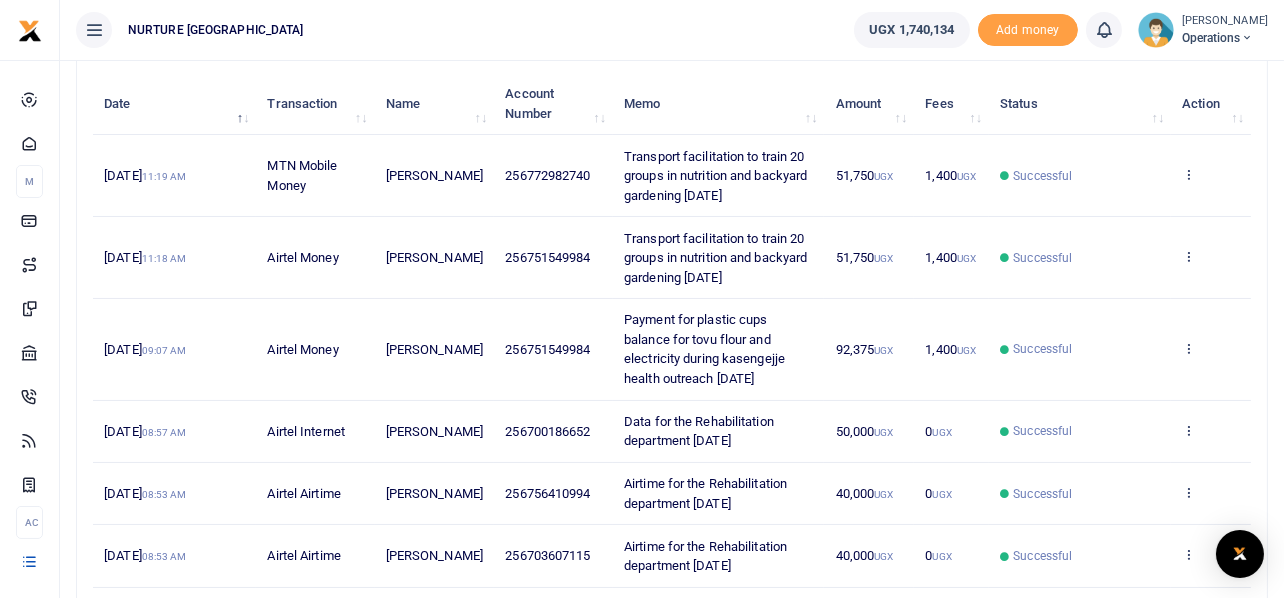 scroll, scrollTop: 710, scrollLeft: 0, axis: vertical 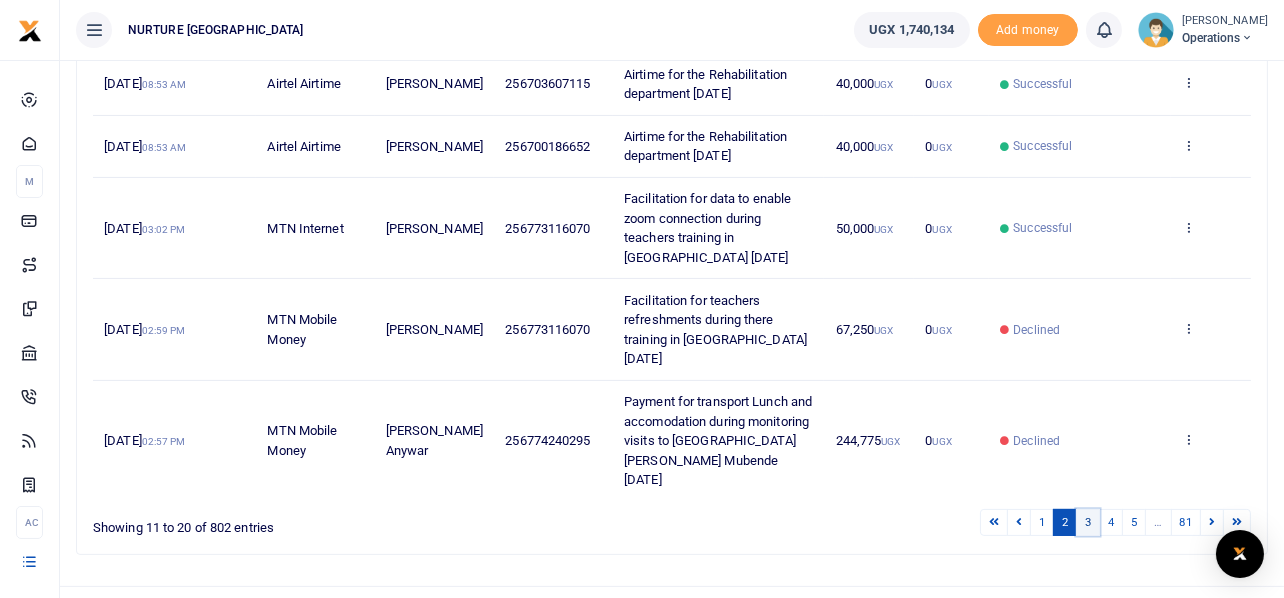 click on "3" at bounding box center (1088, 522) 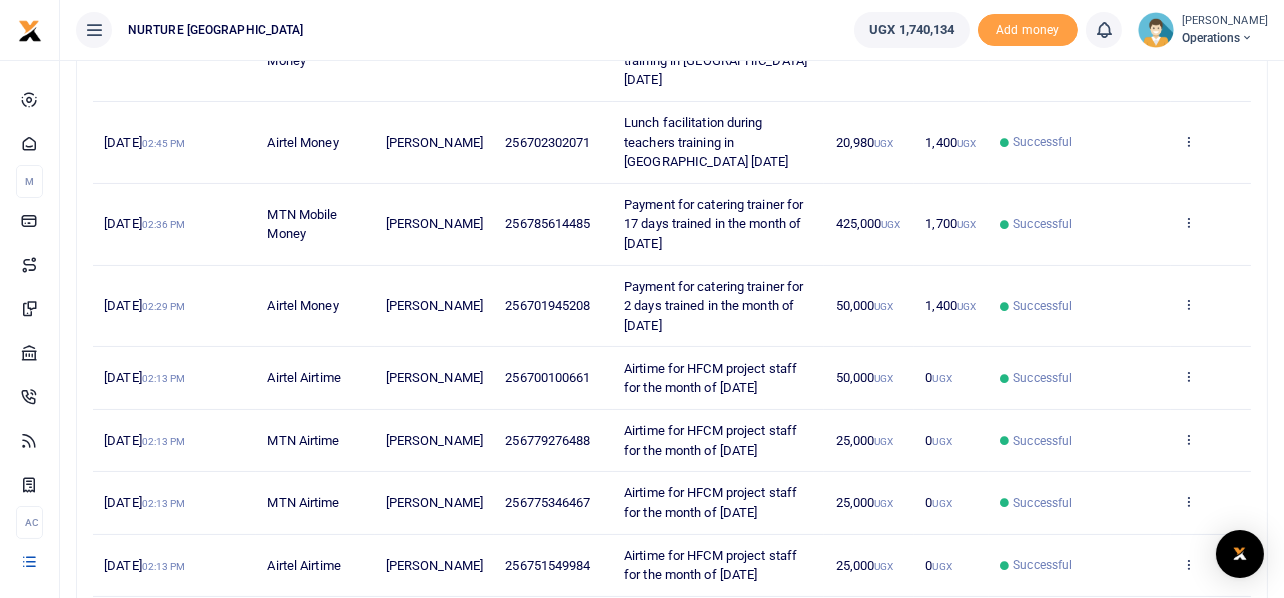 scroll, scrollTop: 613, scrollLeft: 0, axis: vertical 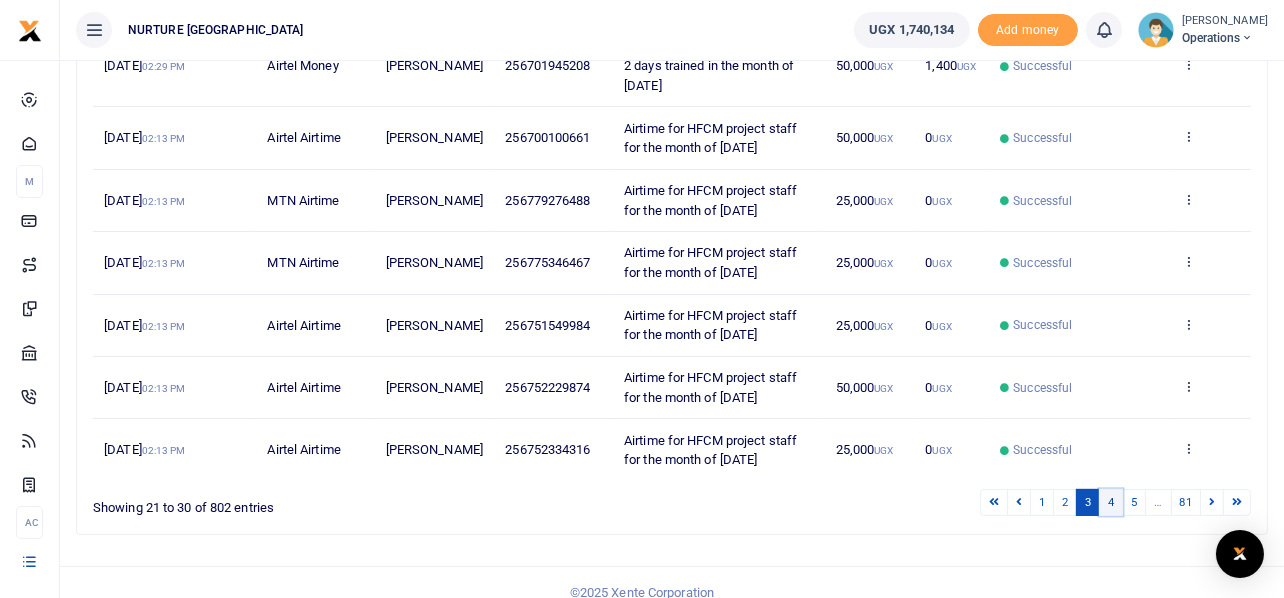 click on "4" at bounding box center [1111, 502] 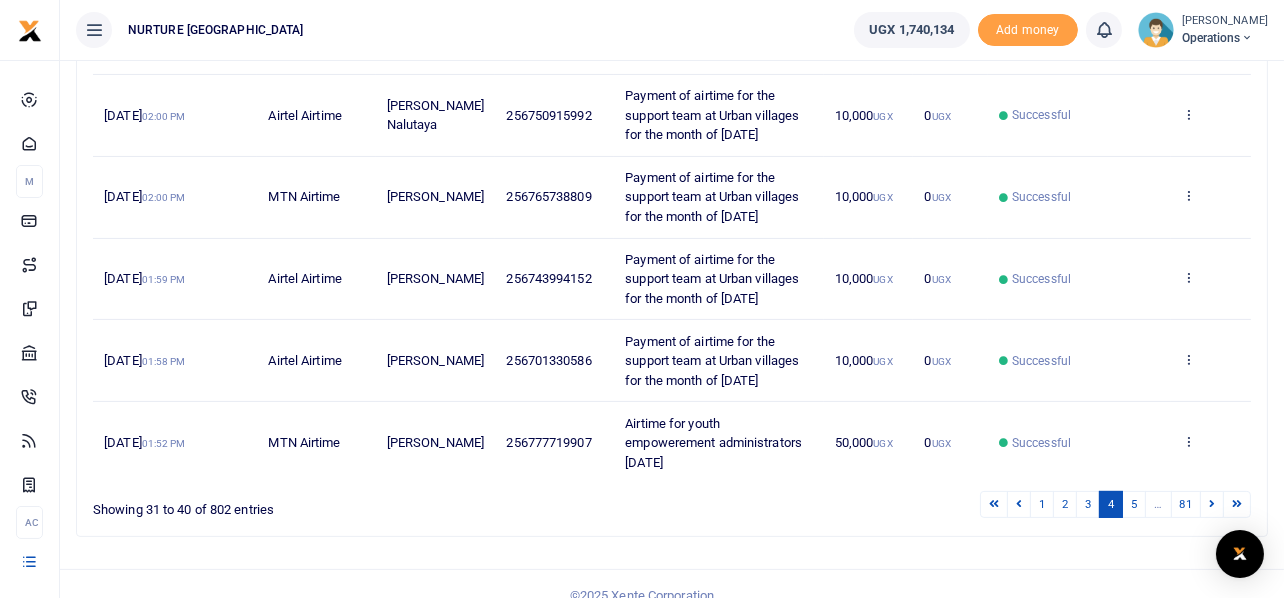 scroll, scrollTop: 710, scrollLeft: 0, axis: vertical 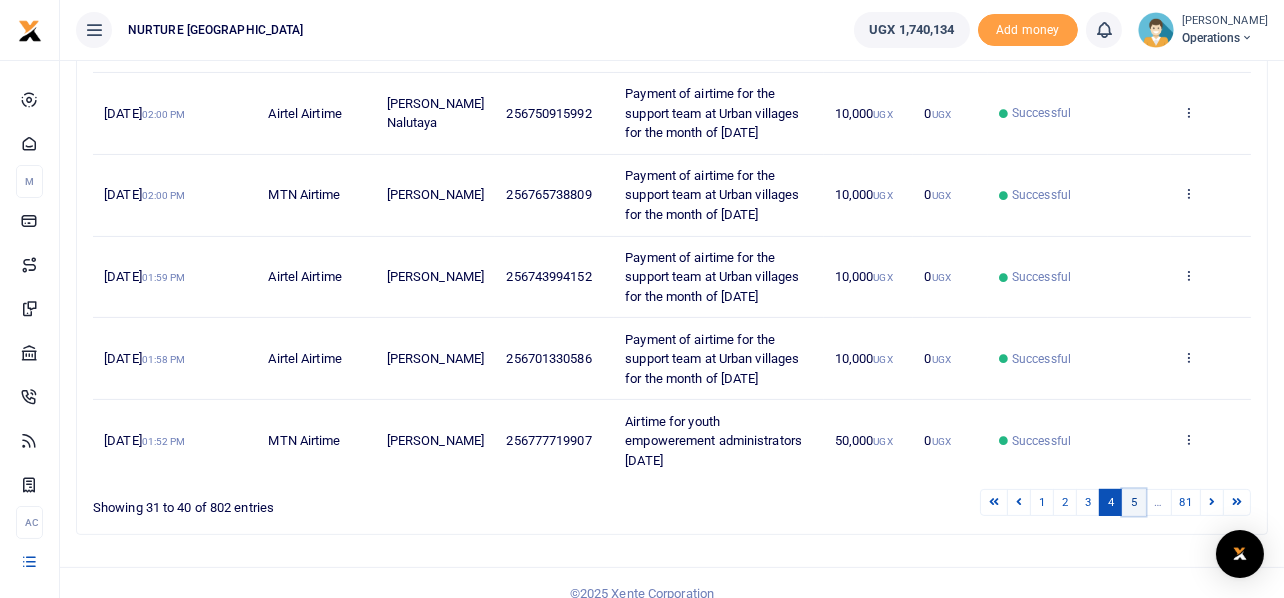 click on "5" at bounding box center (1134, 502) 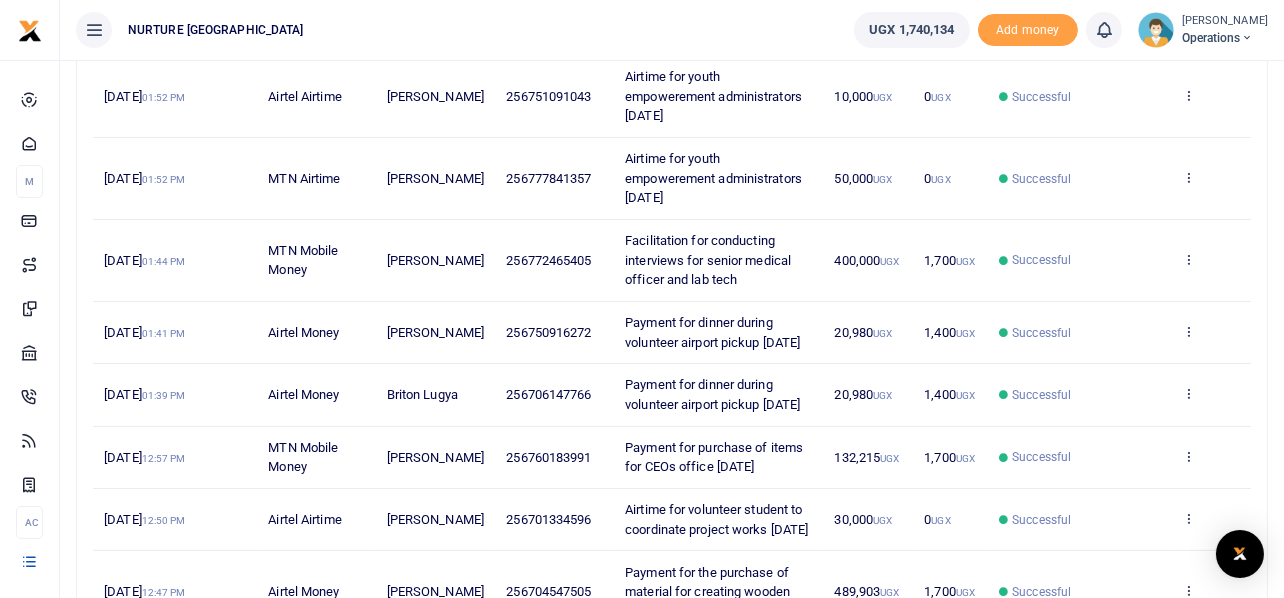 scroll, scrollTop: 710, scrollLeft: 0, axis: vertical 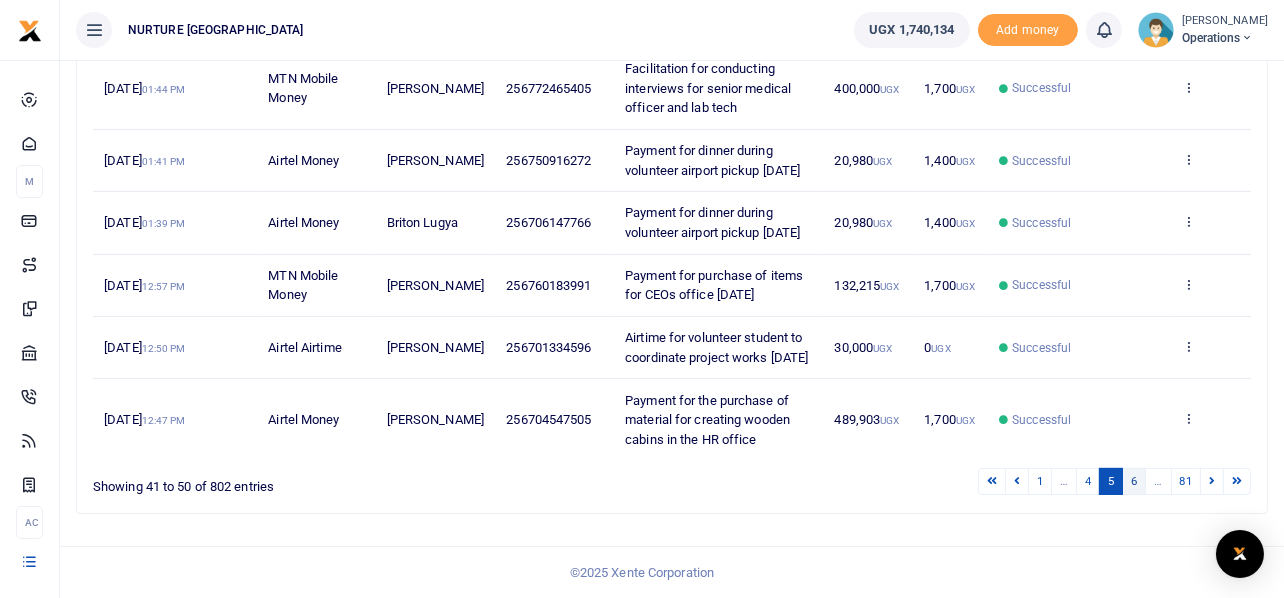 click on "6" at bounding box center [1134, 481] 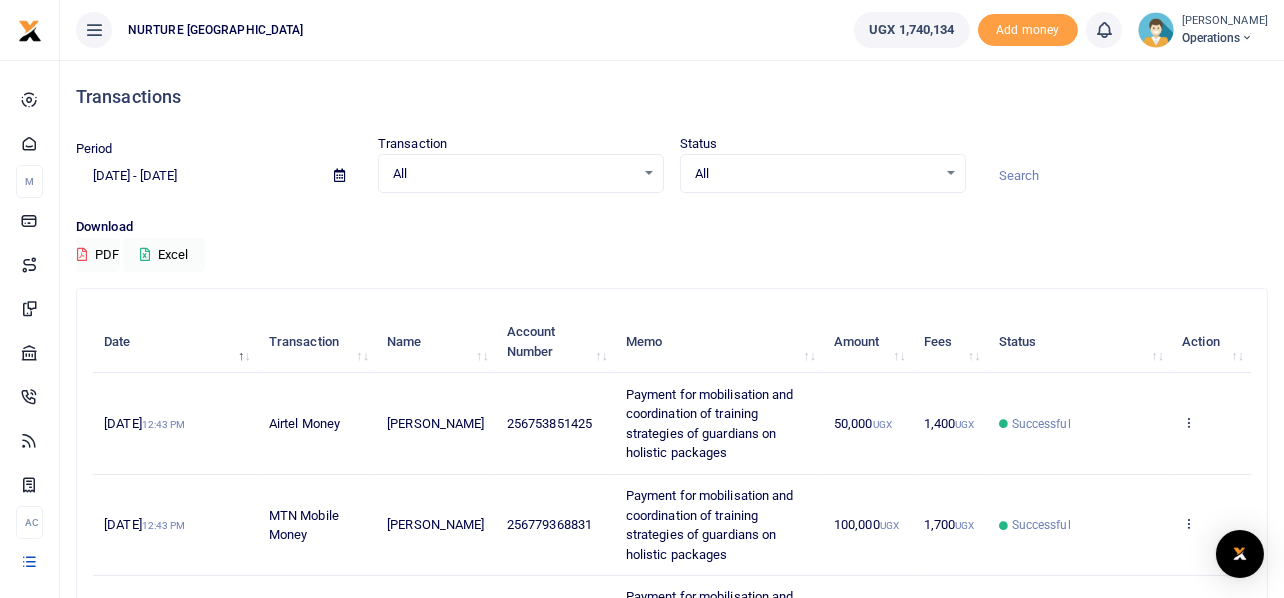 scroll, scrollTop: 827, scrollLeft: 0, axis: vertical 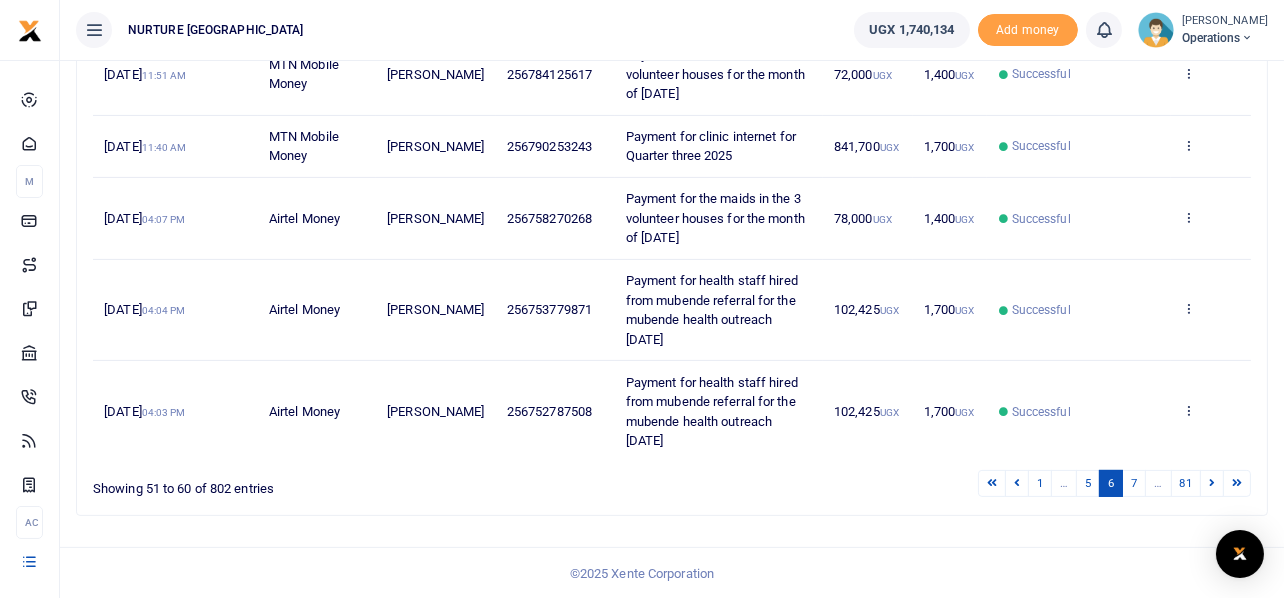 click on "7" at bounding box center (1134, 483) 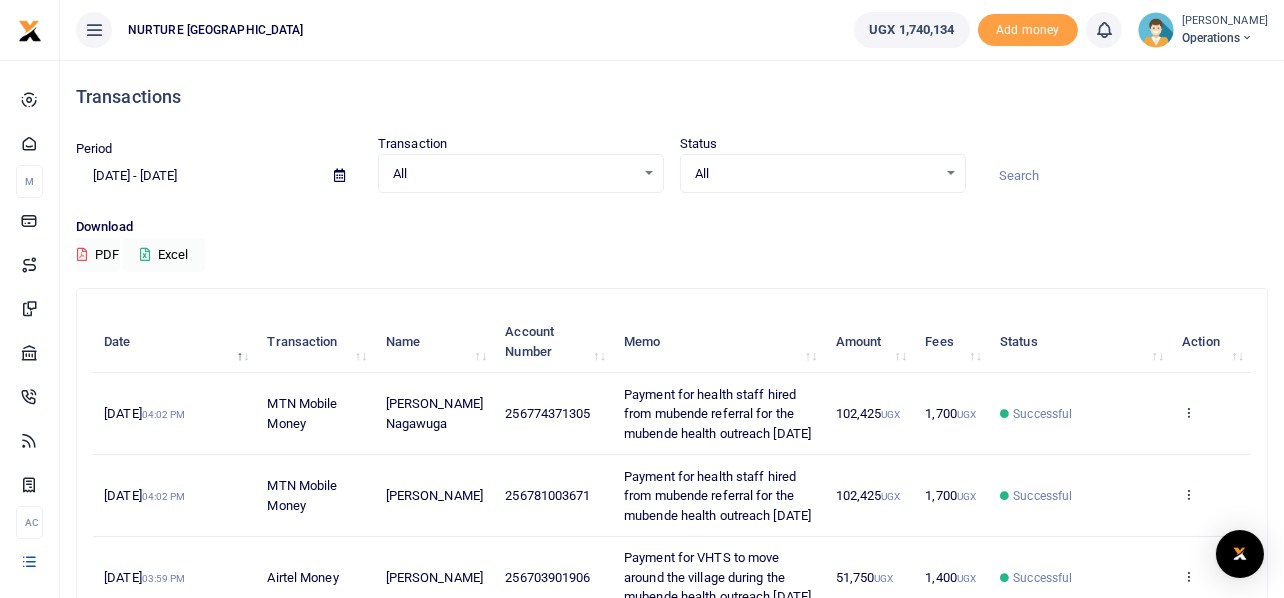scroll, scrollTop: 807, scrollLeft: 0, axis: vertical 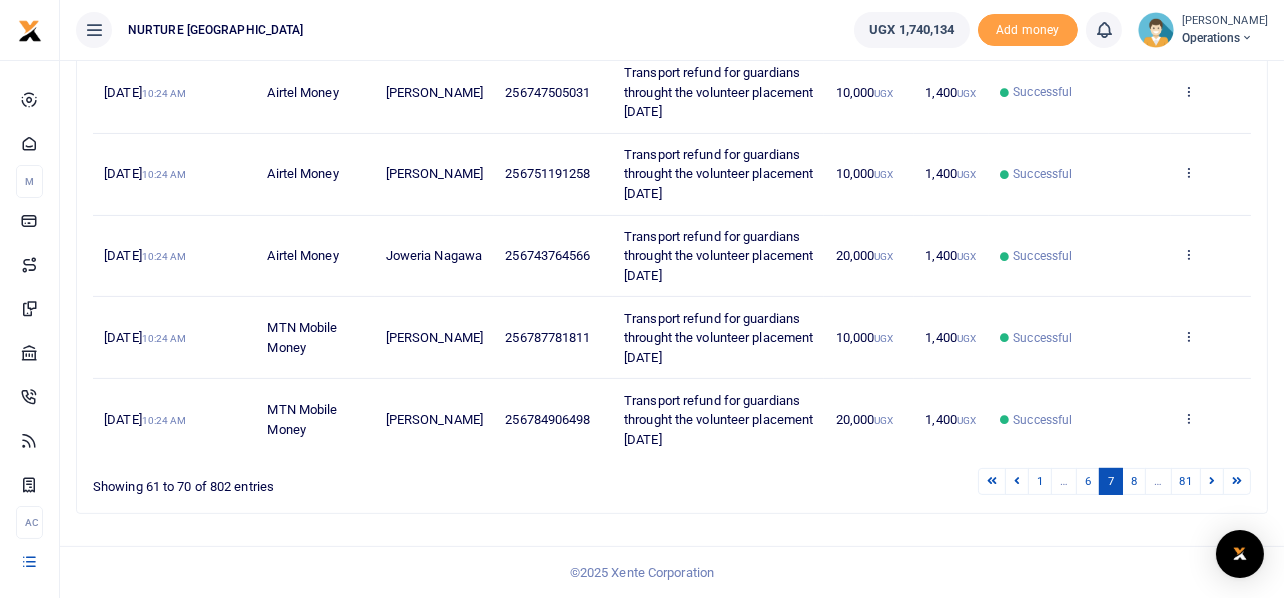 click on "8" at bounding box center [1134, 481] 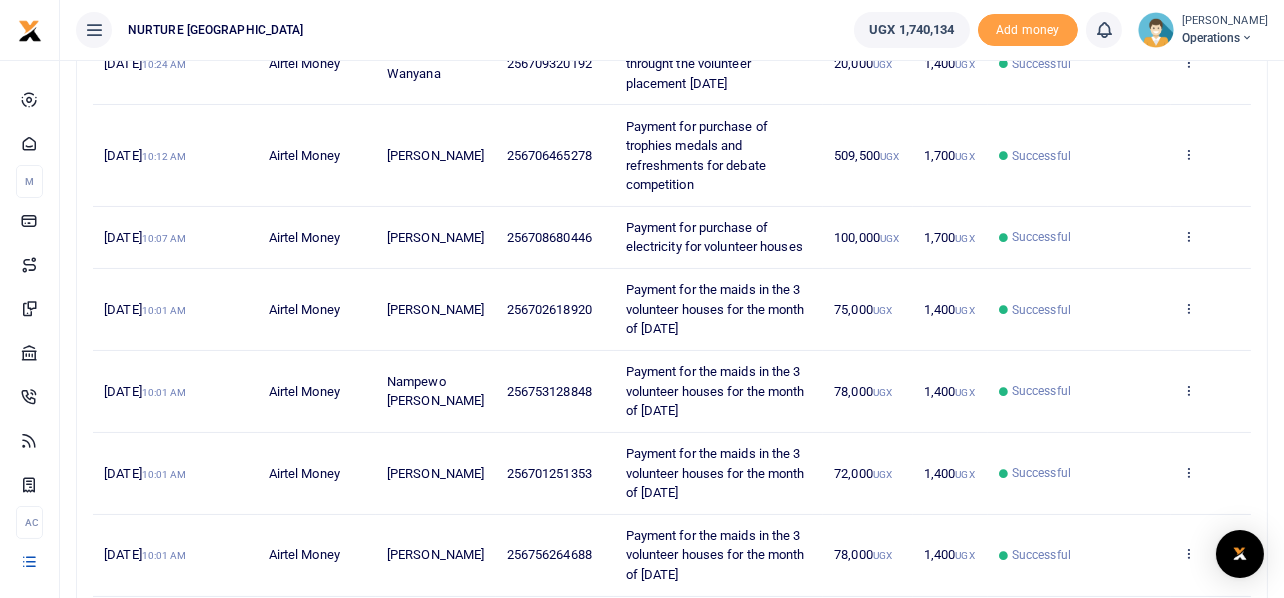 scroll, scrollTop: 729, scrollLeft: 0, axis: vertical 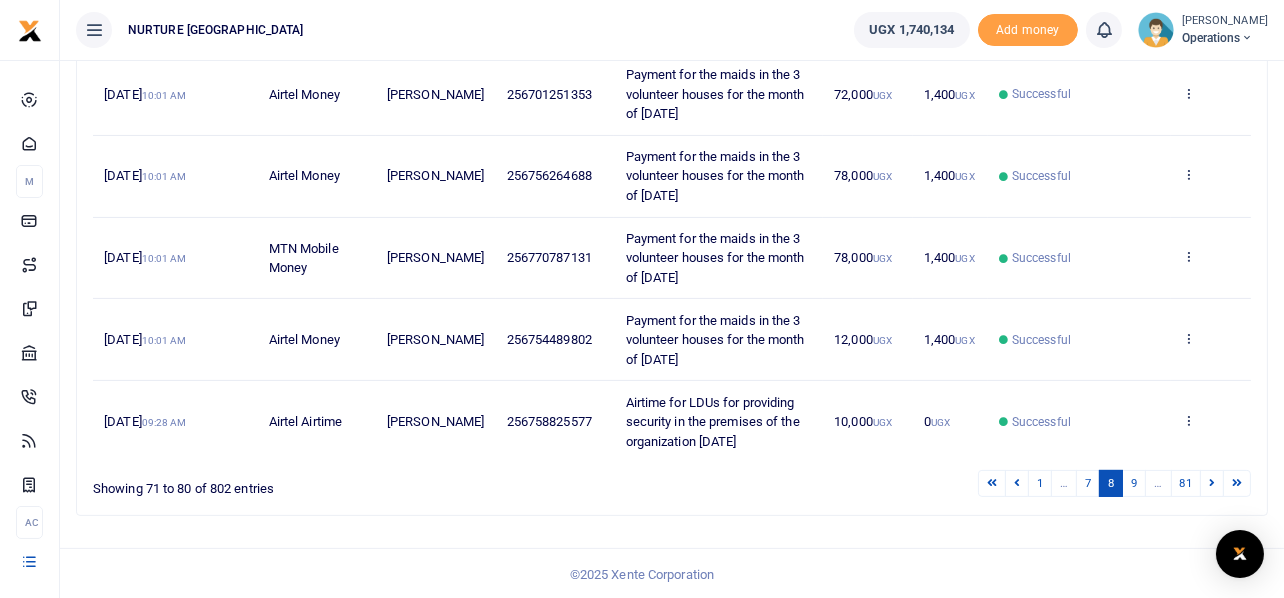 click on "9" at bounding box center (1134, 483) 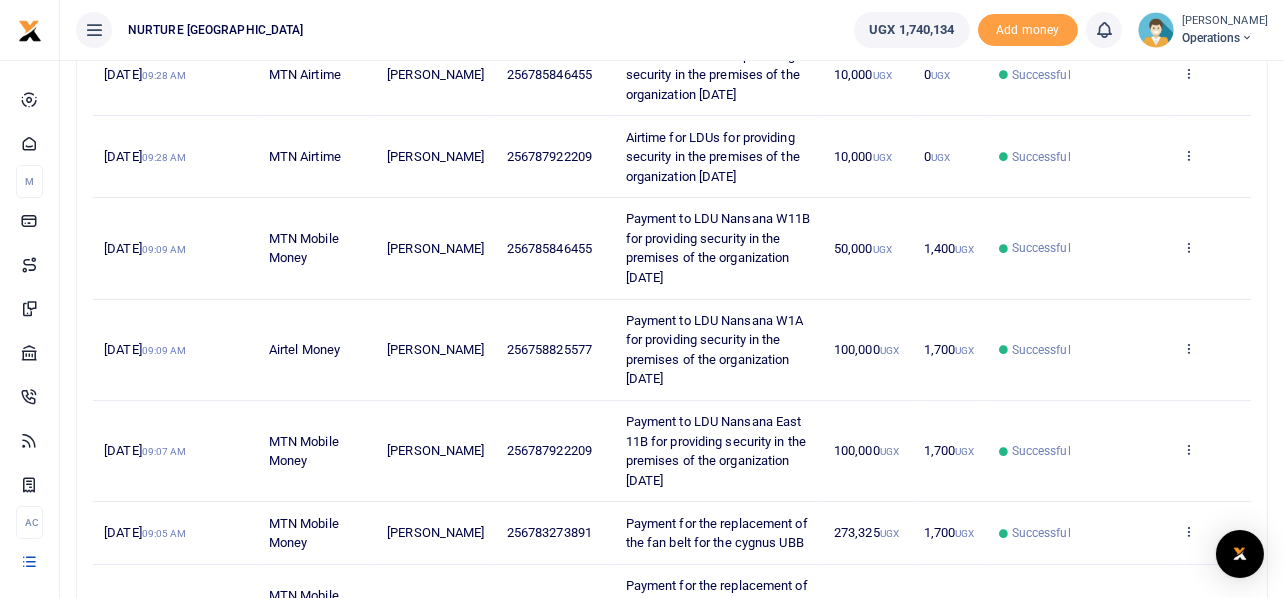 scroll, scrollTop: 699, scrollLeft: 0, axis: vertical 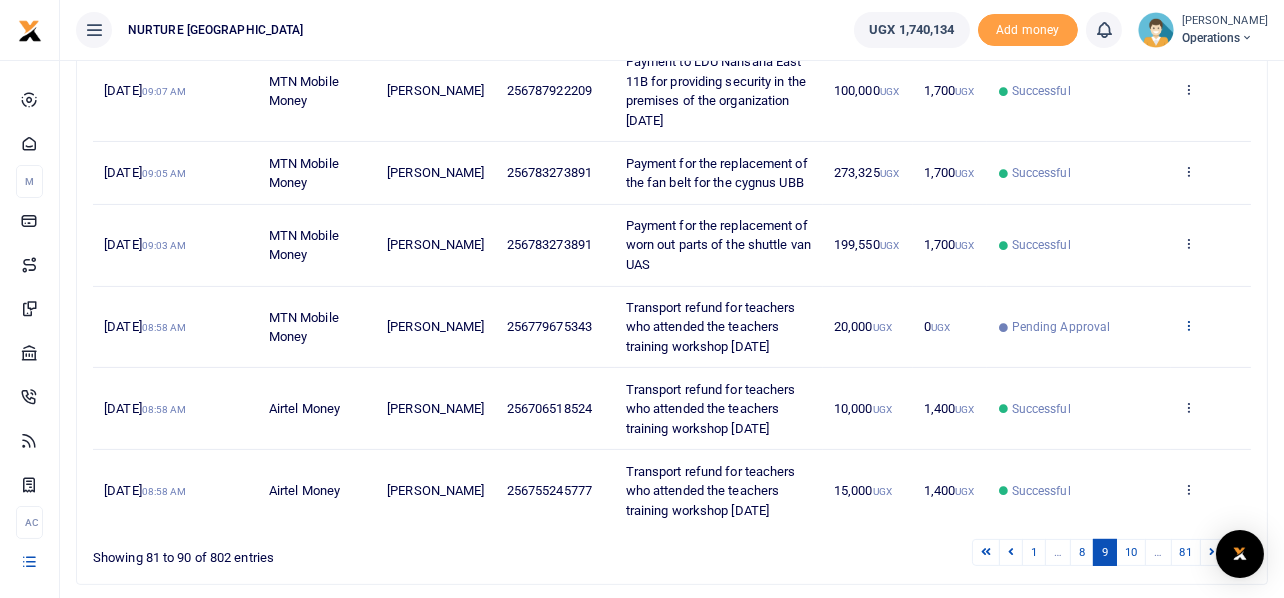 click at bounding box center [1188, 325] 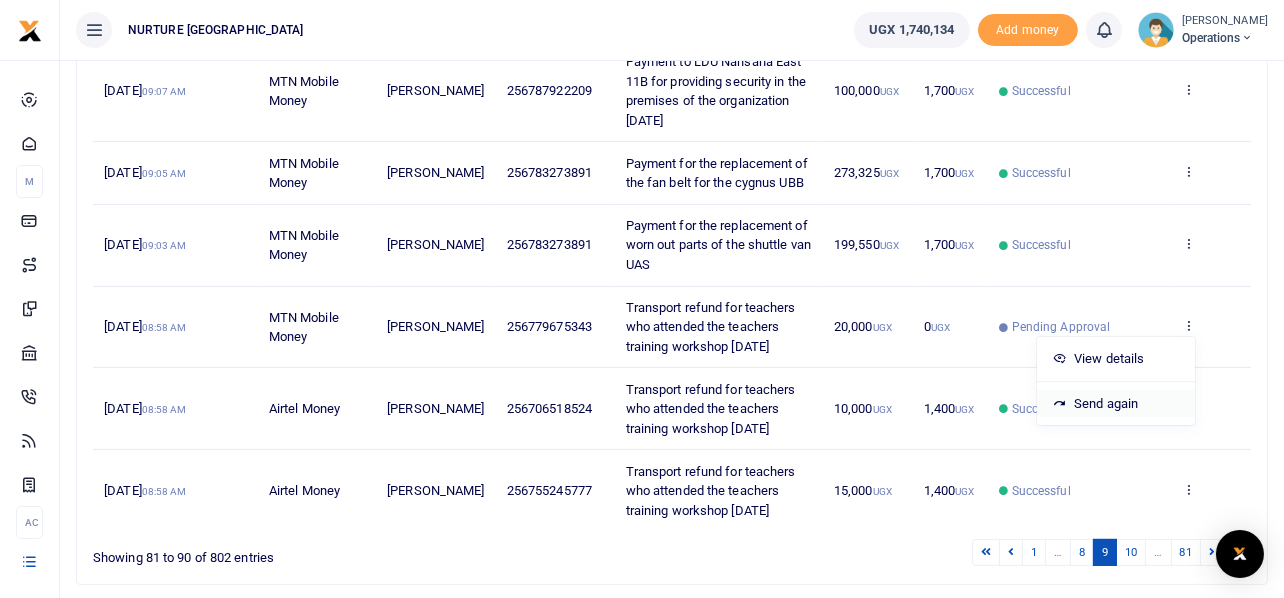 click on "Send again" at bounding box center (1116, 404) 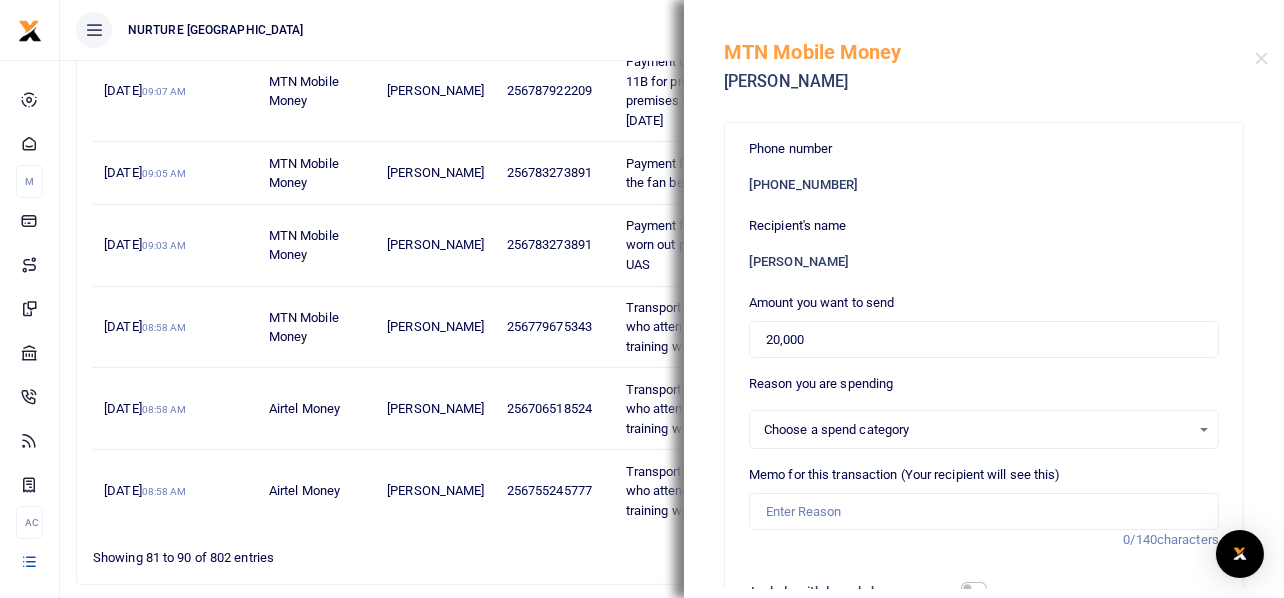 select 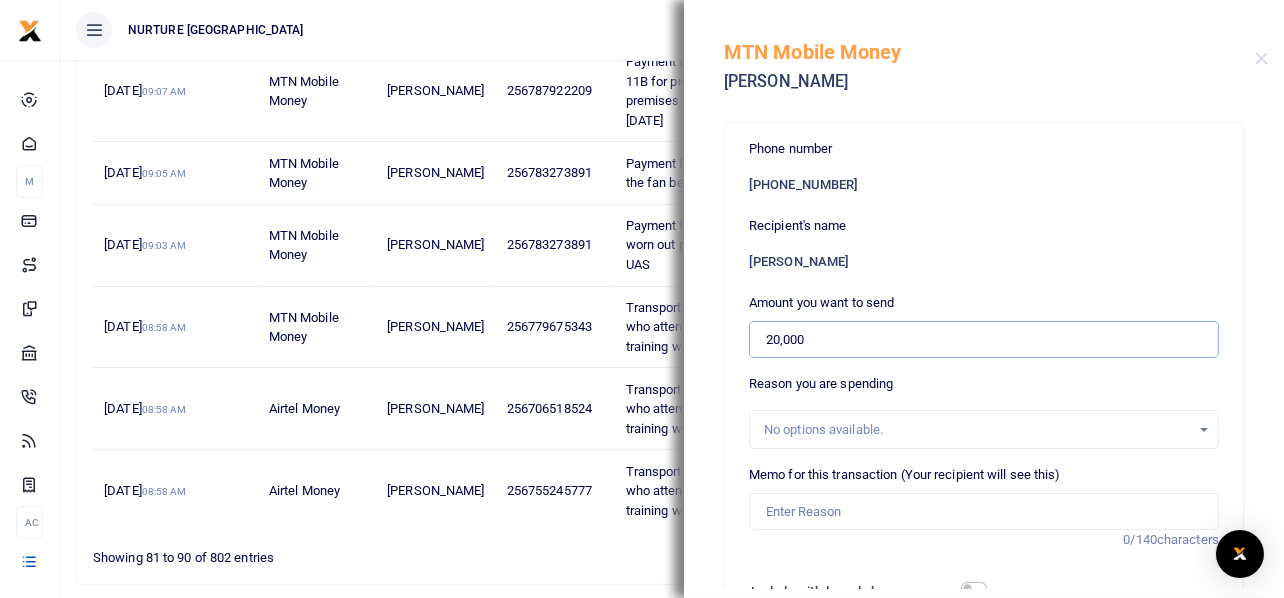 click on "20,000" at bounding box center (984, 340) 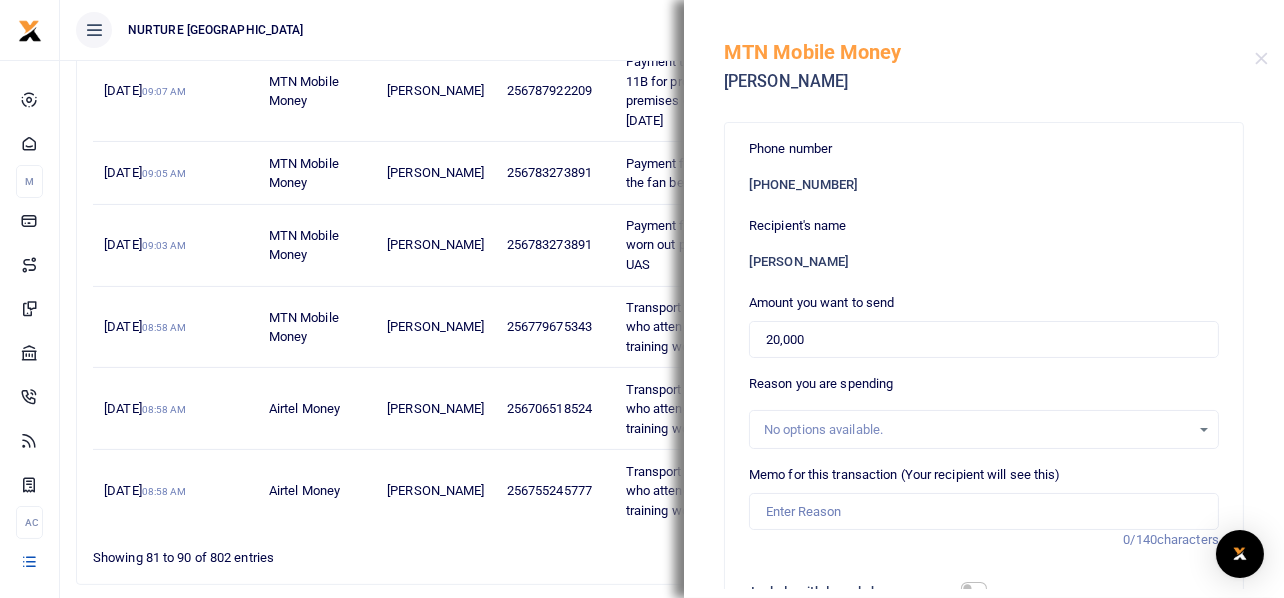 click on "Transport refund for teachers who attended the teachers training workshop [DATE]" at bounding box center (711, 327) 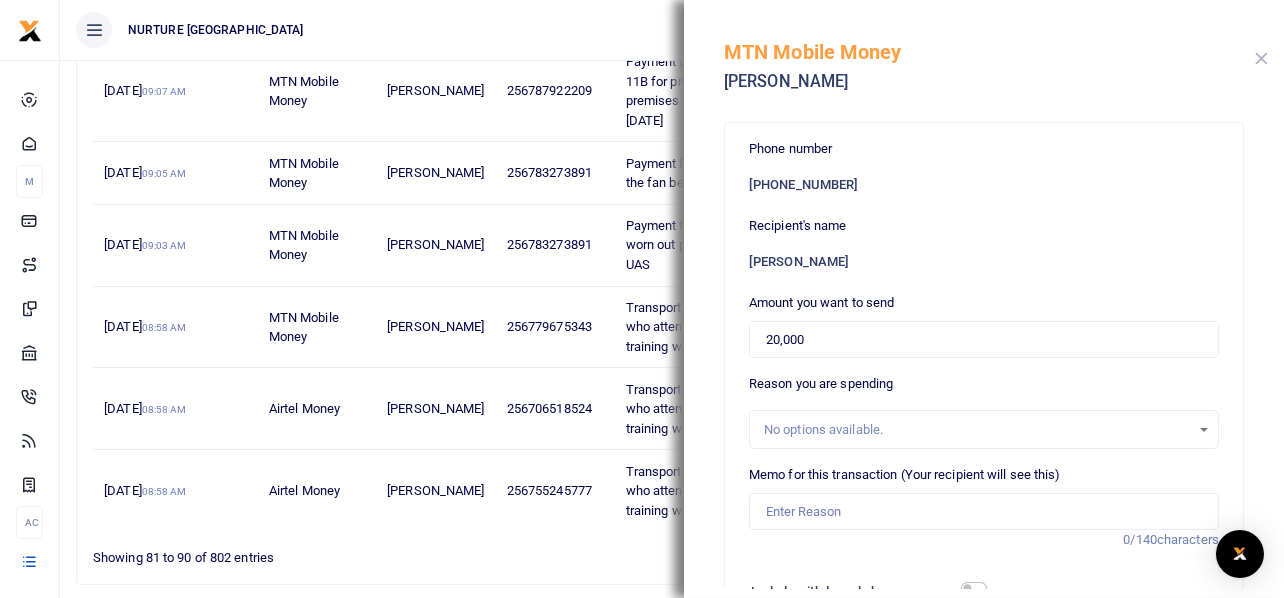 click at bounding box center (1261, 58) 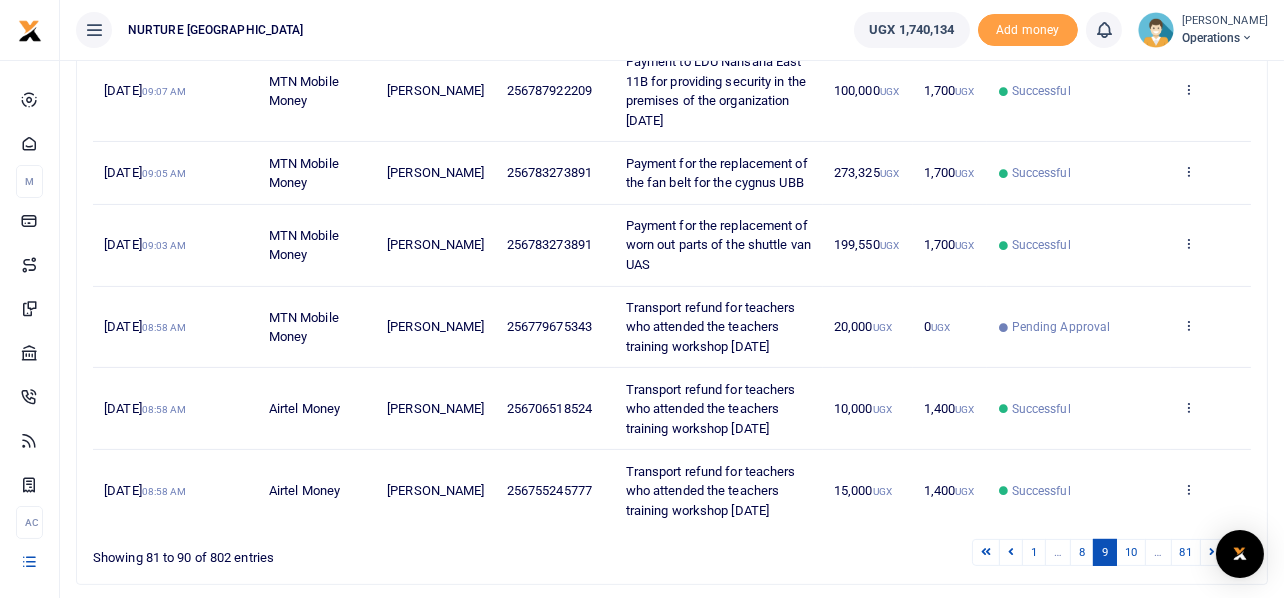drag, startPoint x: 779, startPoint y: 339, endPoint x: 612, endPoint y: 291, distance: 173.76134 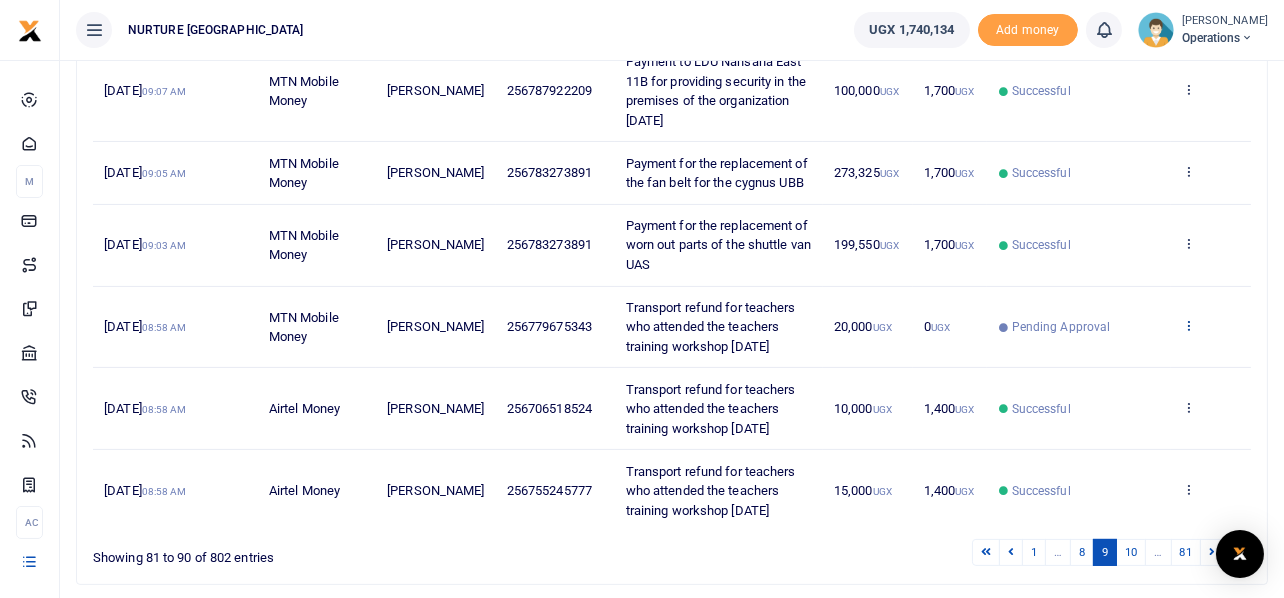 click at bounding box center (1188, 325) 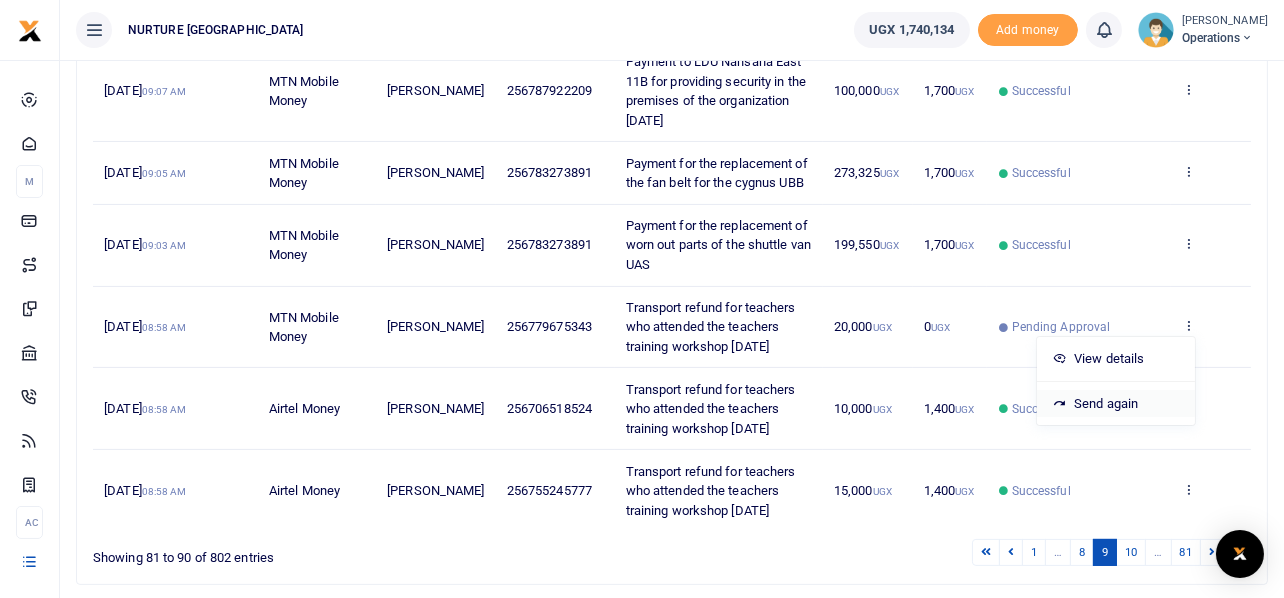click on "Send again" at bounding box center [1116, 404] 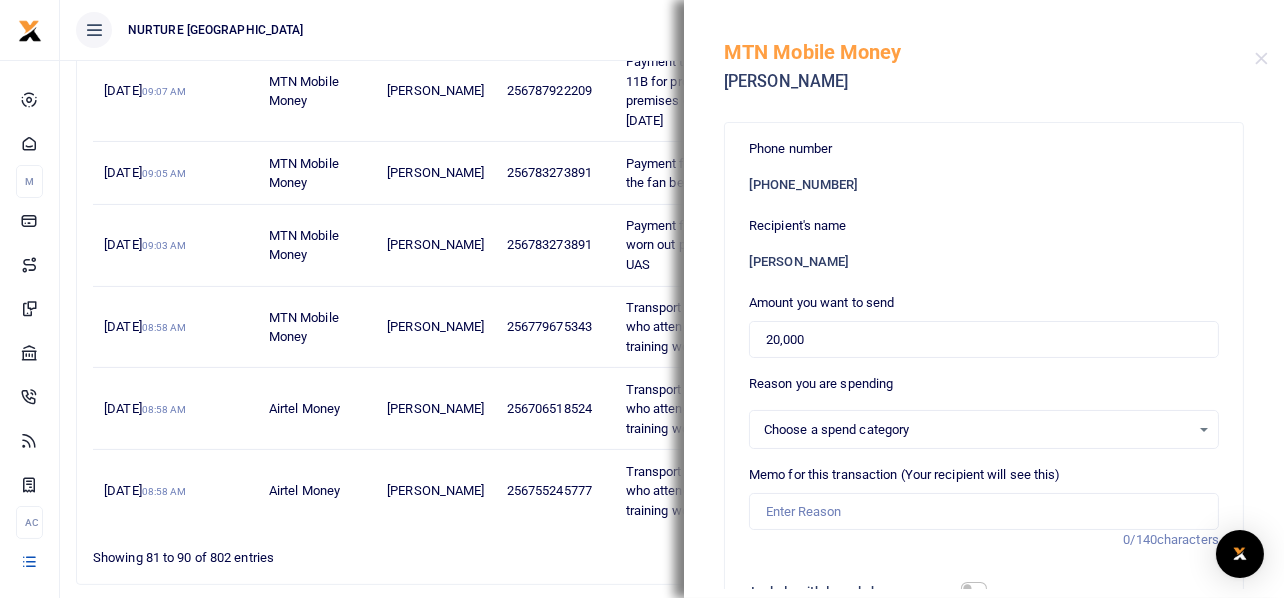 select 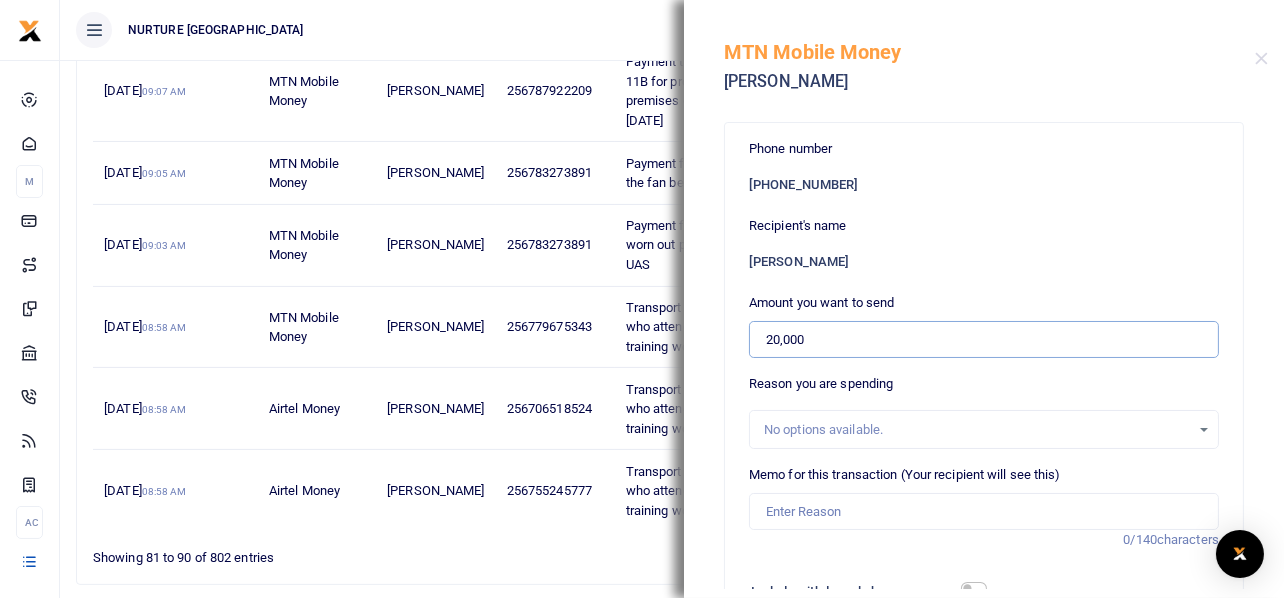drag, startPoint x: 820, startPoint y: 342, endPoint x: 781, endPoint y: 342, distance: 39 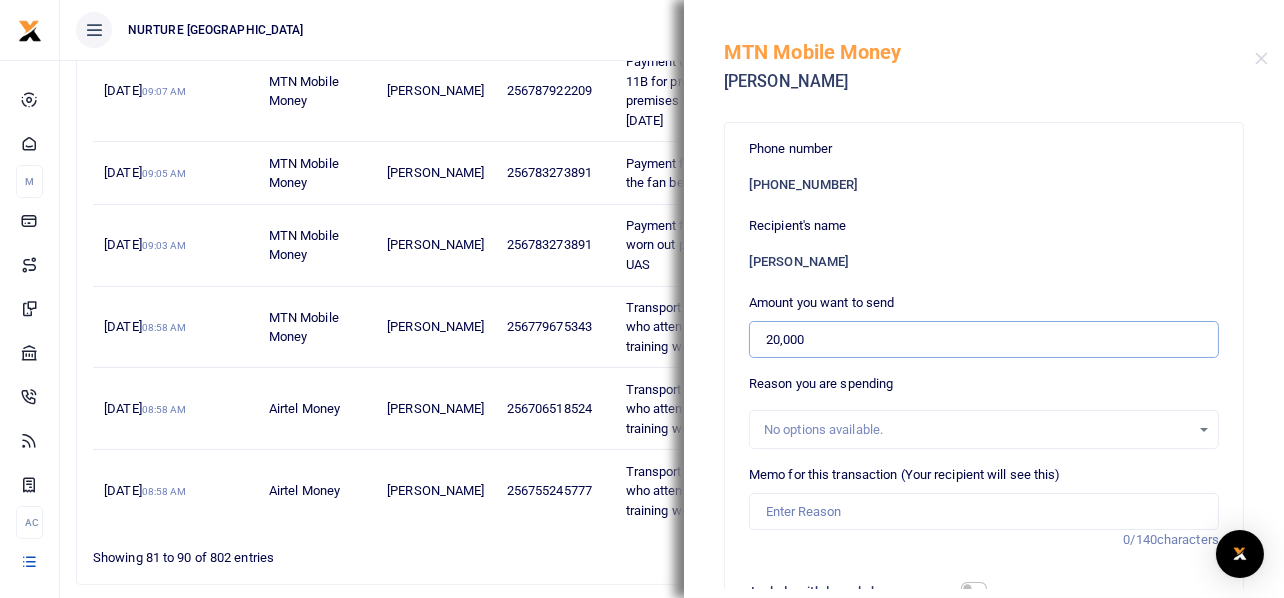 drag, startPoint x: 883, startPoint y: 336, endPoint x: 834, endPoint y: 335, distance: 49.010204 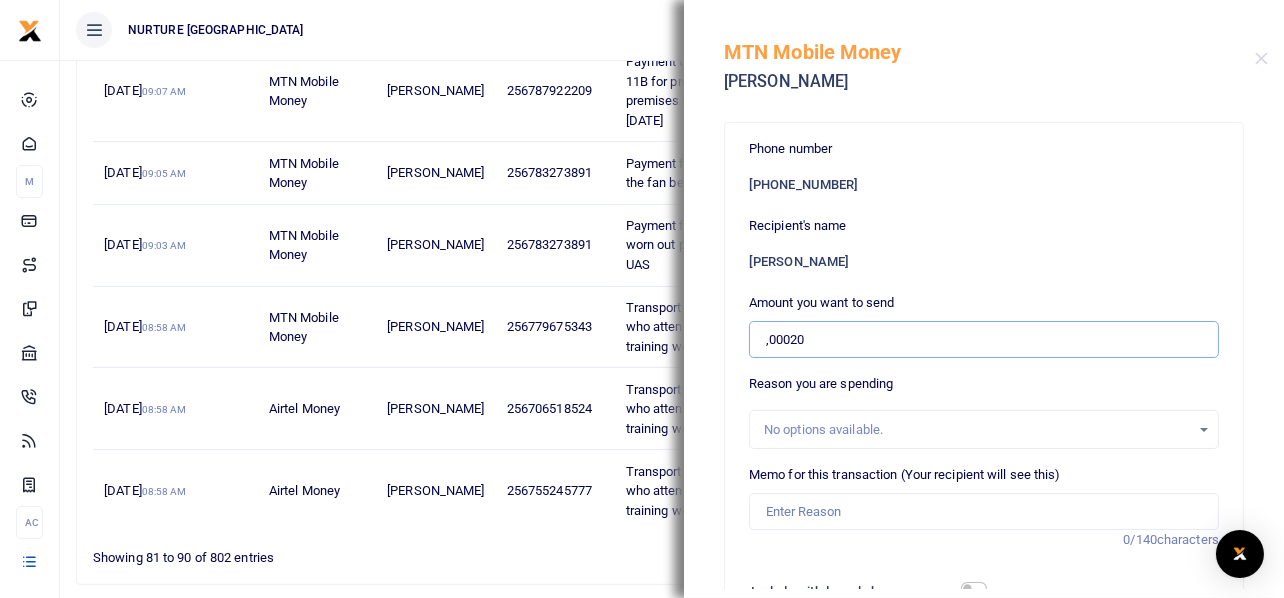 click on ",00020" at bounding box center (984, 340) 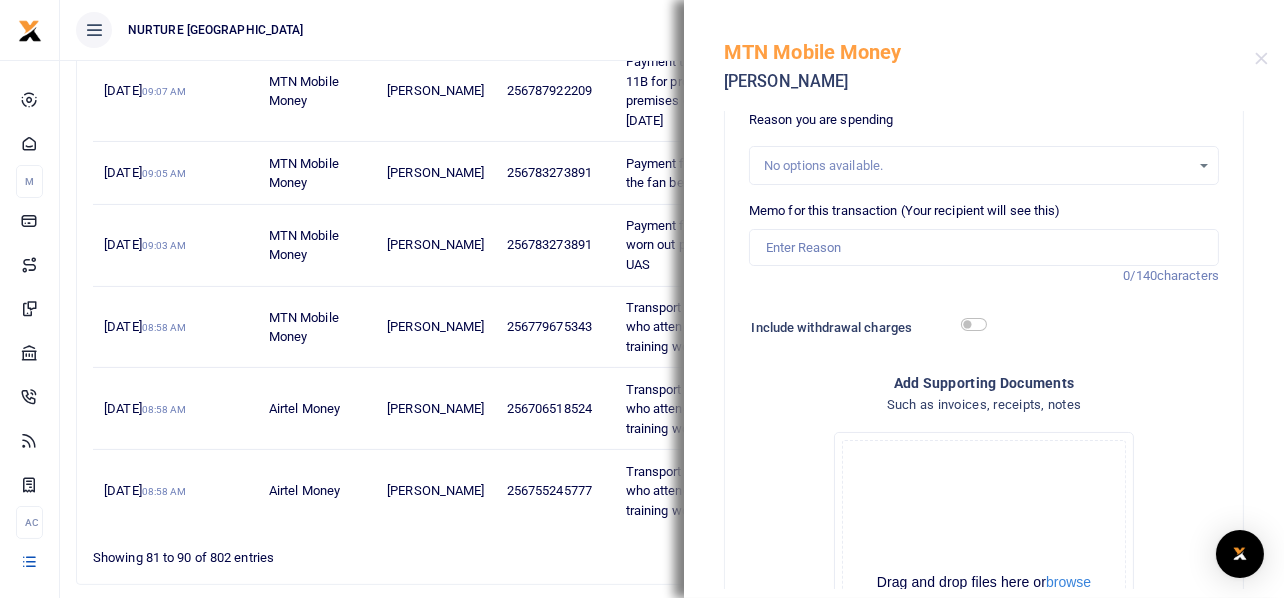 scroll, scrollTop: 300, scrollLeft: 0, axis: vertical 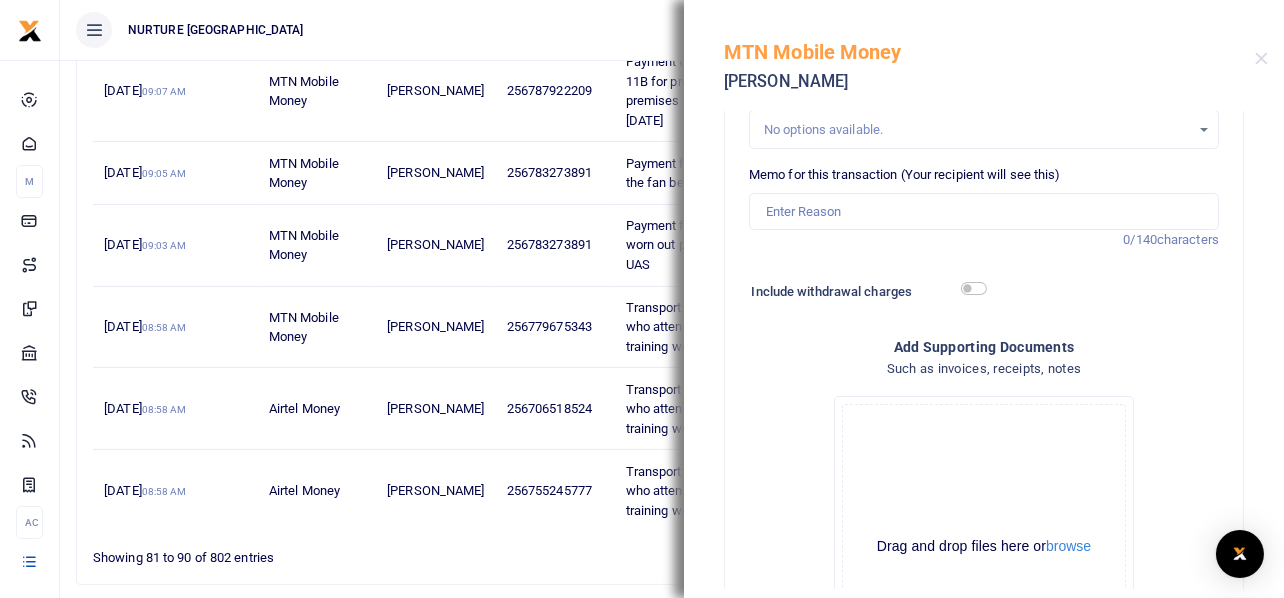 type on "10,000" 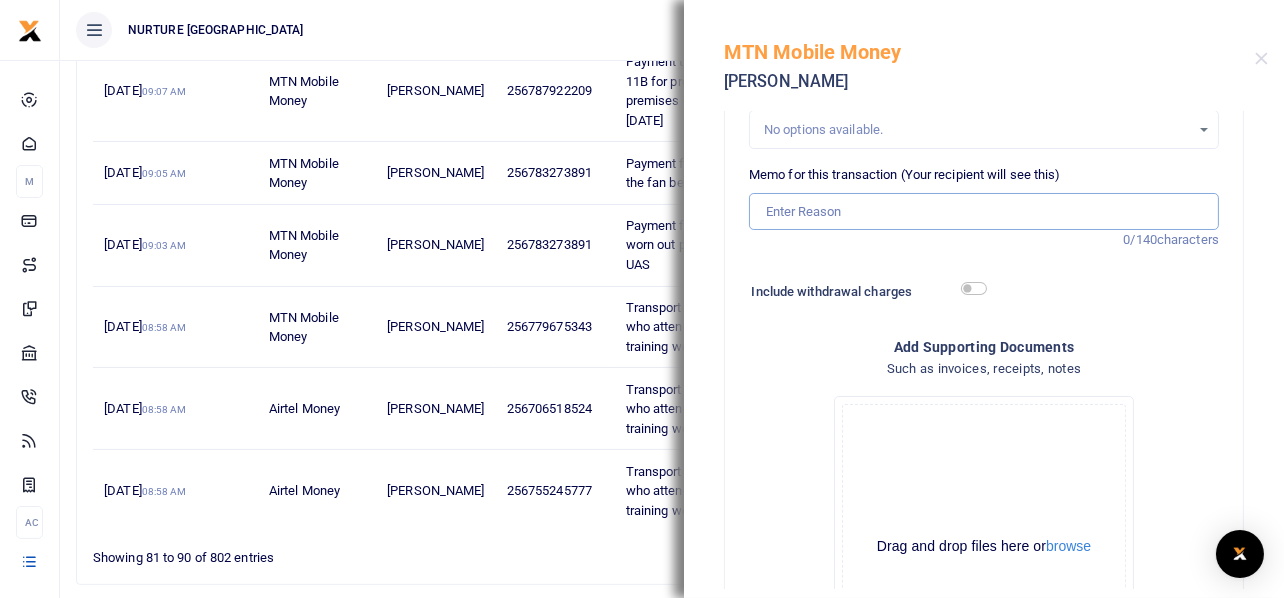 click on "Memo for this transaction (Your recipient will see this)" at bounding box center [984, 212] 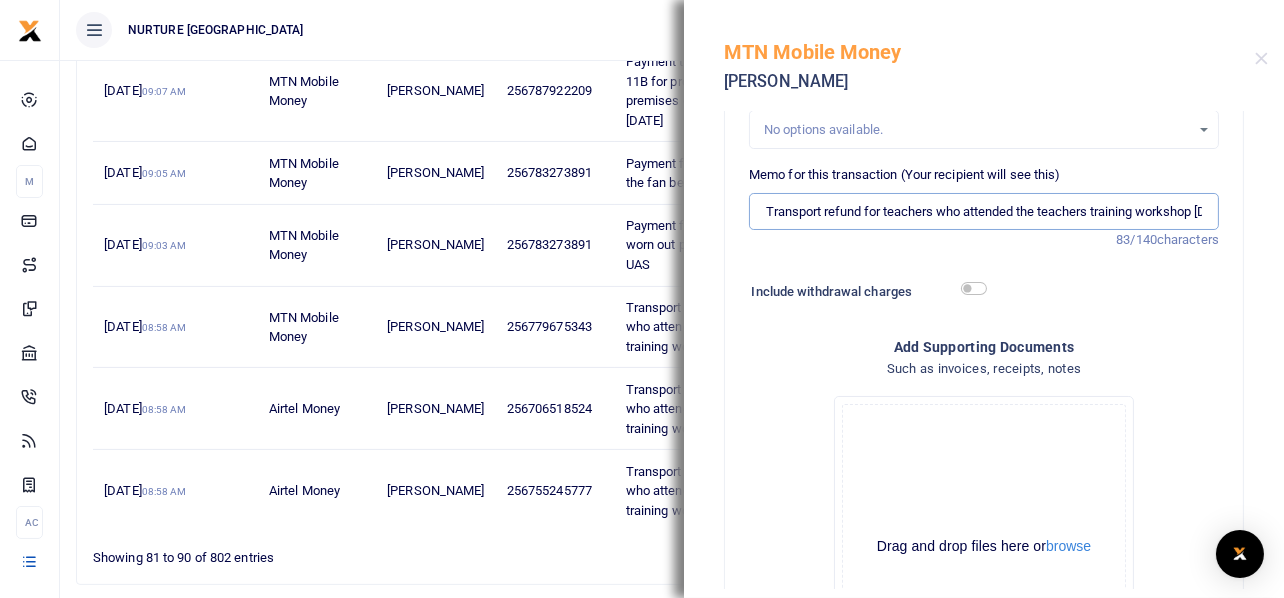 scroll, scrollTop: 0, scrollLeft: 70, axis: horizontal 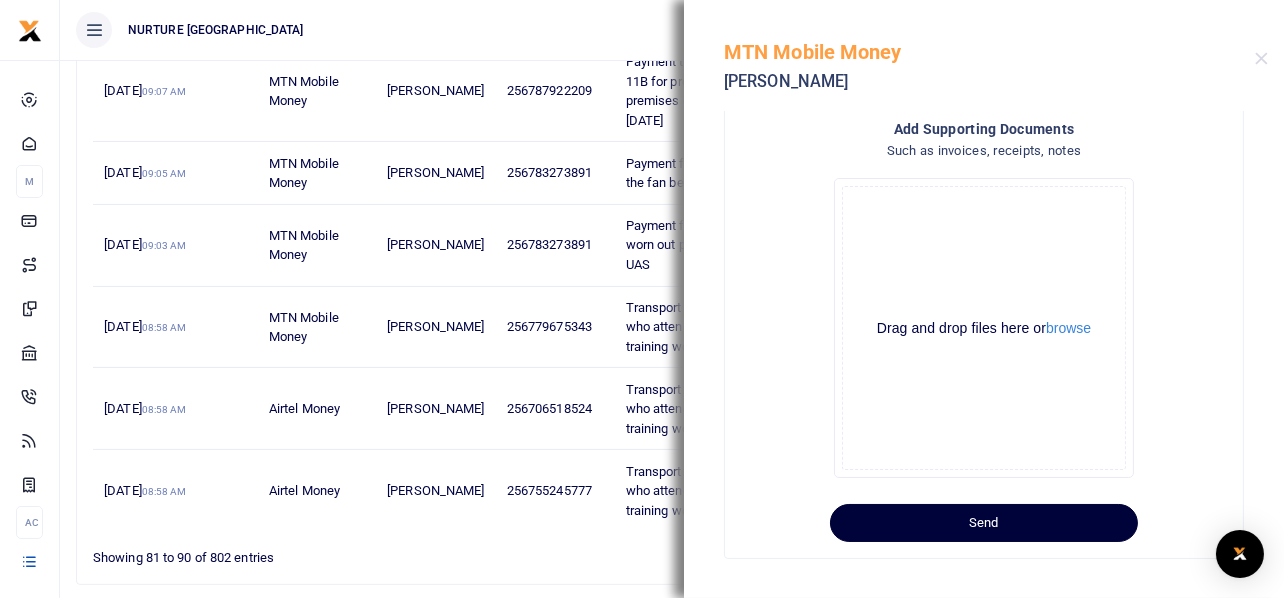 type on "Transport refund for teachers who attended the teachers training workshop [DATE]" 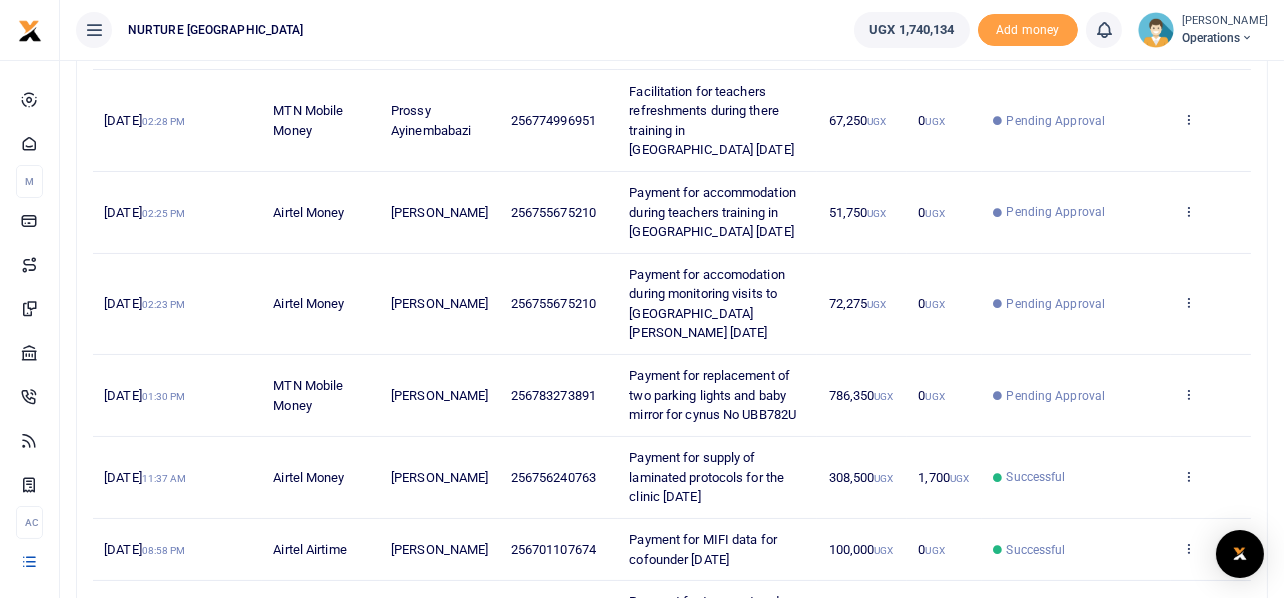 scroll, scrollTop: 699, scrollLeft: 0, axis: vertical 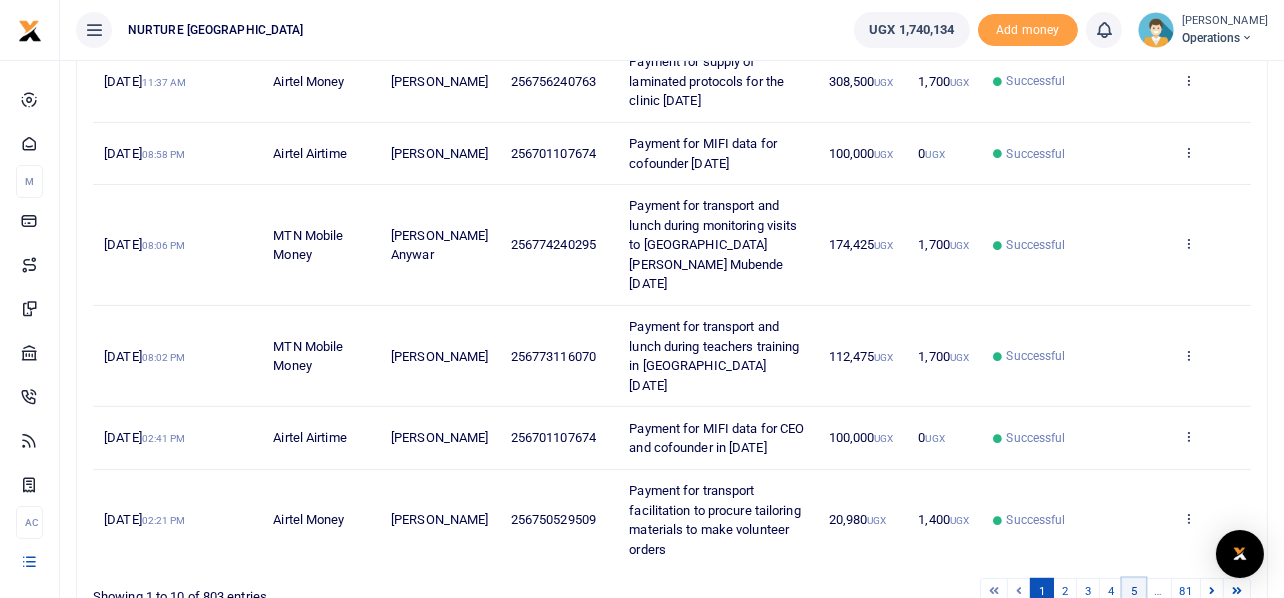 click on "5" at bounding box center (1134, 591) 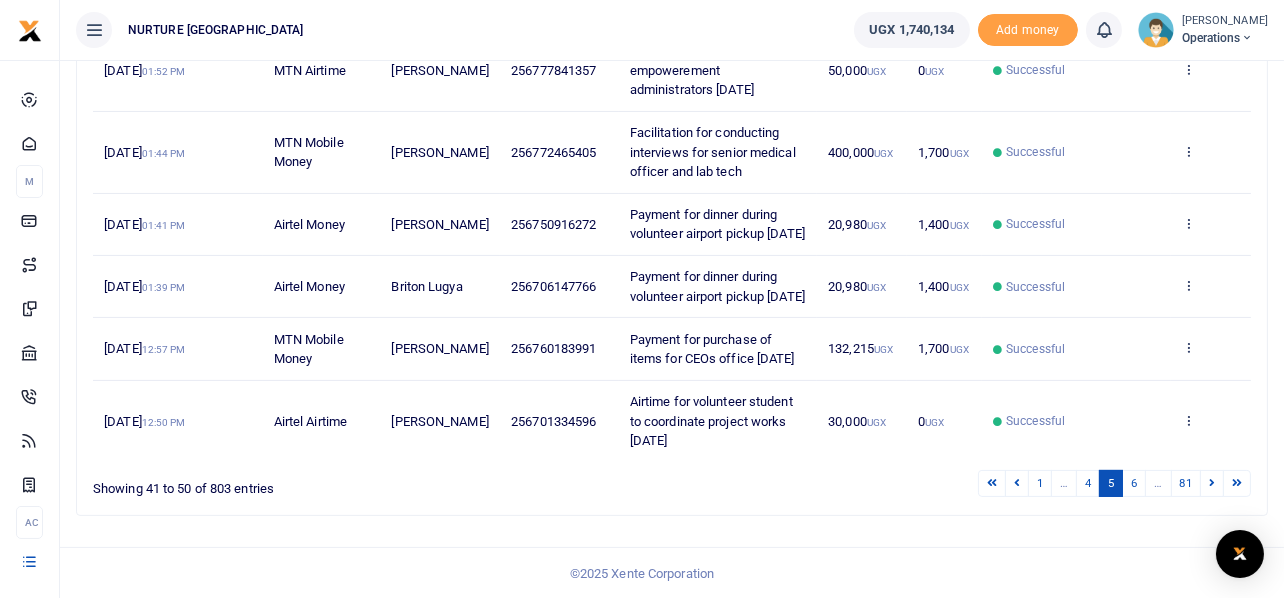 scroll, scrollTop: 729, scrollLeft: 0, axis: vertical 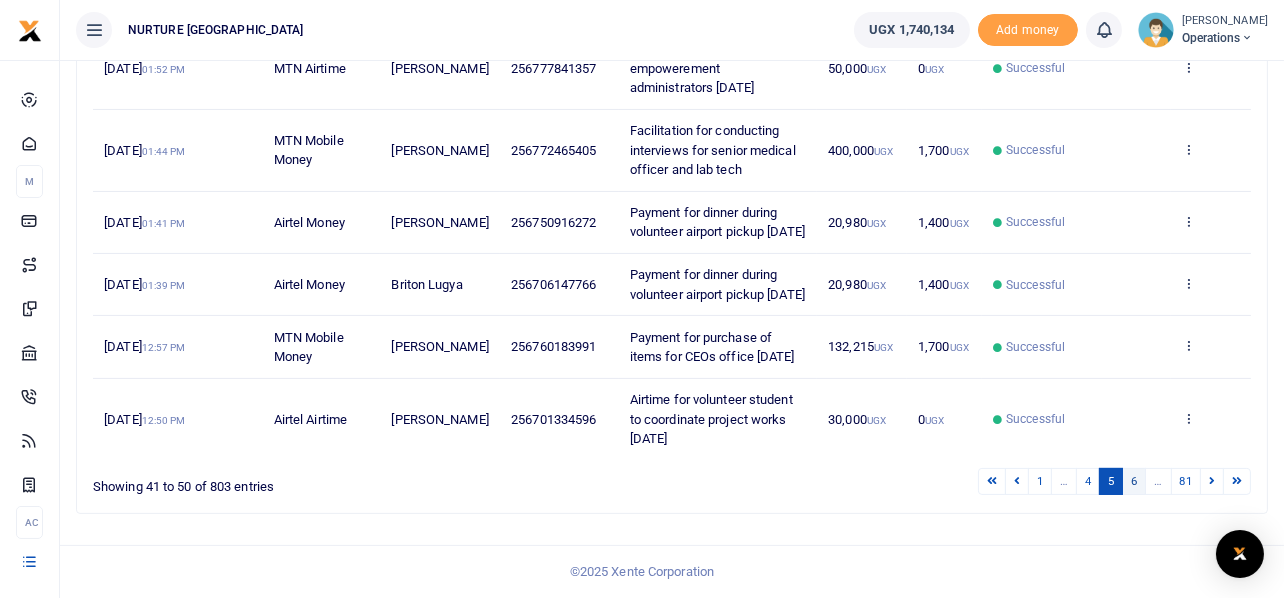click on "6" at bounding box center [1134, 481] 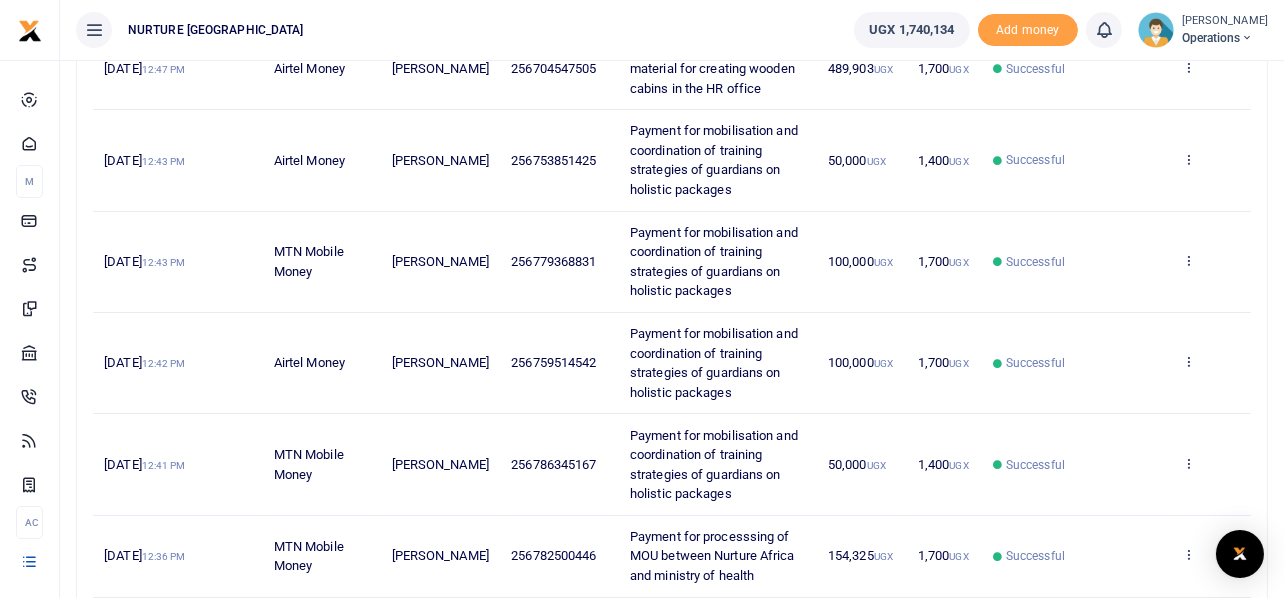 scroll, scrollTop: 788, scrollLeft: 0, axis: vertical 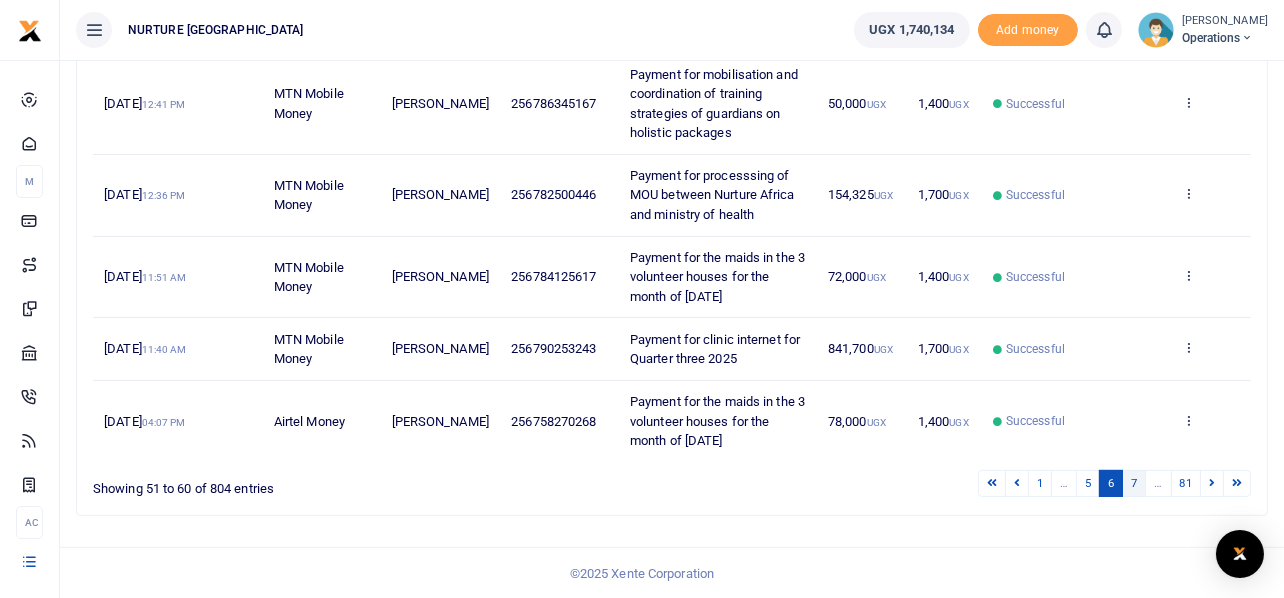 click on "7" at bounding box center (1134, 483) 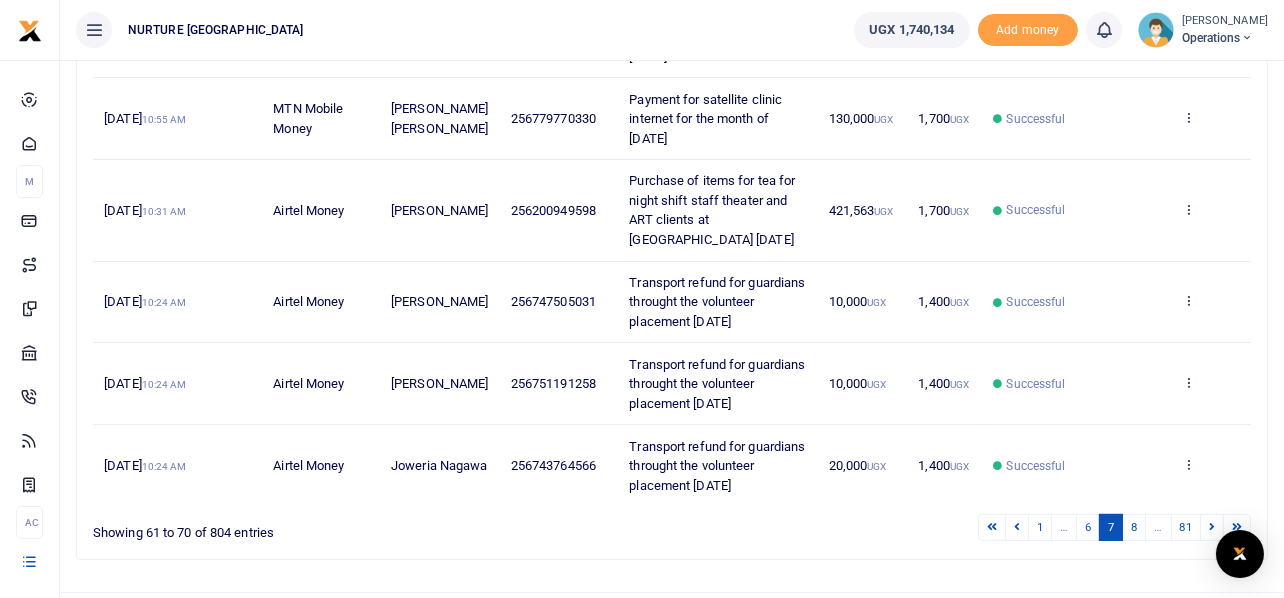 scroll, scrollTop: 905, scrollLeft: 0, axis: vertical 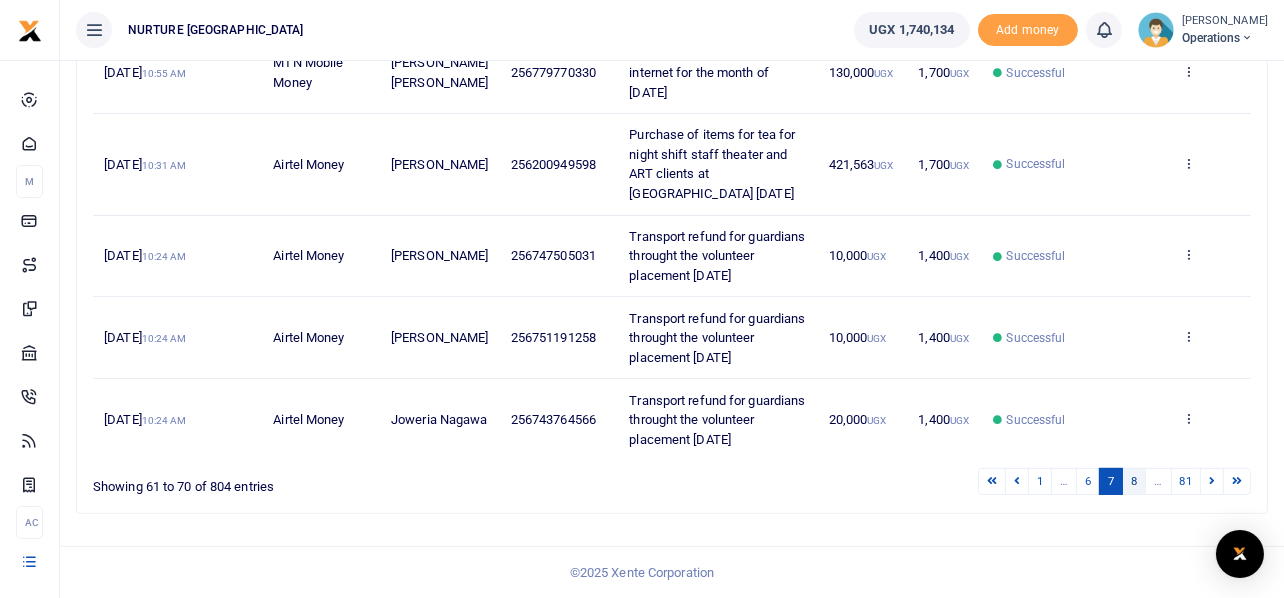 click on "8" at bounding box center [1134, 481] 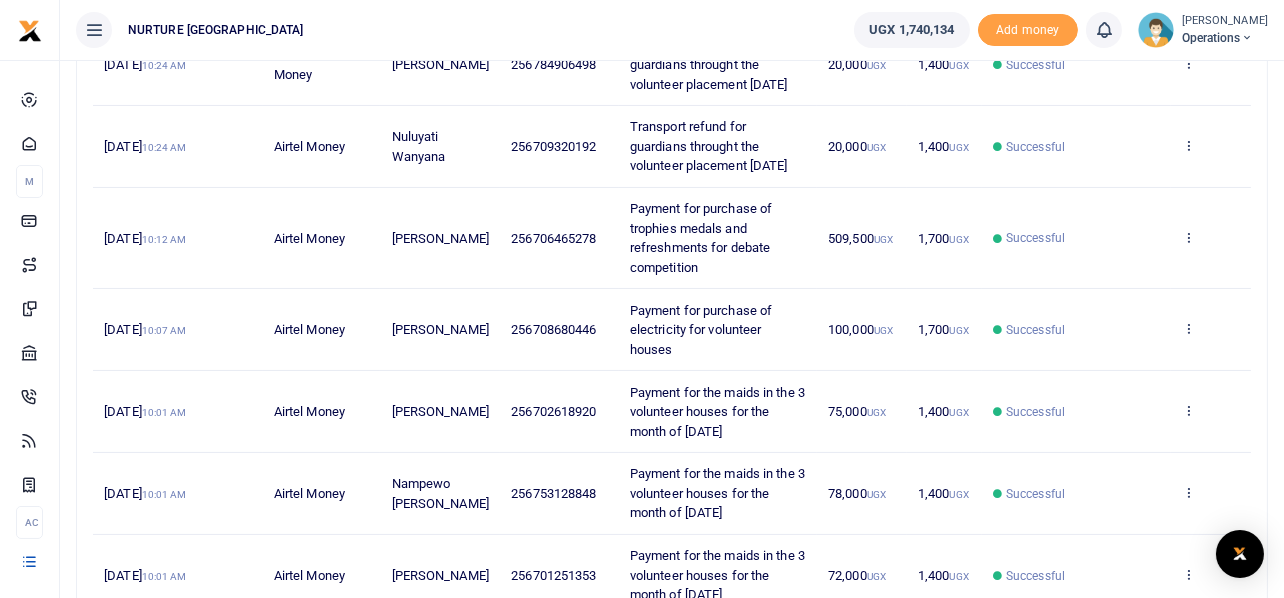 scroll, scrollTop: 807, scrollLeft: 0, axis: vertical 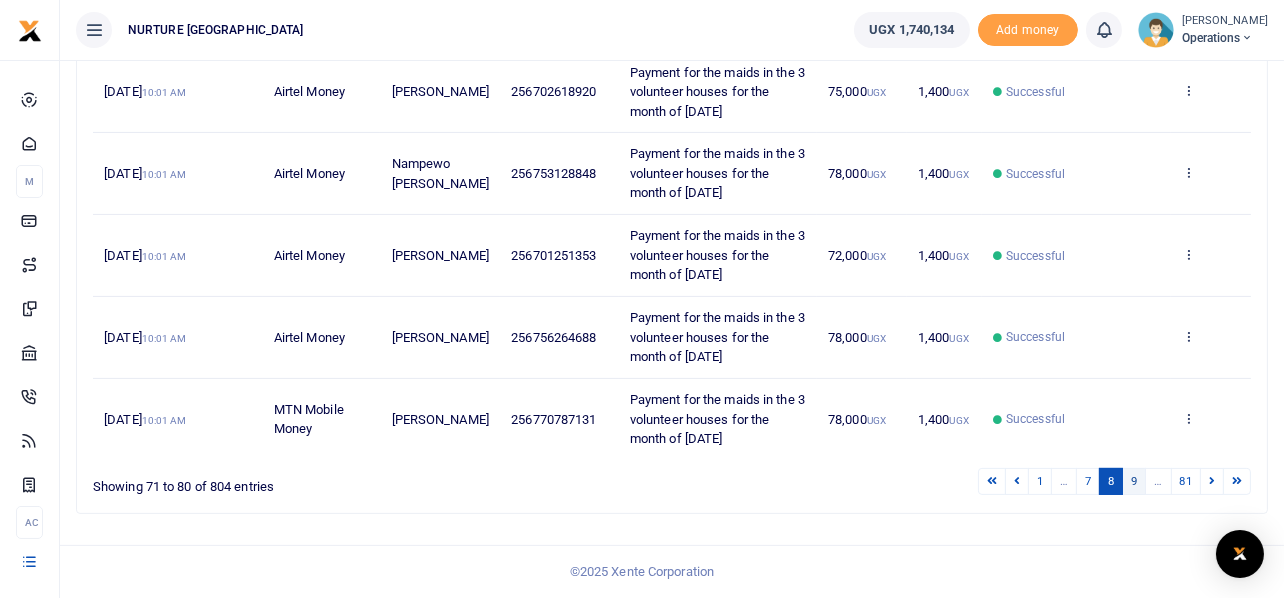 click on "9" at bounding box center [1134, 481] 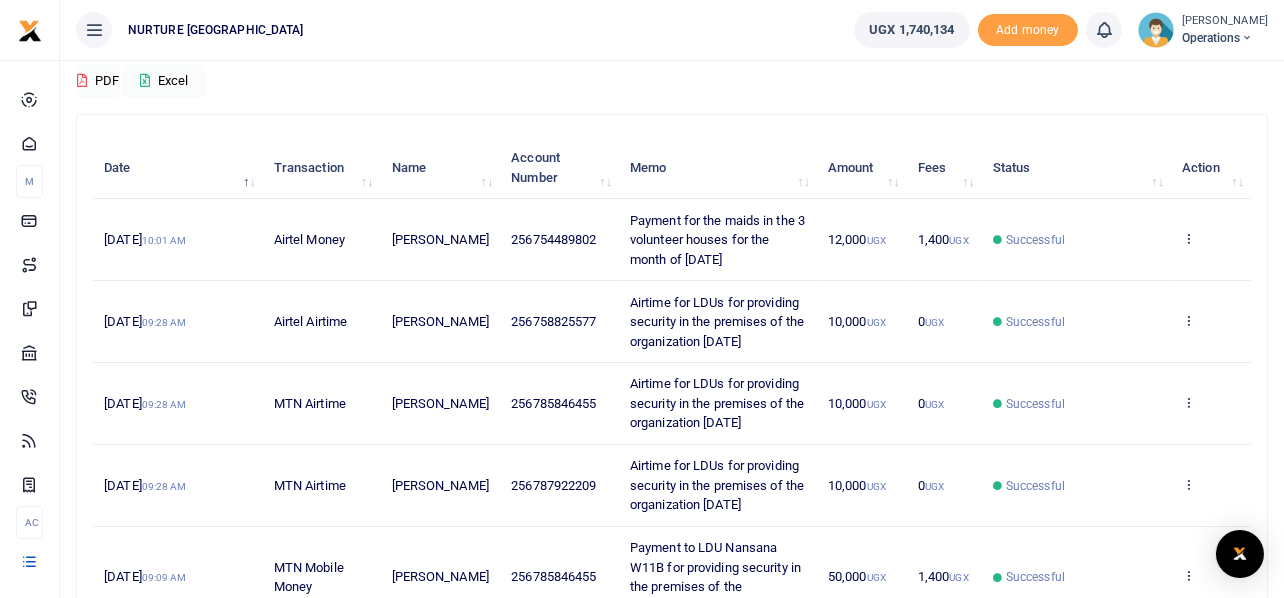 scroll, scrollTop: 788, scrollLeft: 0, axis: vertical 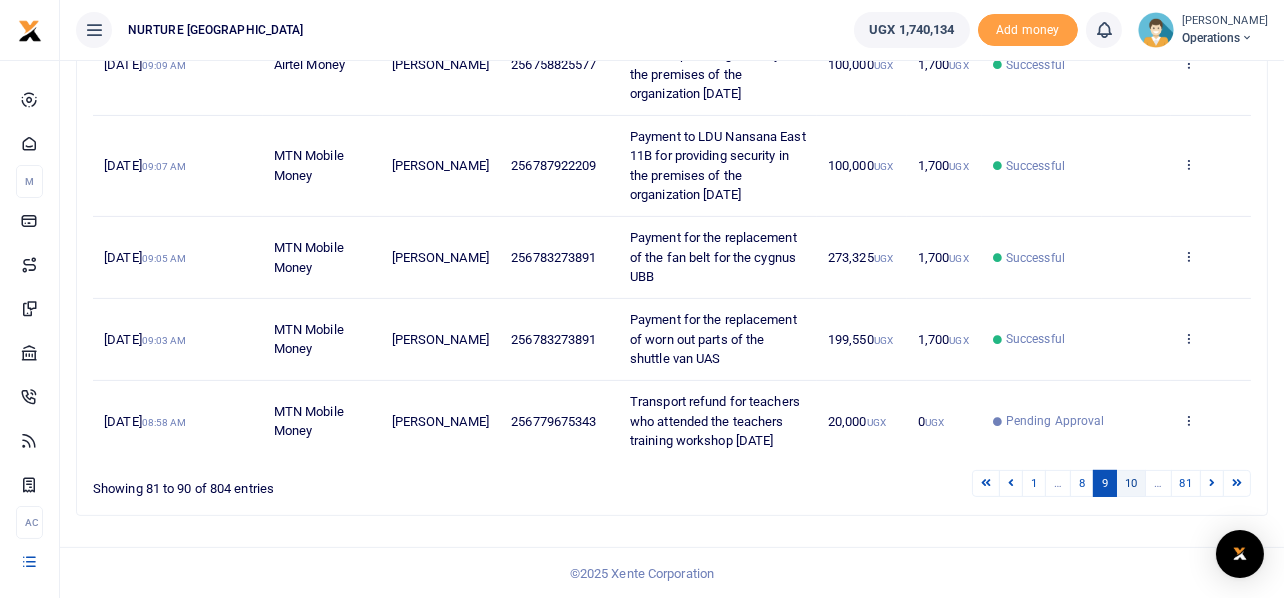 click on "10" at bounding box center [1131, 483] 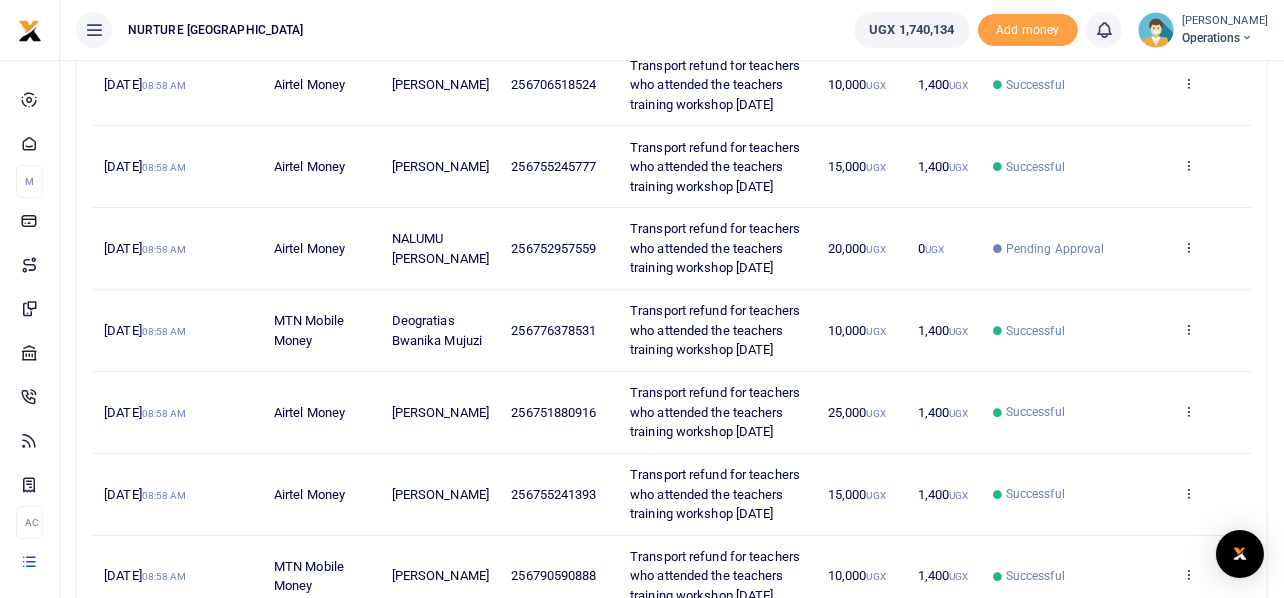 scroll, scrollTop: 230, scrollLeft: 0, axis: vertical 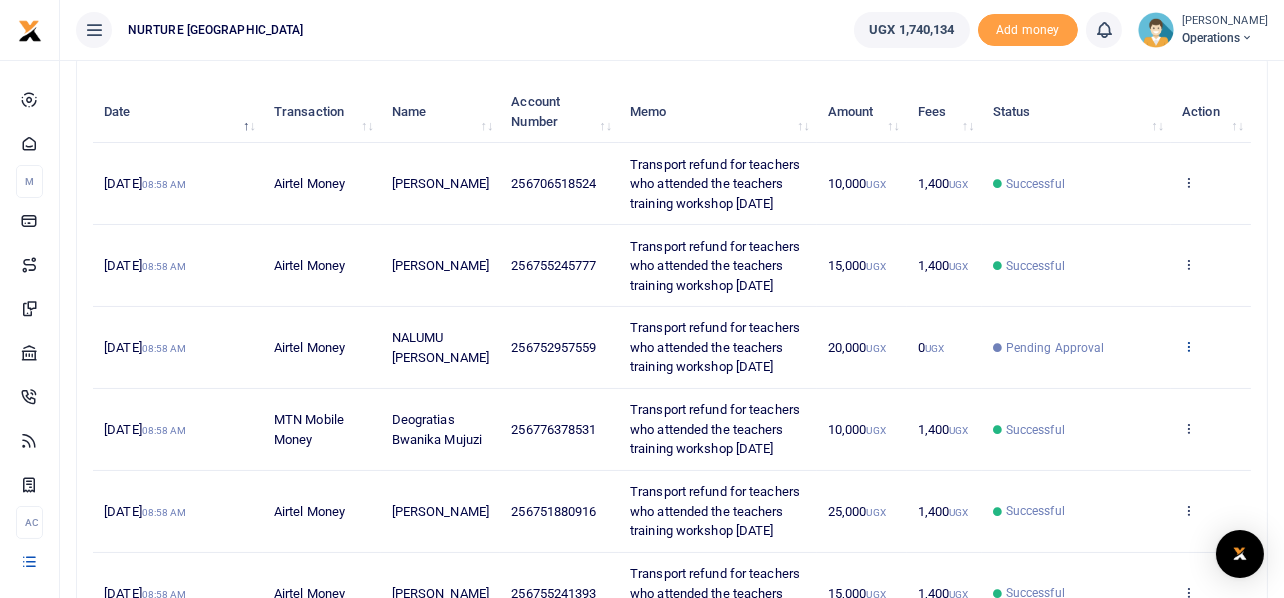 click at bounding box center (1188, 346) 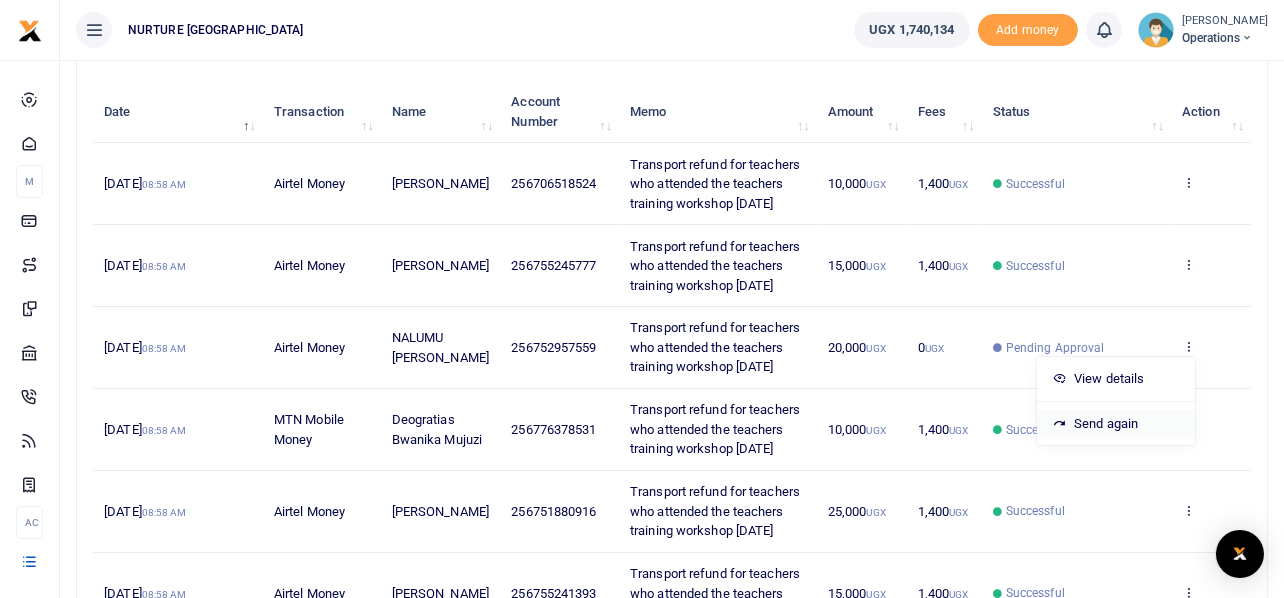 click on "Send again" at bounding box center [1116, 424] 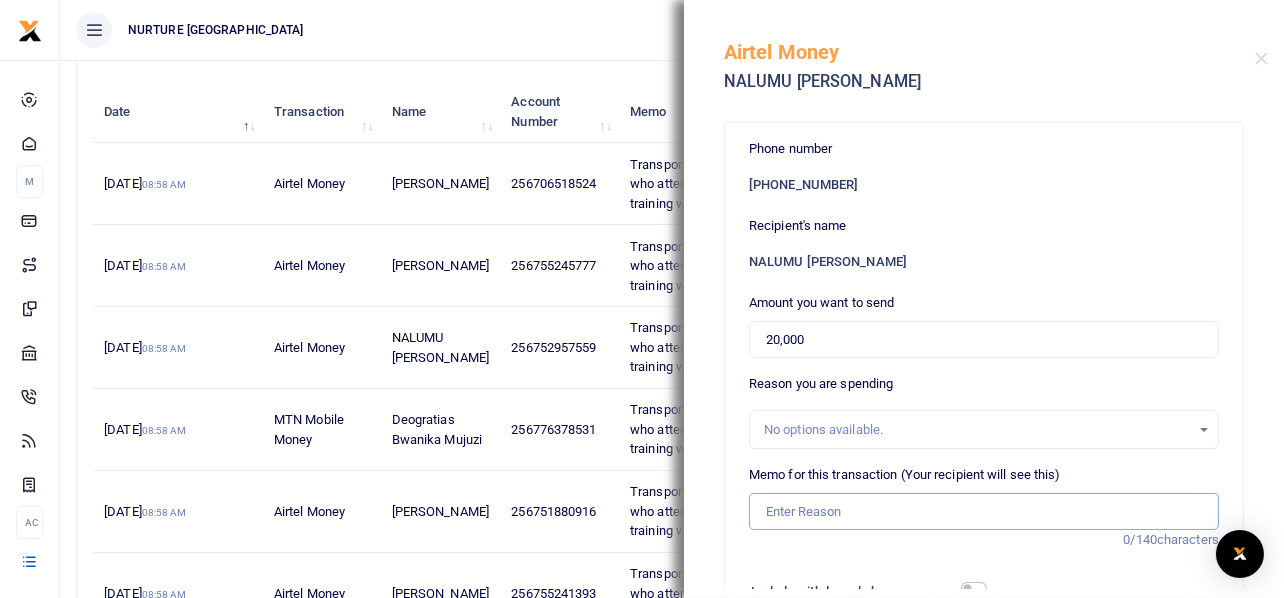 click on "Memo for this transaction (Your recipient will see this)" at bounding box center [984, 512] 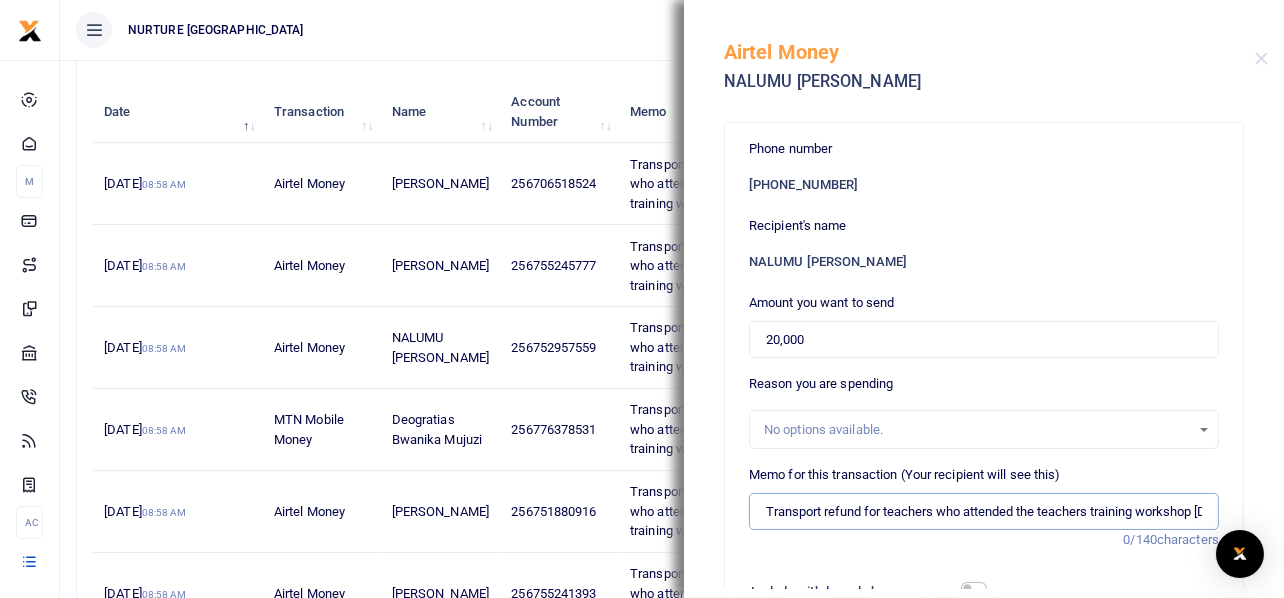 scroll, scrollTop: 0, scrollLeft: 70, axis: horizontal 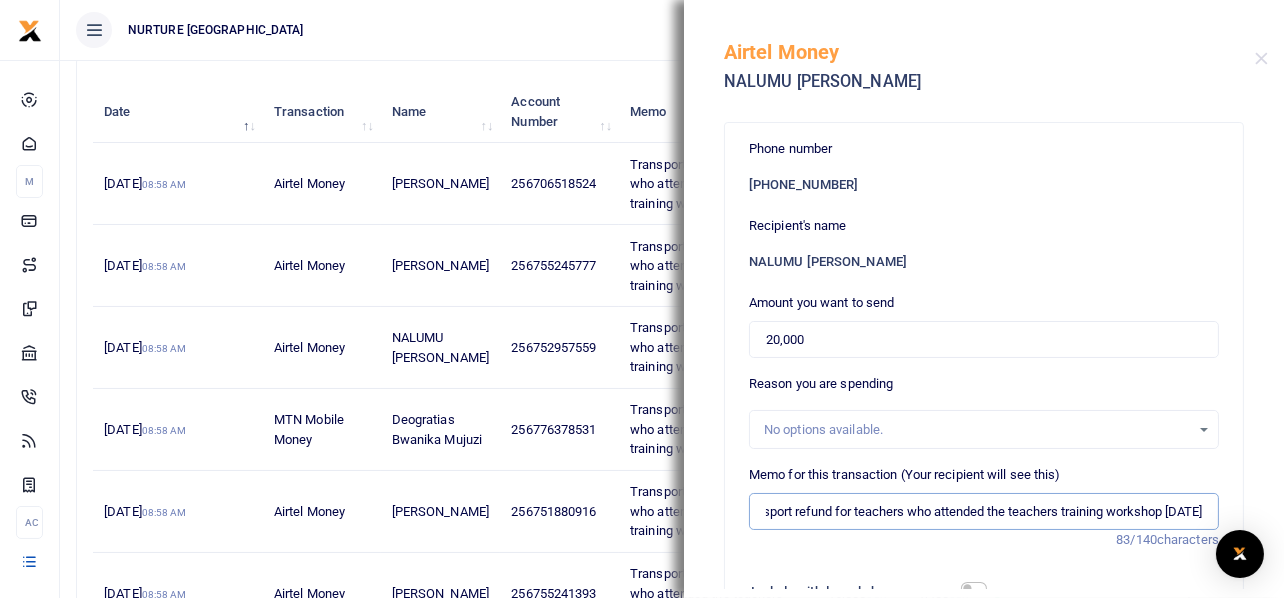 type on "Transport refund for teachers who attended the teachers training workshop [DATE]" 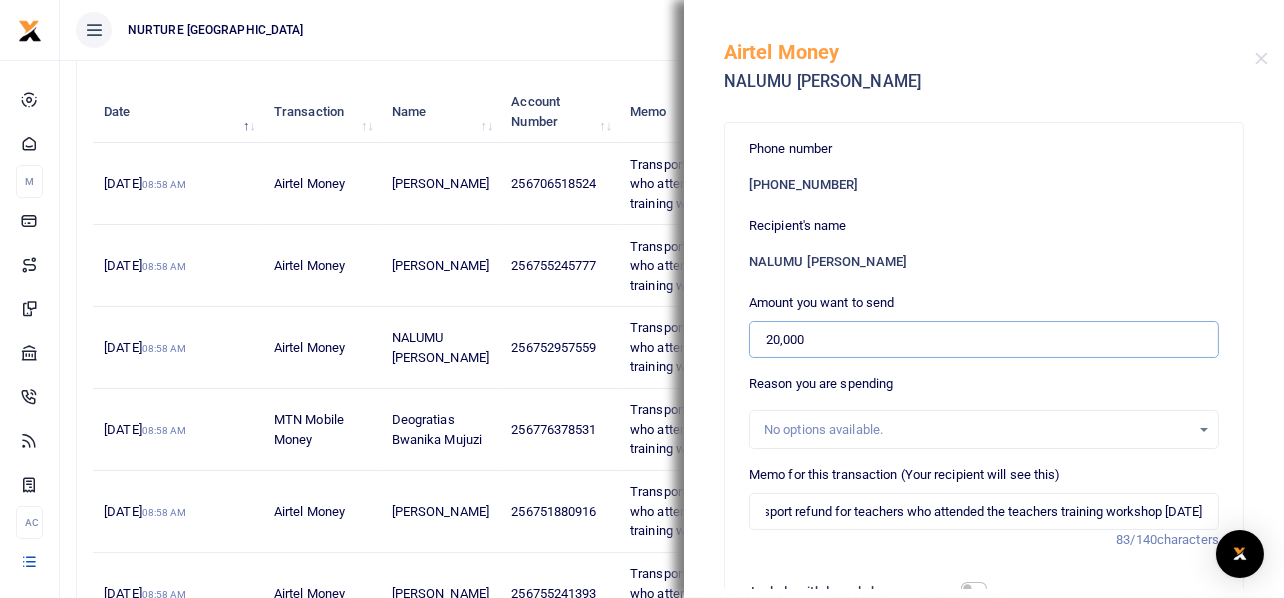 click on "20,000" at bounding box center (984, 340) 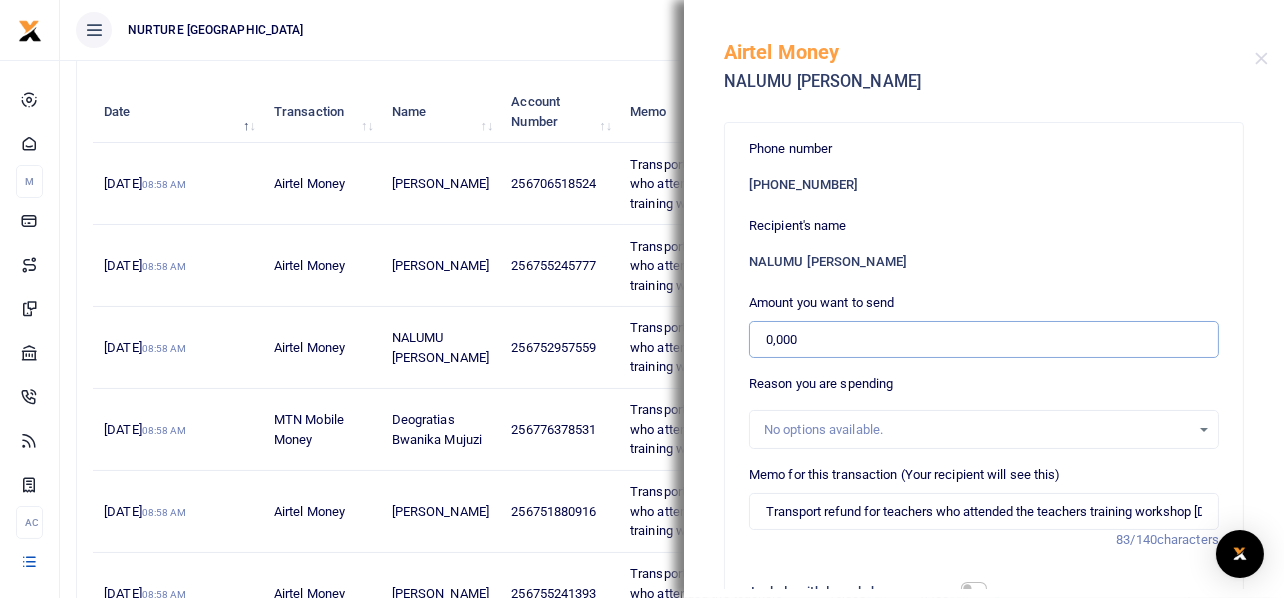 type on "0" 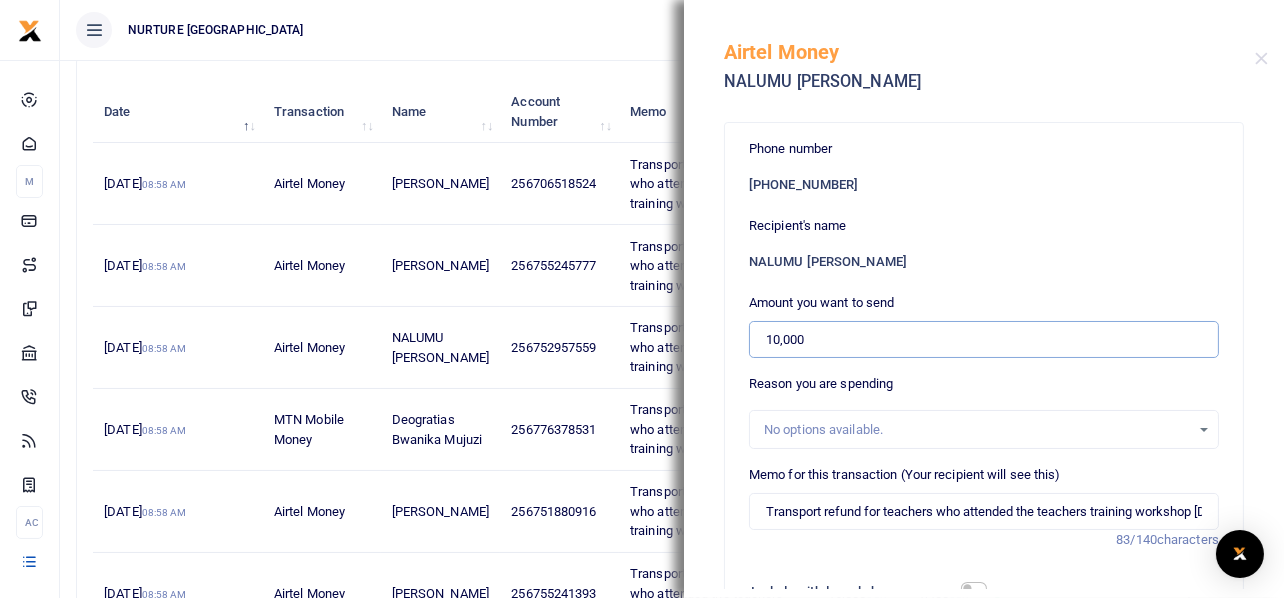 click on "10,000" at bounding box center [984, 340] 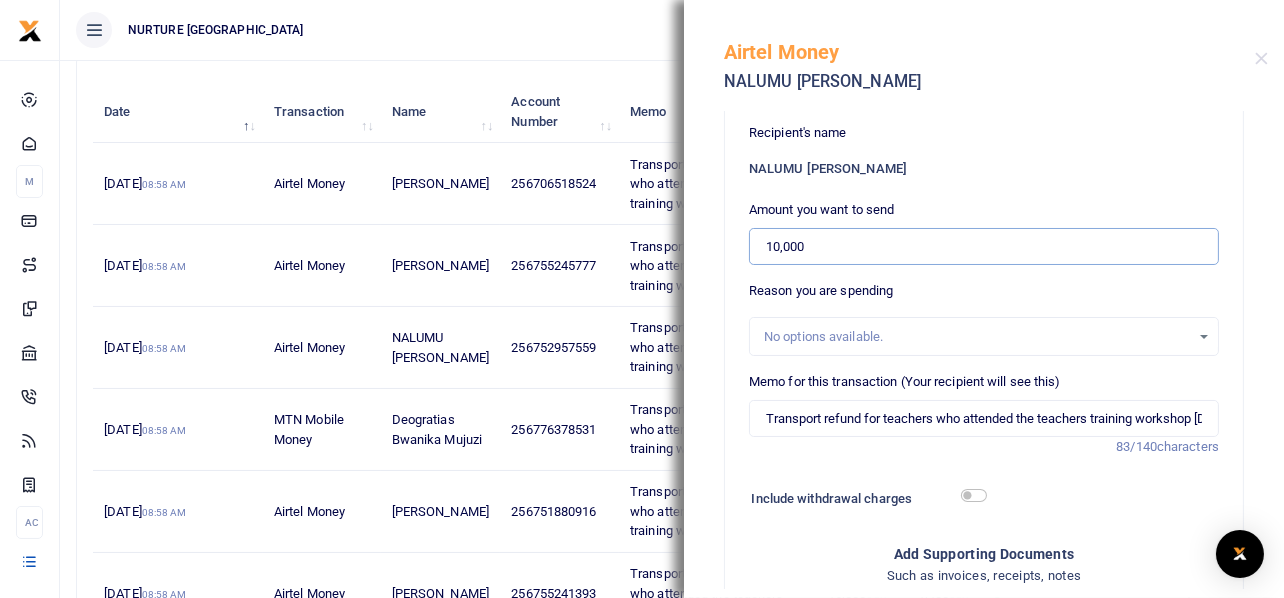 scroll, scrollTop: 518, scrollLeft: 0, axis: vertical 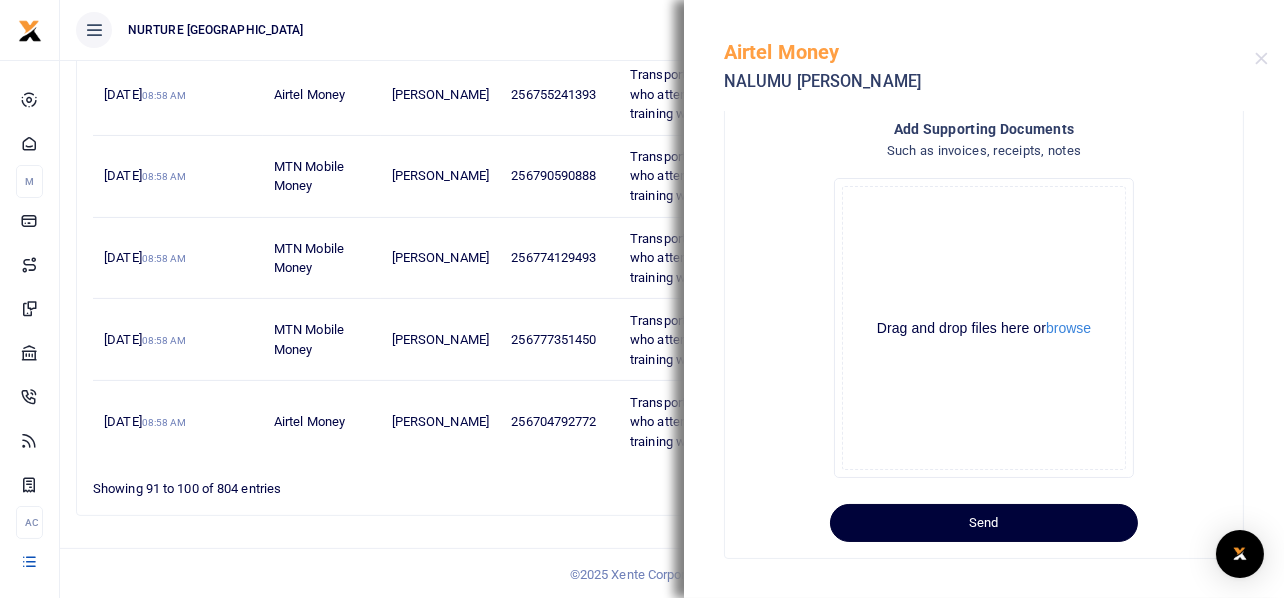 type on "10,000" 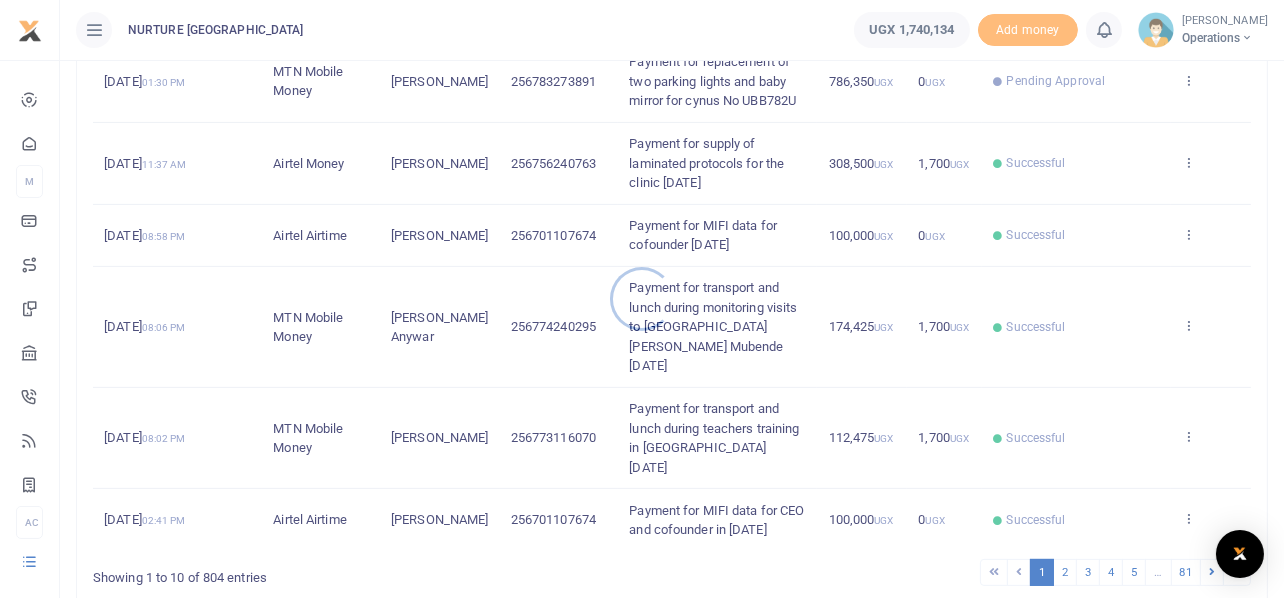 scroll, scrollTop: 729, scrollLeft: 0, axis: vertical 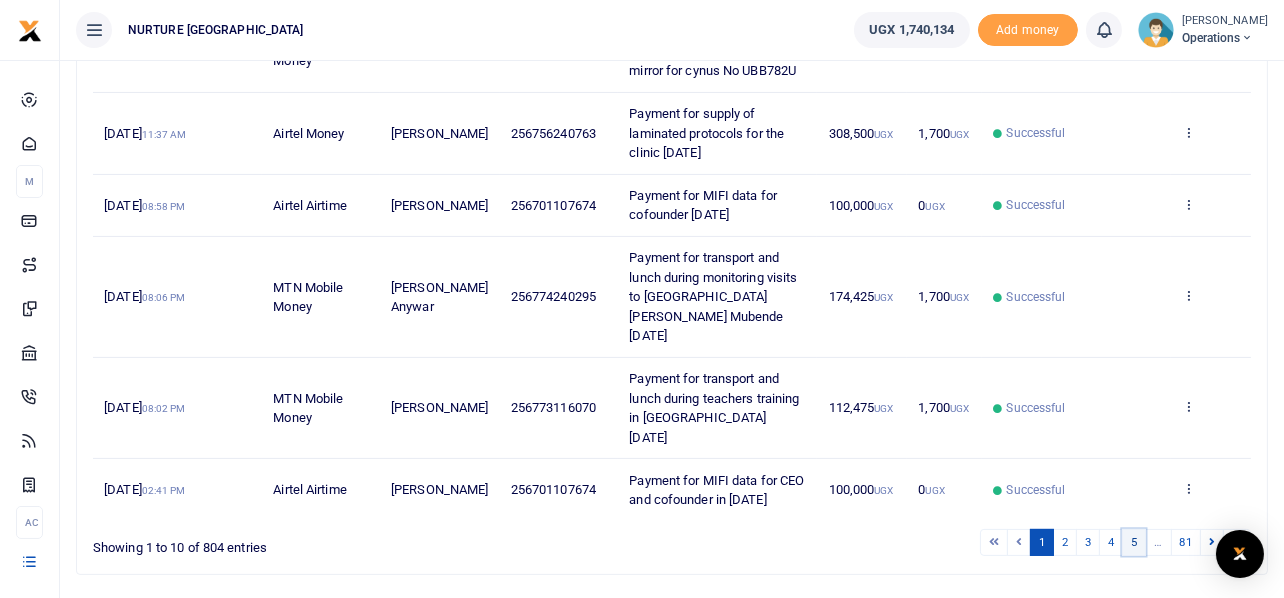 click on "5" at bounding box center (1134, 542) 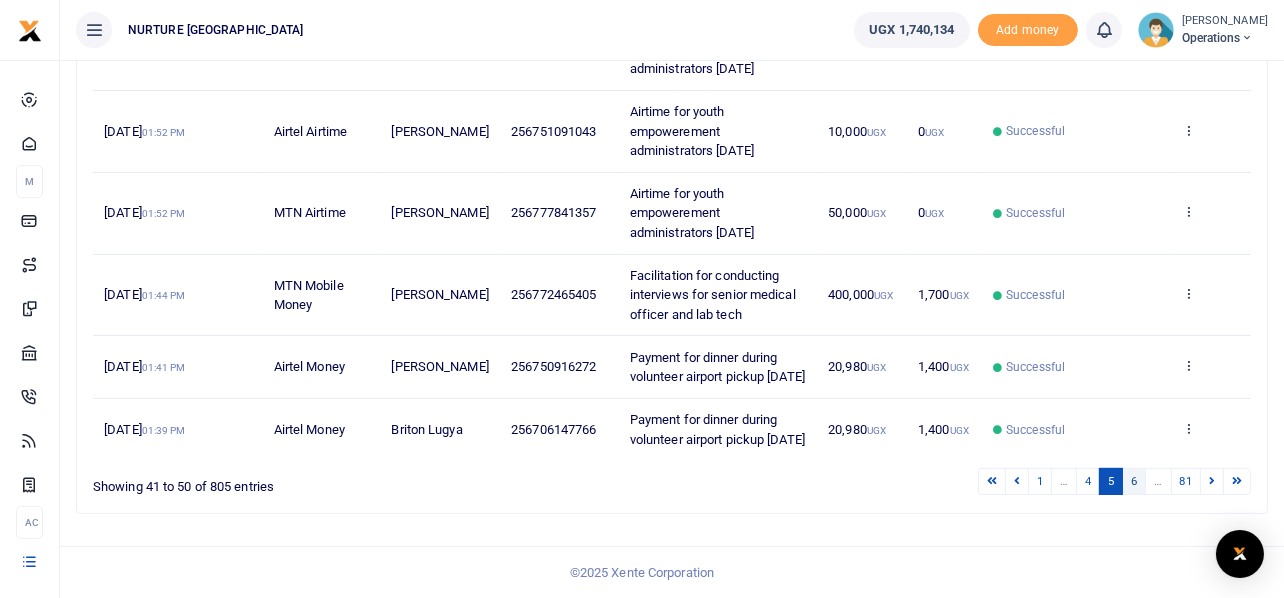 click on "6" at bounding box center [1134, 481] 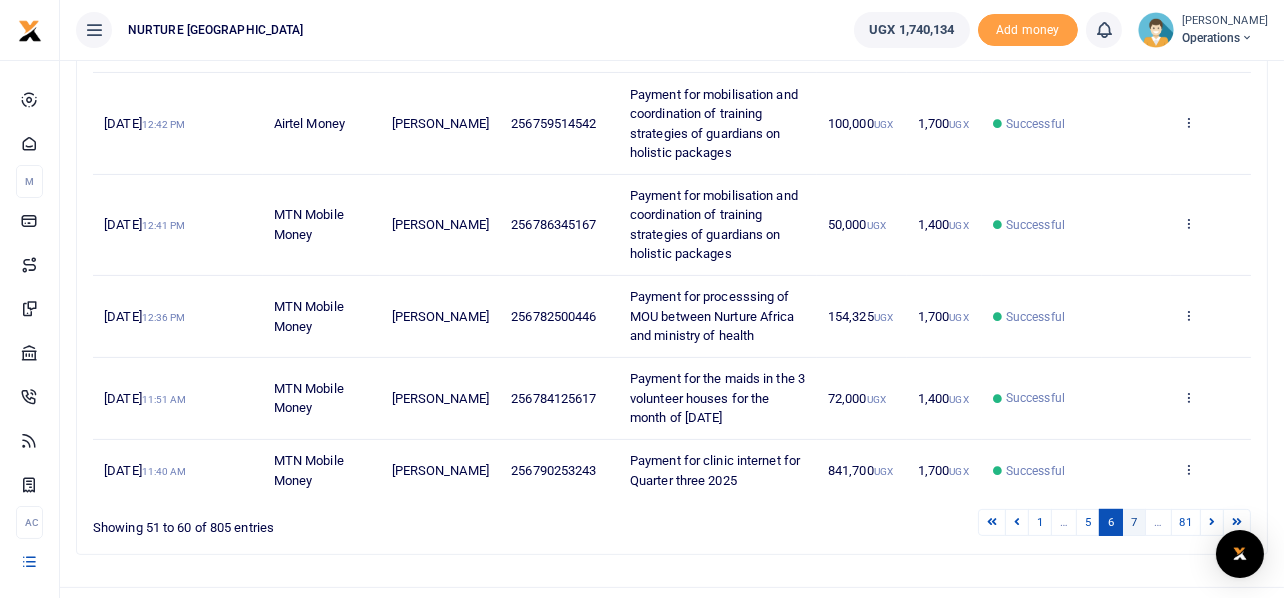 click on "7" at bounding box center (1134, 522) 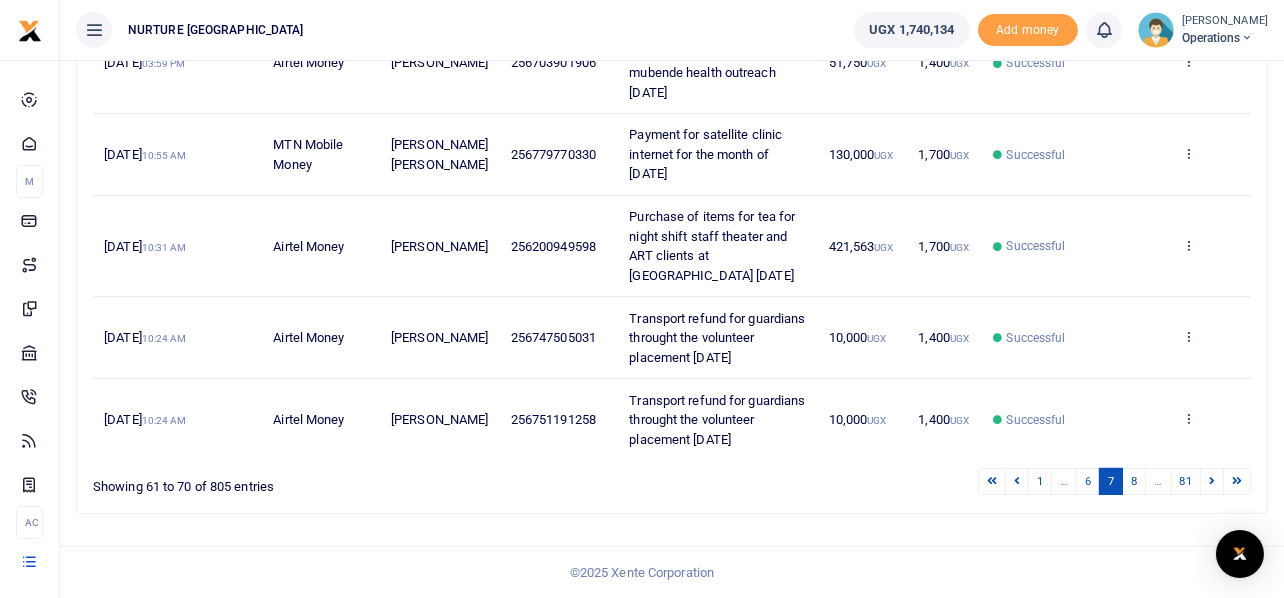 scroll, scrollTop: 885, scrollLeft: 0, axis: vertical 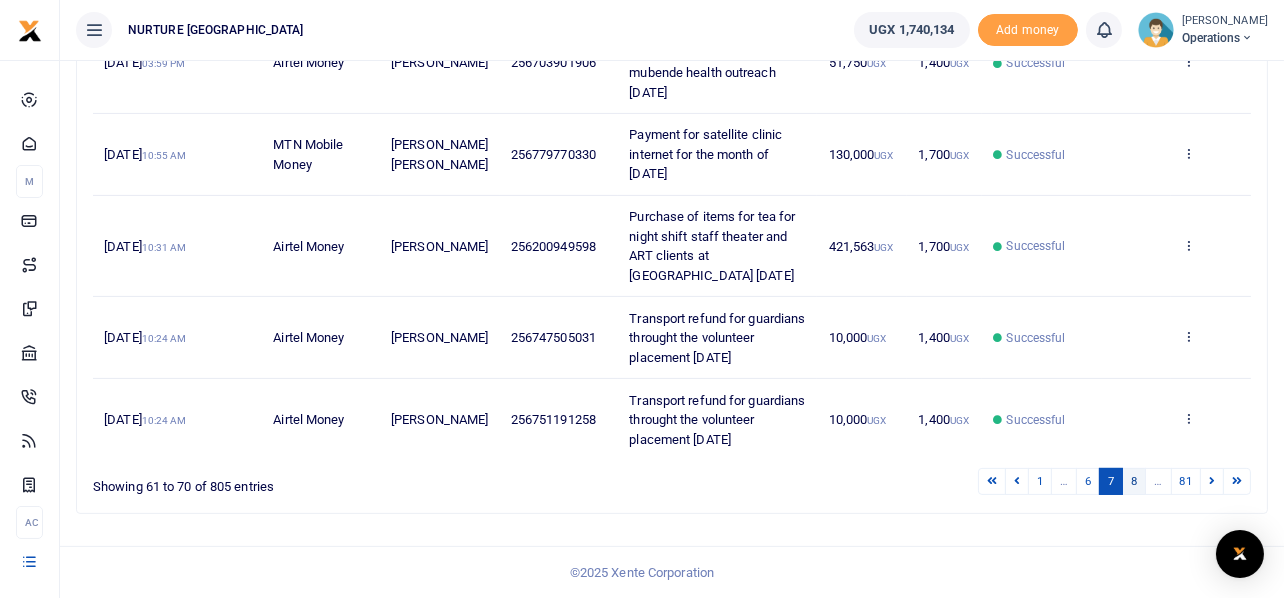 click on "8" at bounding box center [1134, 481] 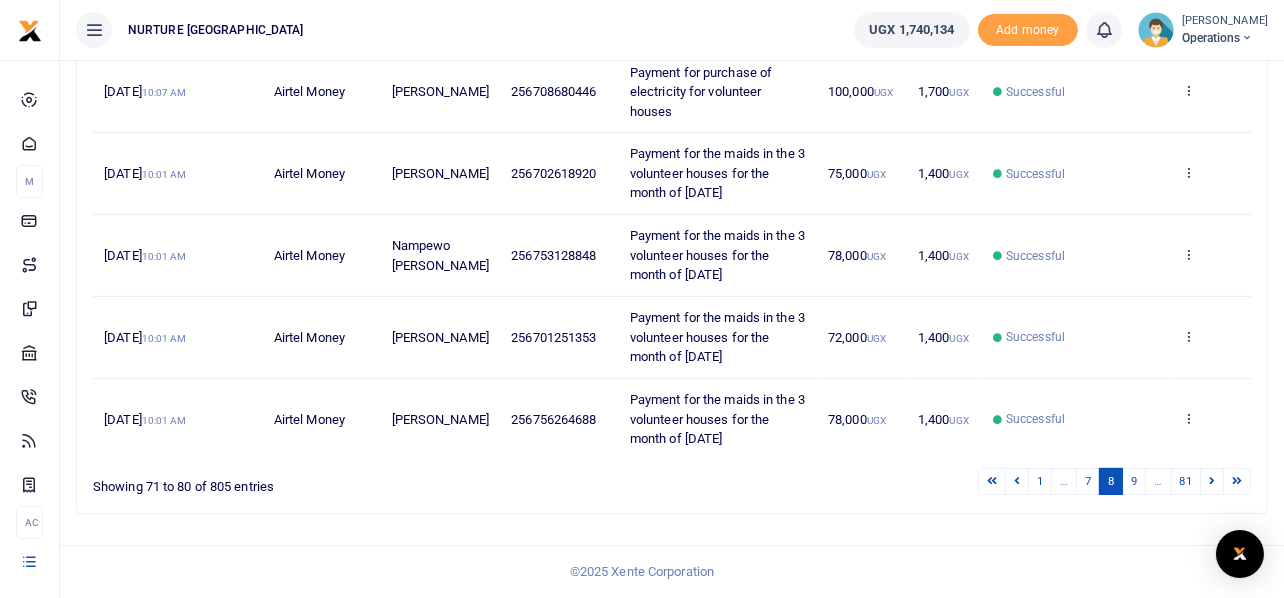 scroll, scrollTop: 827, scrollLeft: 0, axis: vertical 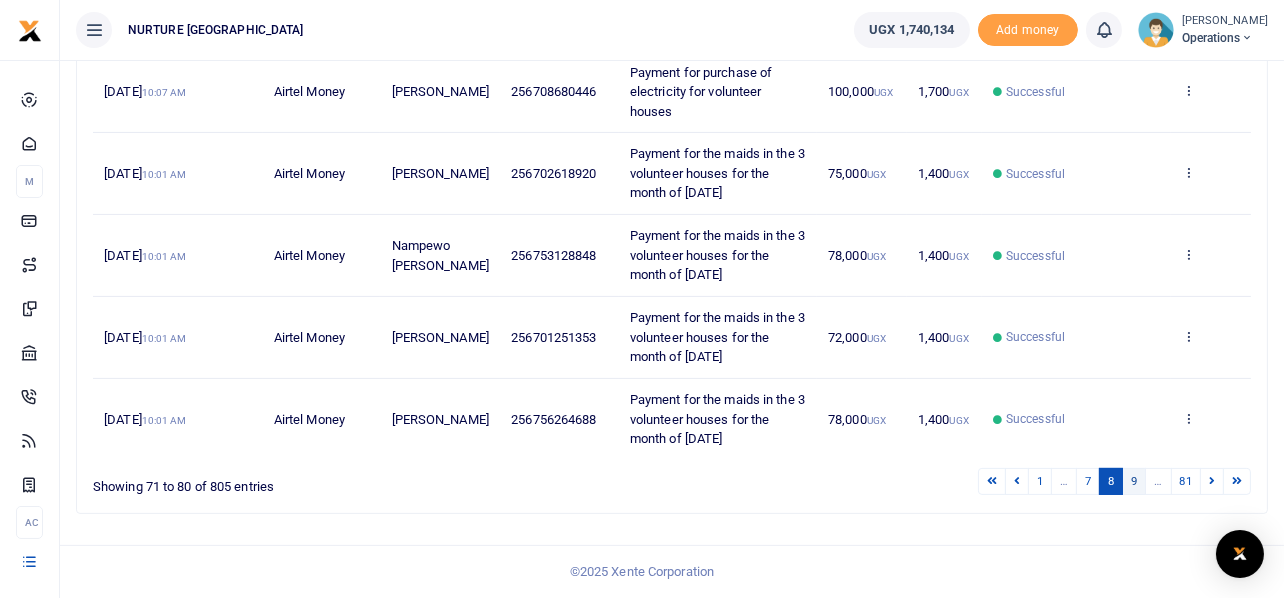 click on "9" at bounding box center (1134, 481) 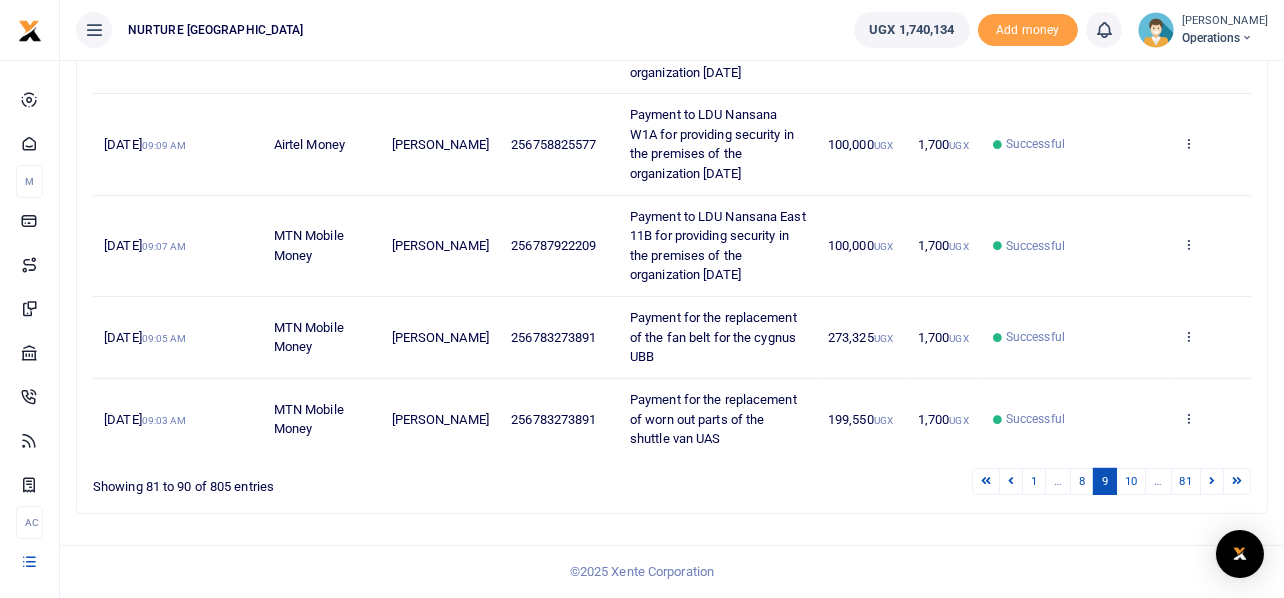 scroll, scrollTop: 788, scrollLeft: 0, axis: vertical 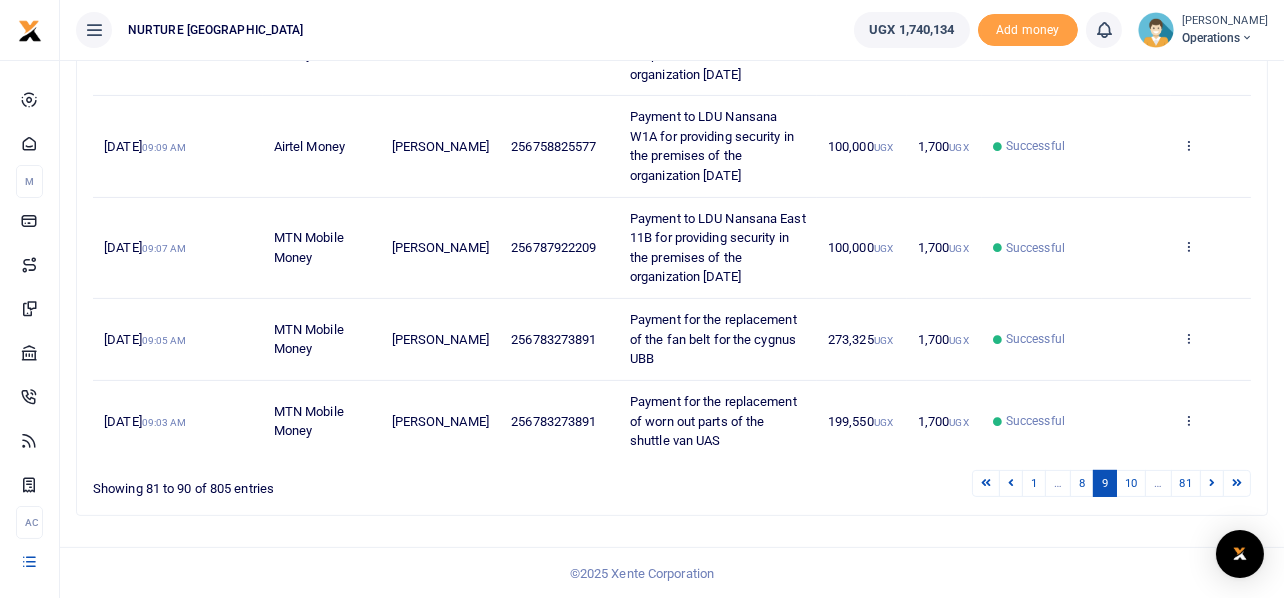 click on "10" at bounding box center (1131, 483) 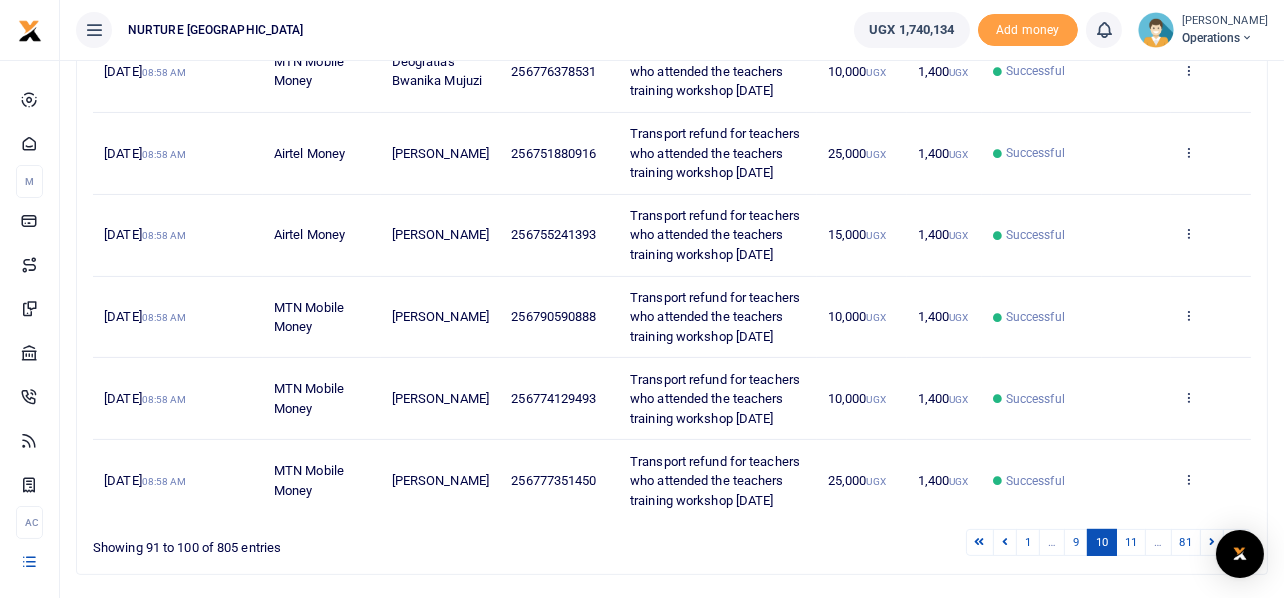 scroll, scrollTop: 729, scrollLeft: 0, axis: vertical 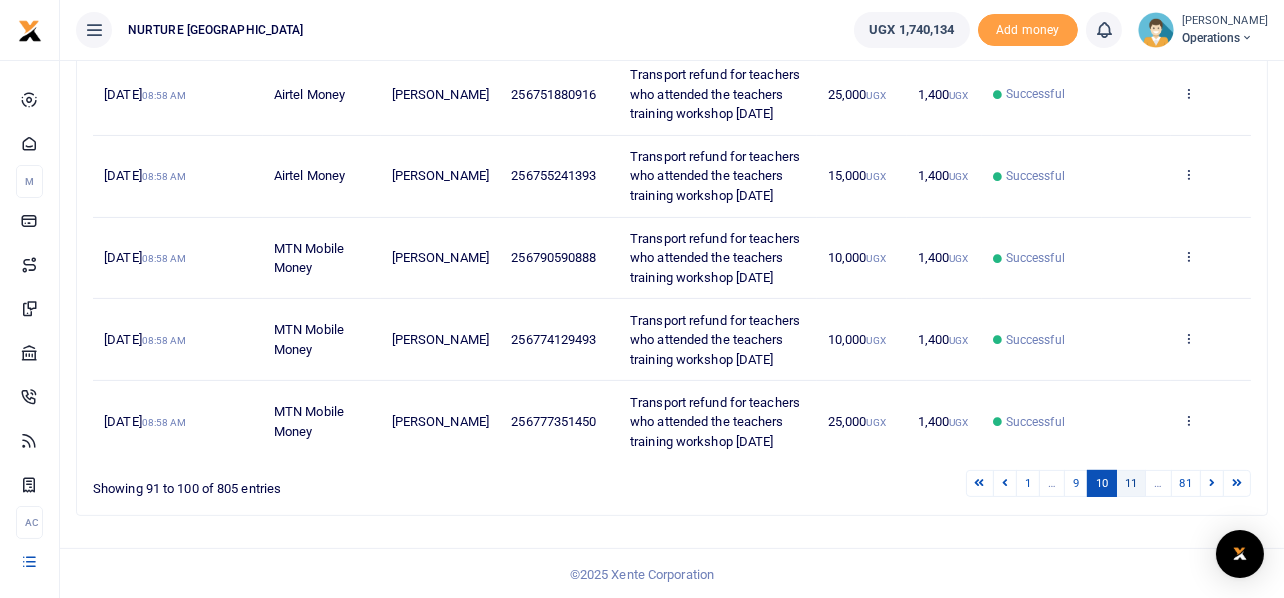 click on "11" at bounding box center [1131, 483] 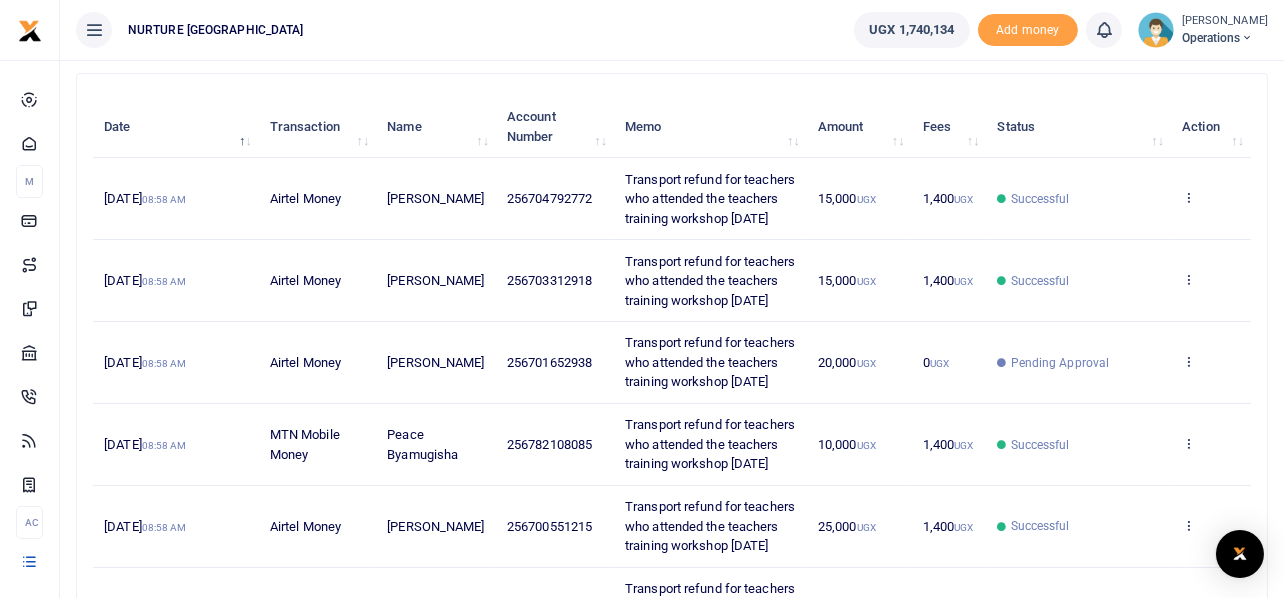 scroll, scrollTop: 186, scrollLeft: 0, axis: vertical 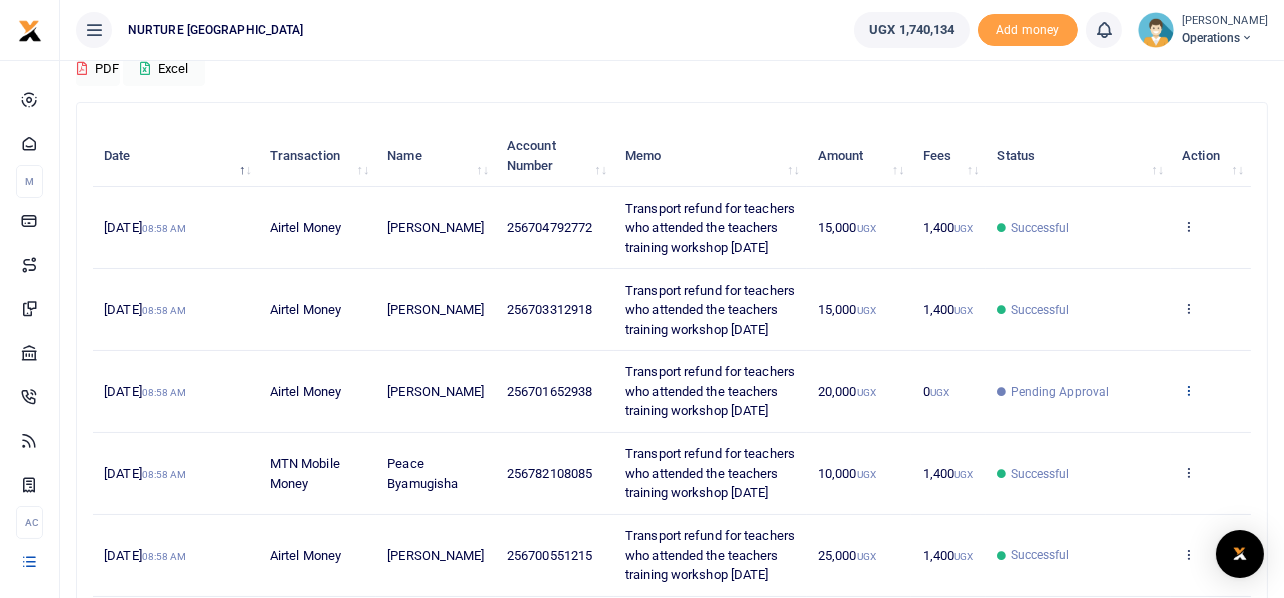 click at bounding box center [1188, 390] 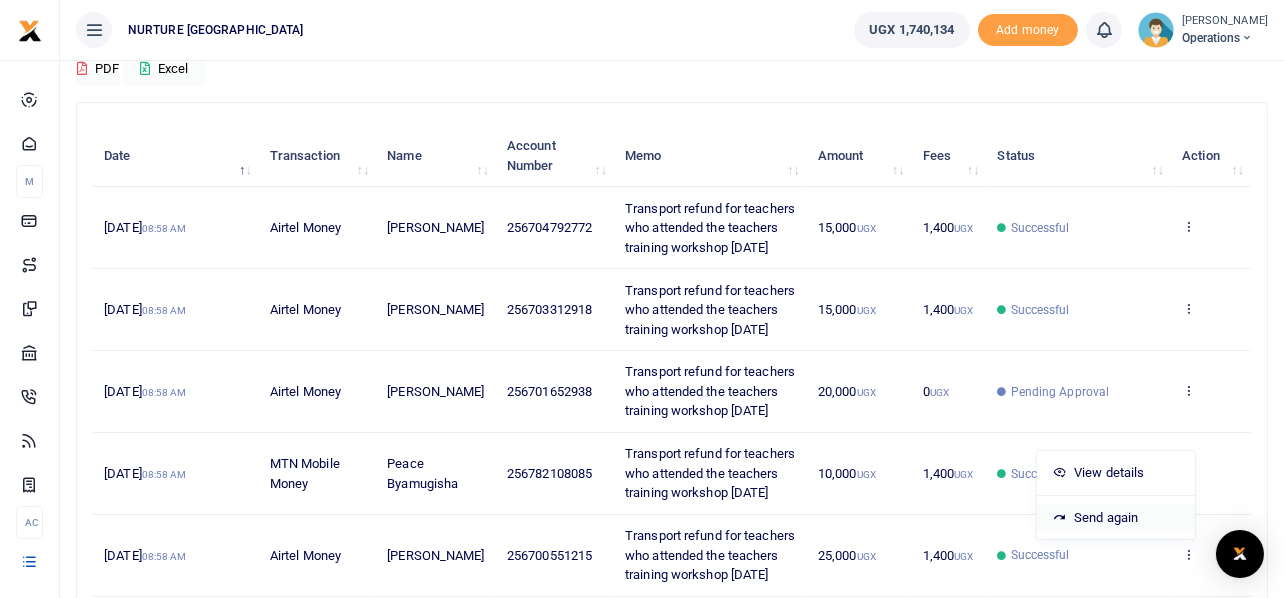 click on "Send again" at bounding box center [1116, 518] 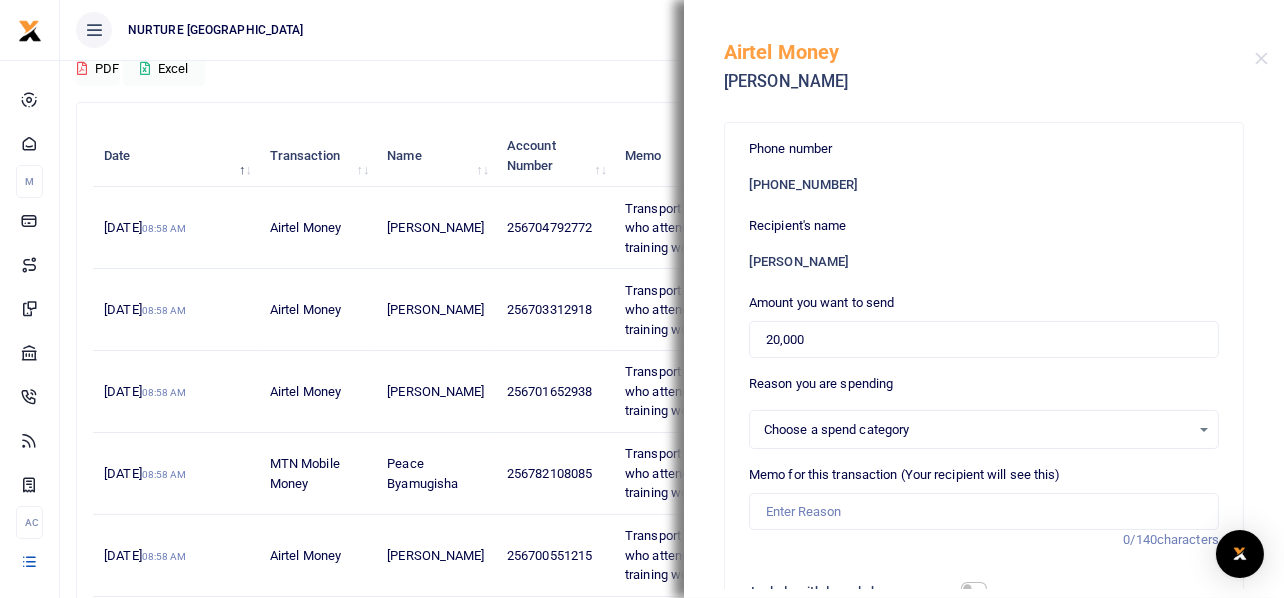select 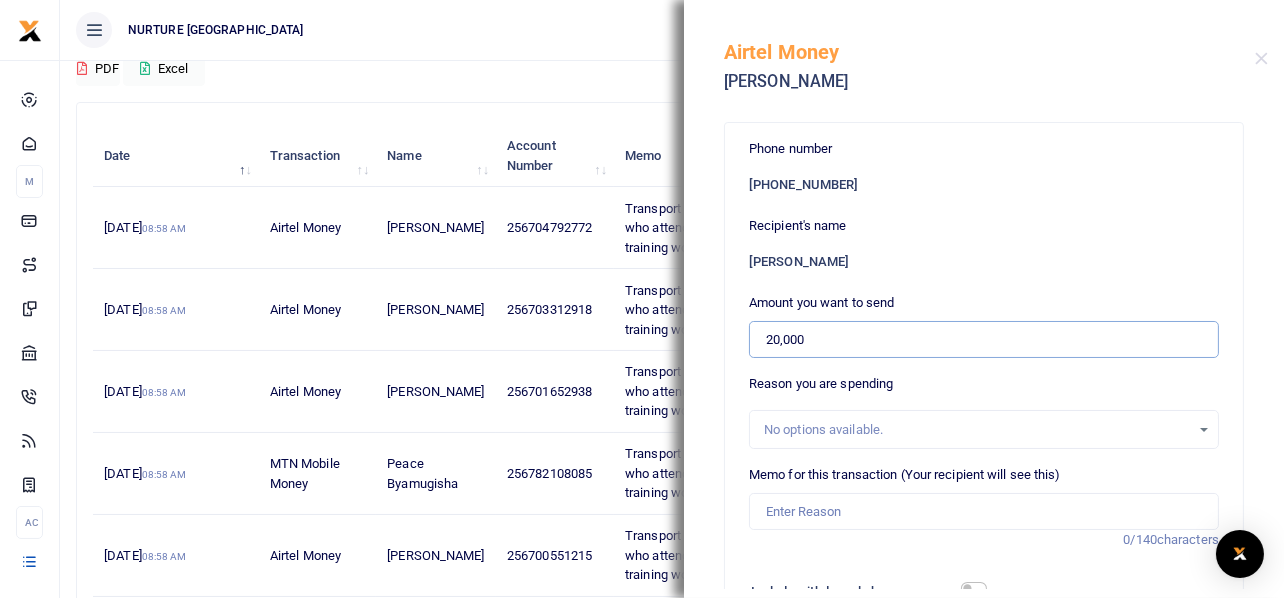 drag, startPoint x: 828, startPoint y: 341, endPoint x: 730, endPoint y: 321, distance: 100.02 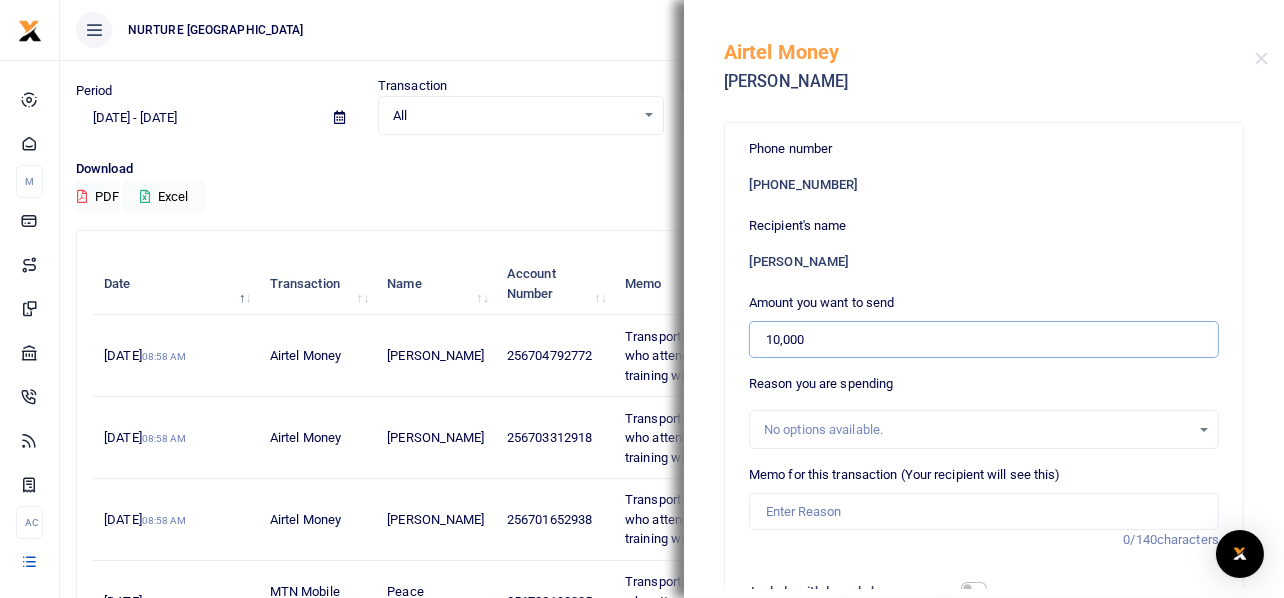scroll, scrollTop: 0, scrollLeft: 0, axis: both 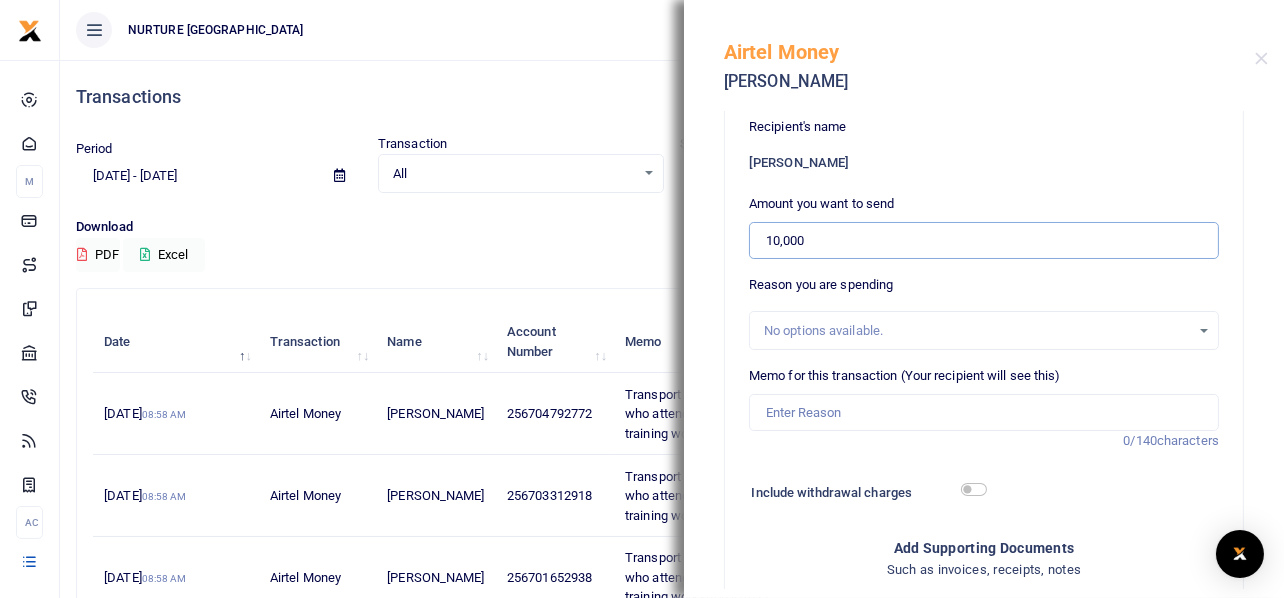 type on "10,000" 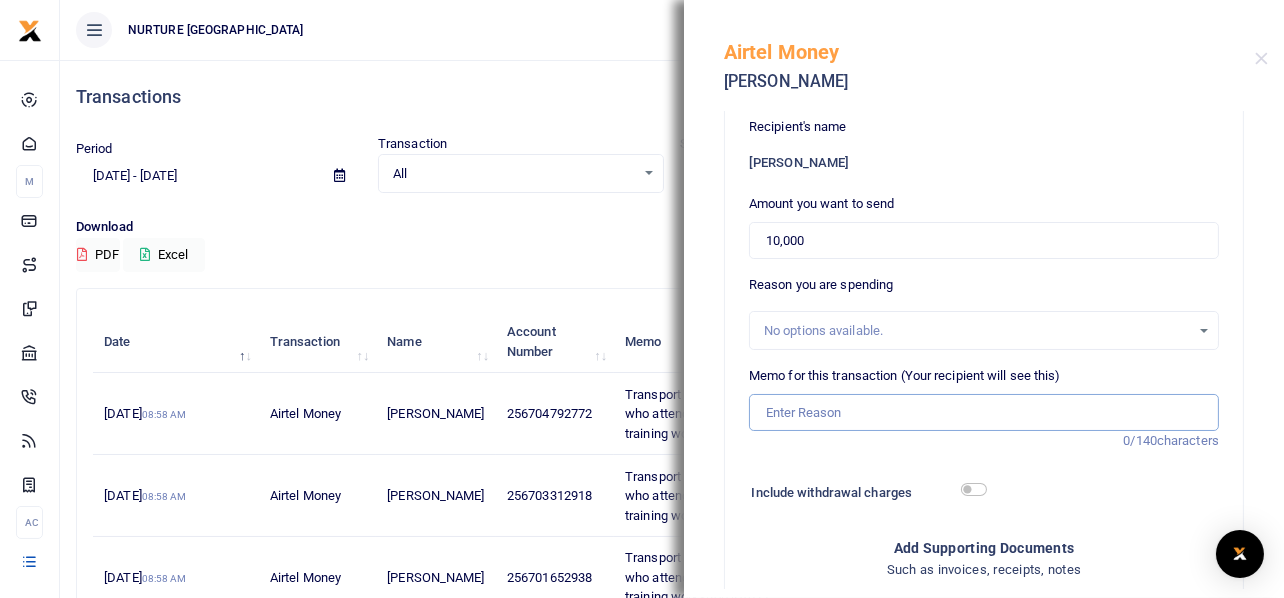 click on "Memo for this transaction (Your recipient will see this)" at bounding box center [984, 413] 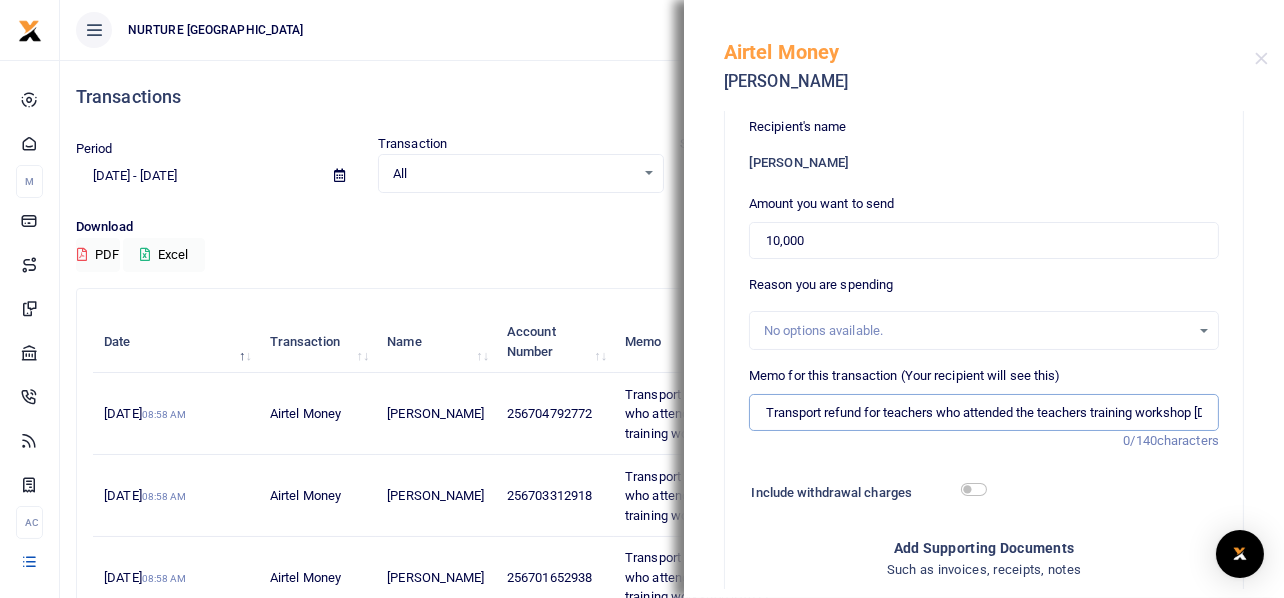 scroll, scrollTop: 0, scrollLeft: 70, axis: horizontal 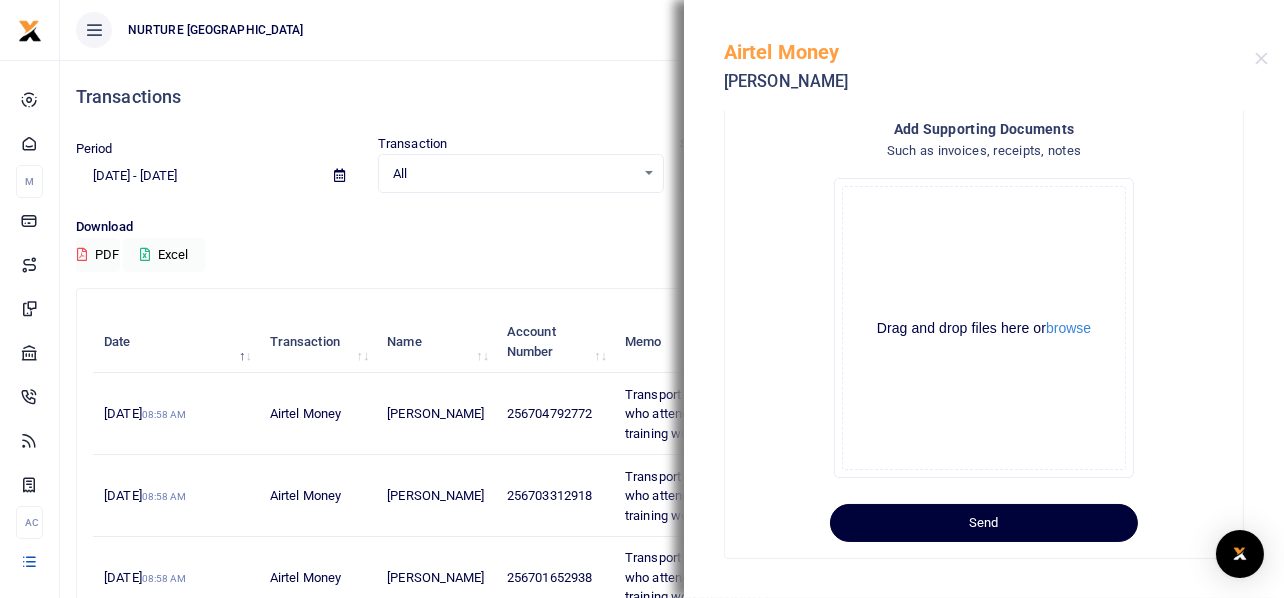 type on "Transport refund for teachers who attended the teachers training workshop [DATE]" 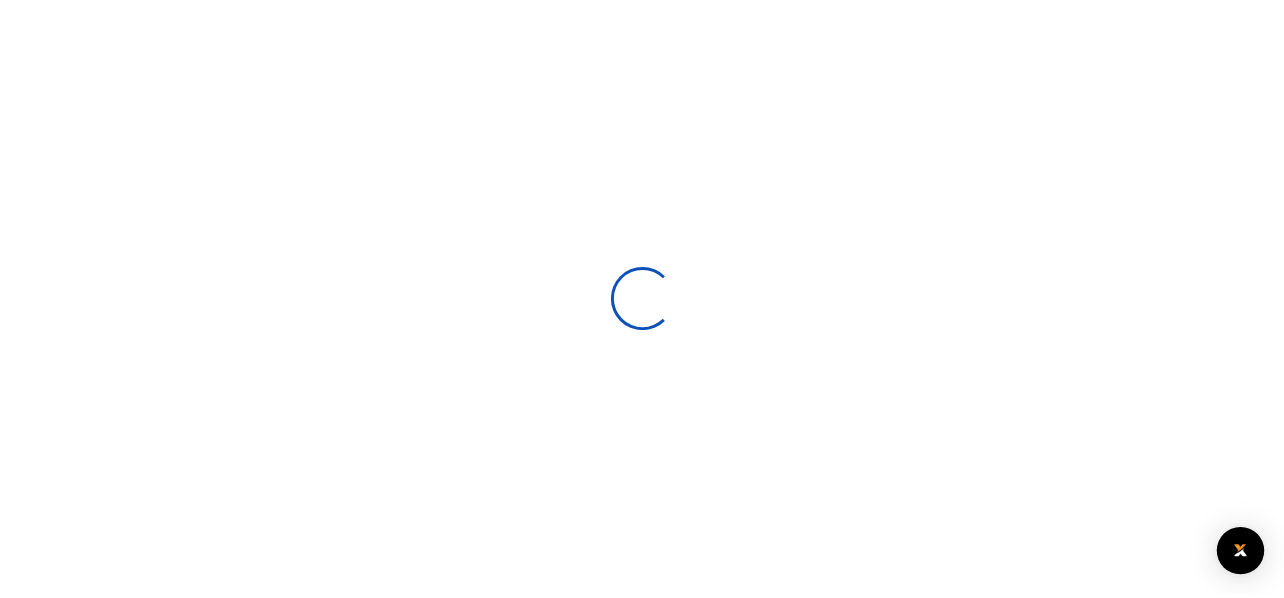 scroll, scrollTop: 0, scrollLeft: 0, axis: both 